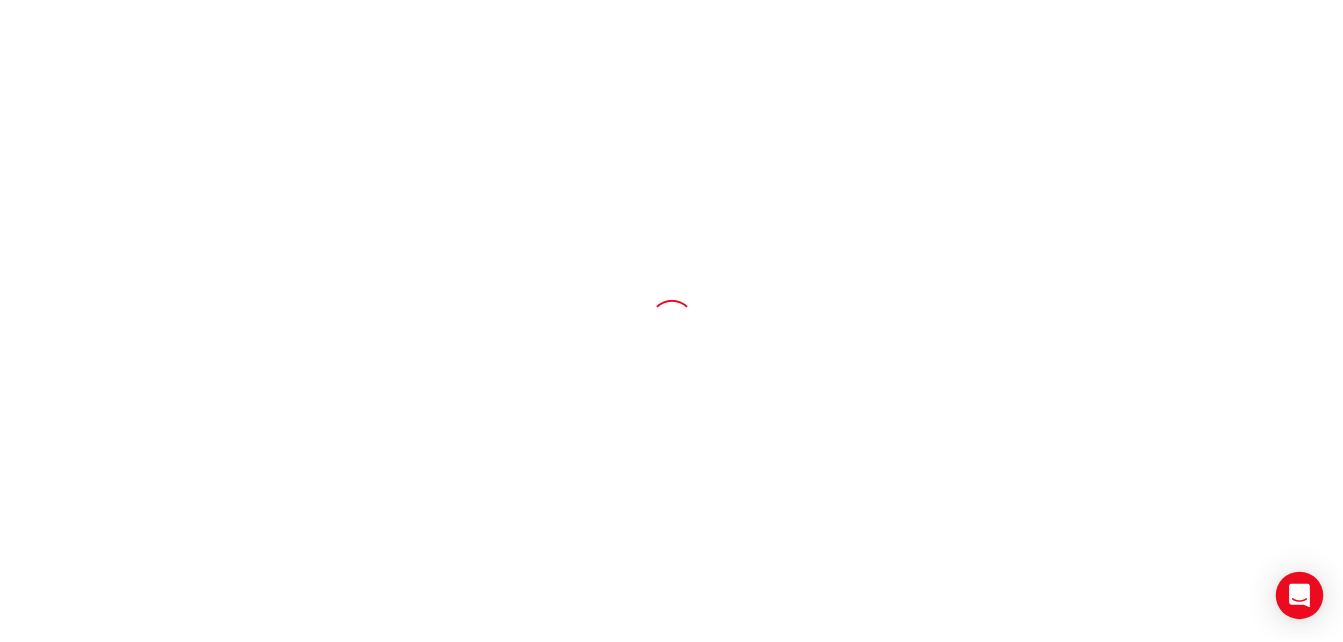 scroll, scrollTop: 0, scrollLeft: 0, axis: both 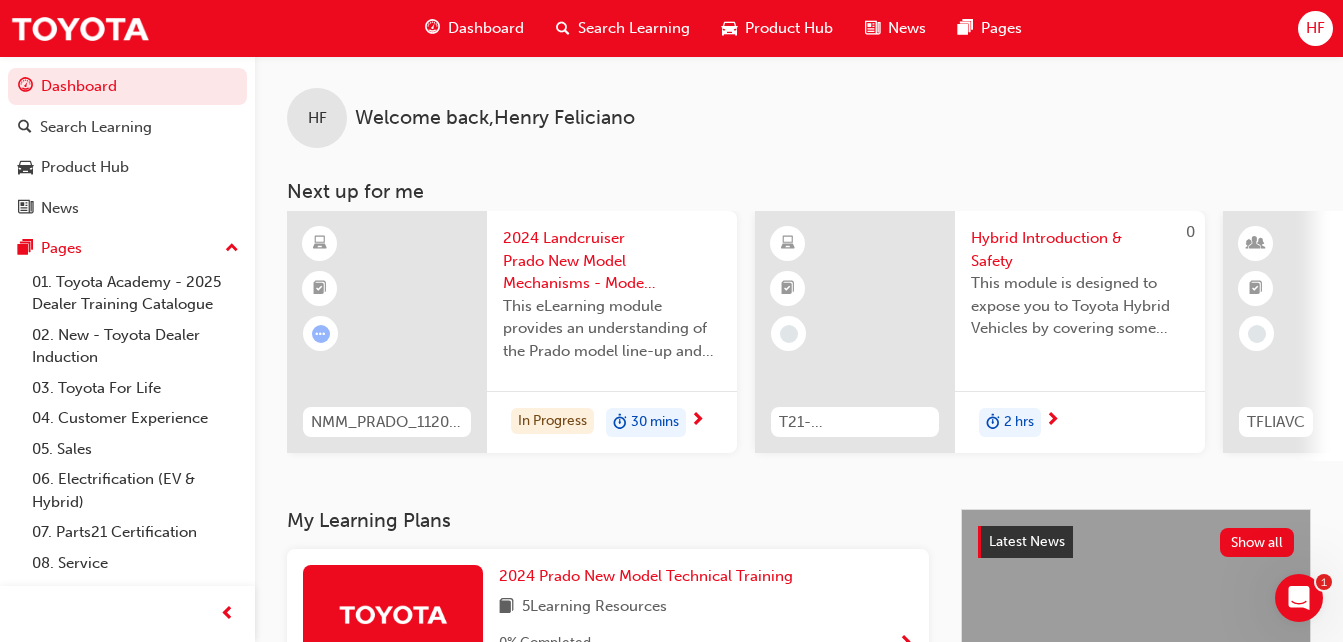 click on "Search Learning" at bounding box center (634, 28) 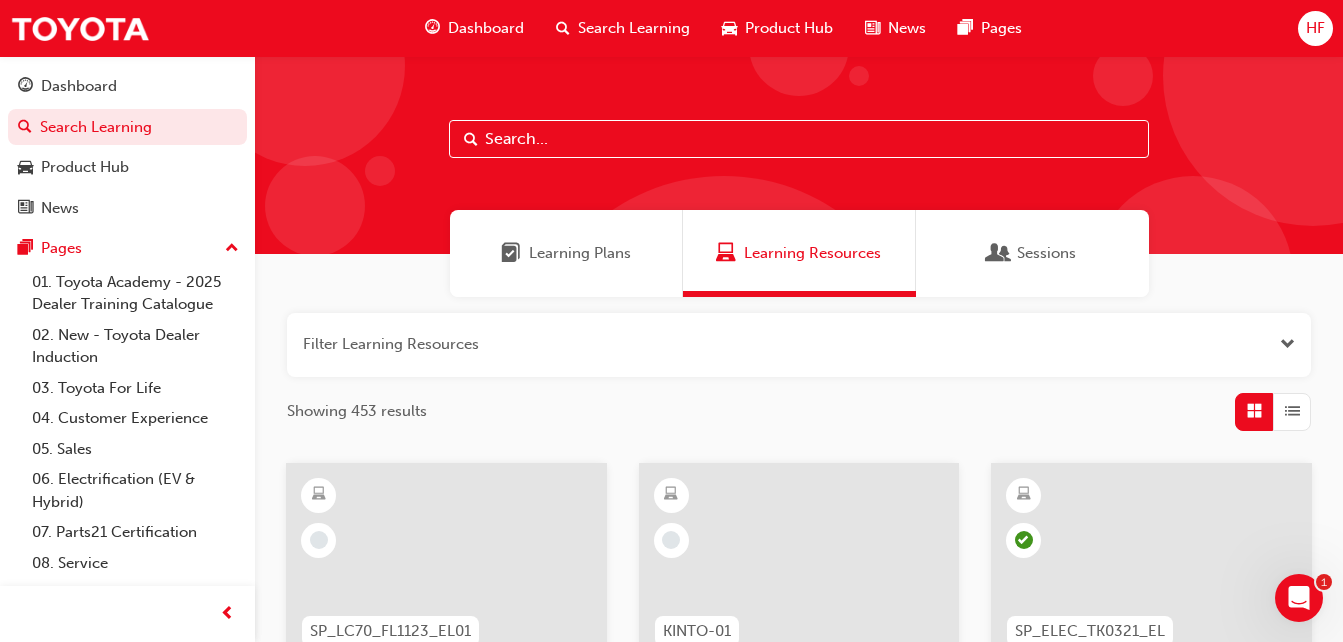 click at bounding box center (380, 171) 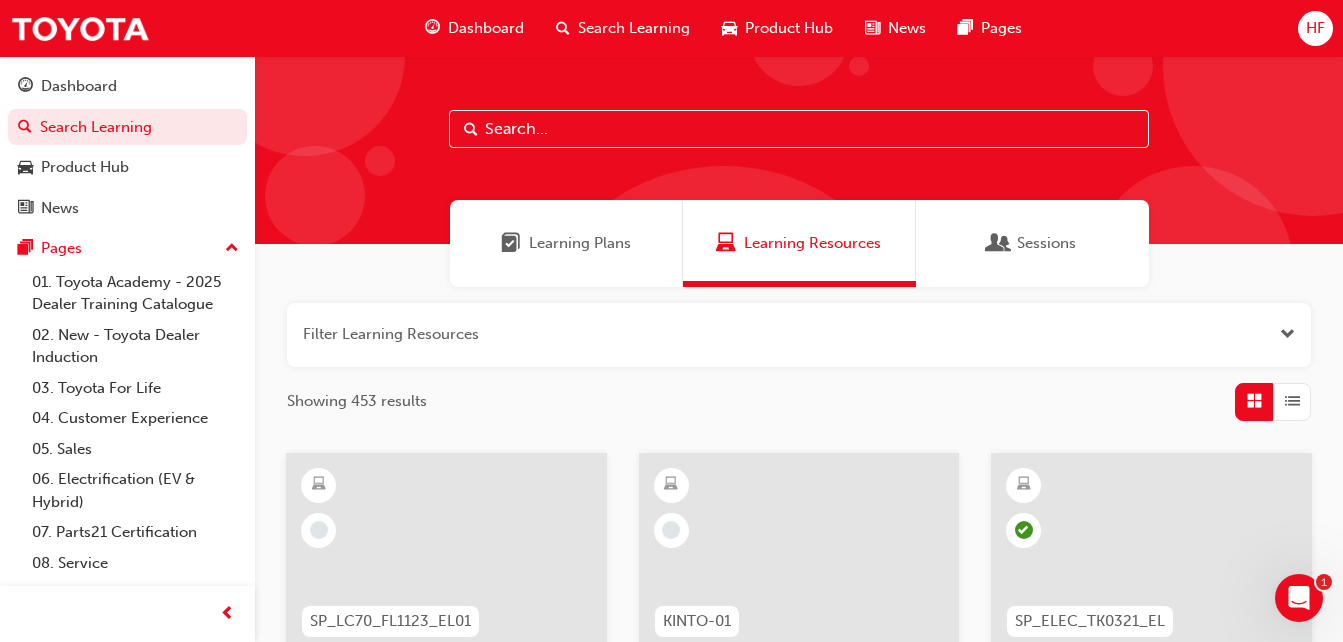 scroll, scrollTop: 0, scrollLeft: 0, axis: both 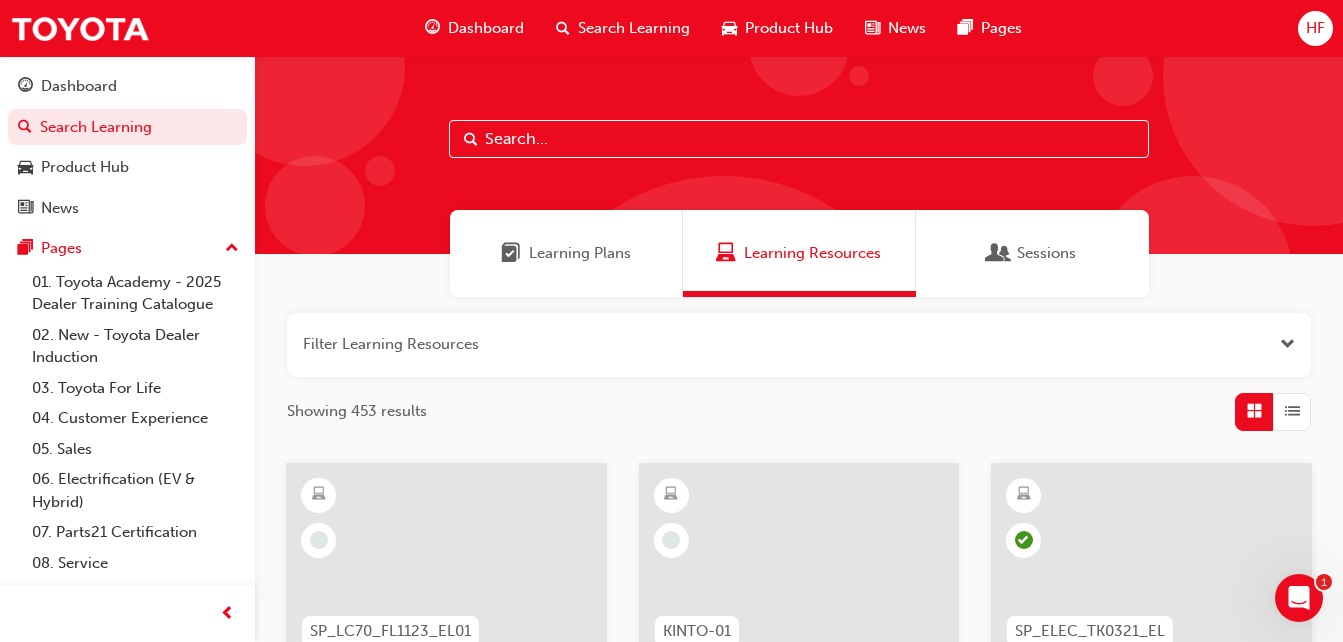 click on "Learning Plans" at bounding box center [580, 253] 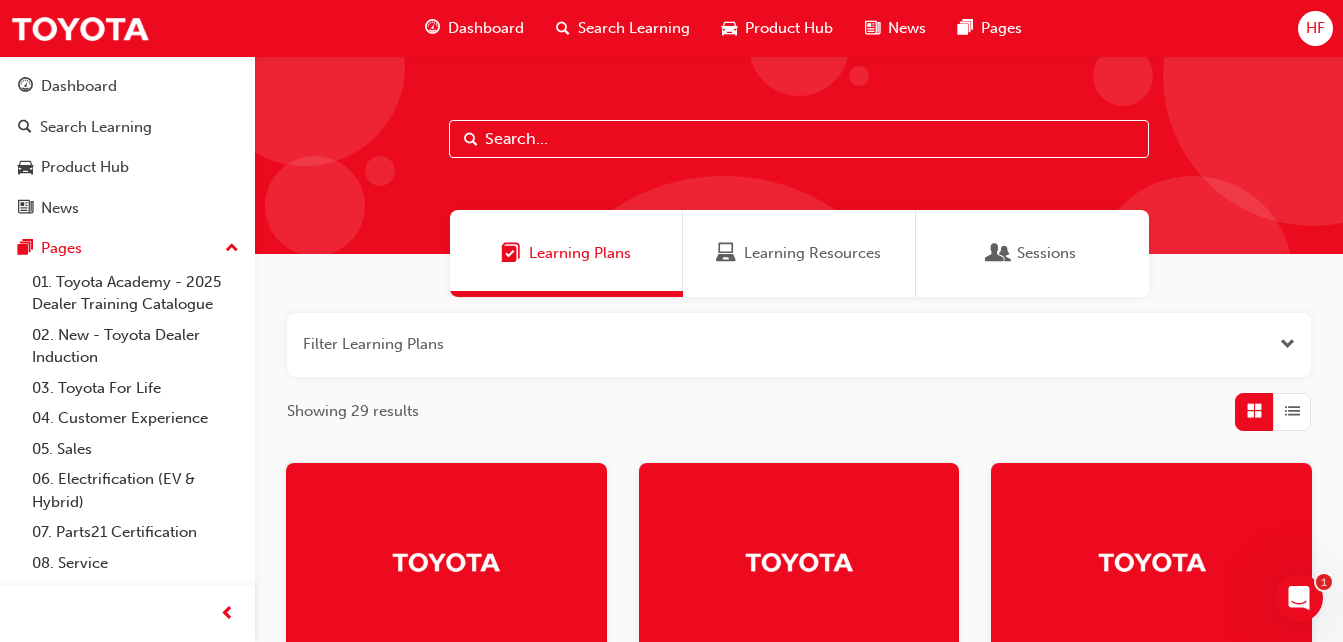click at bounding box center (315, 206) 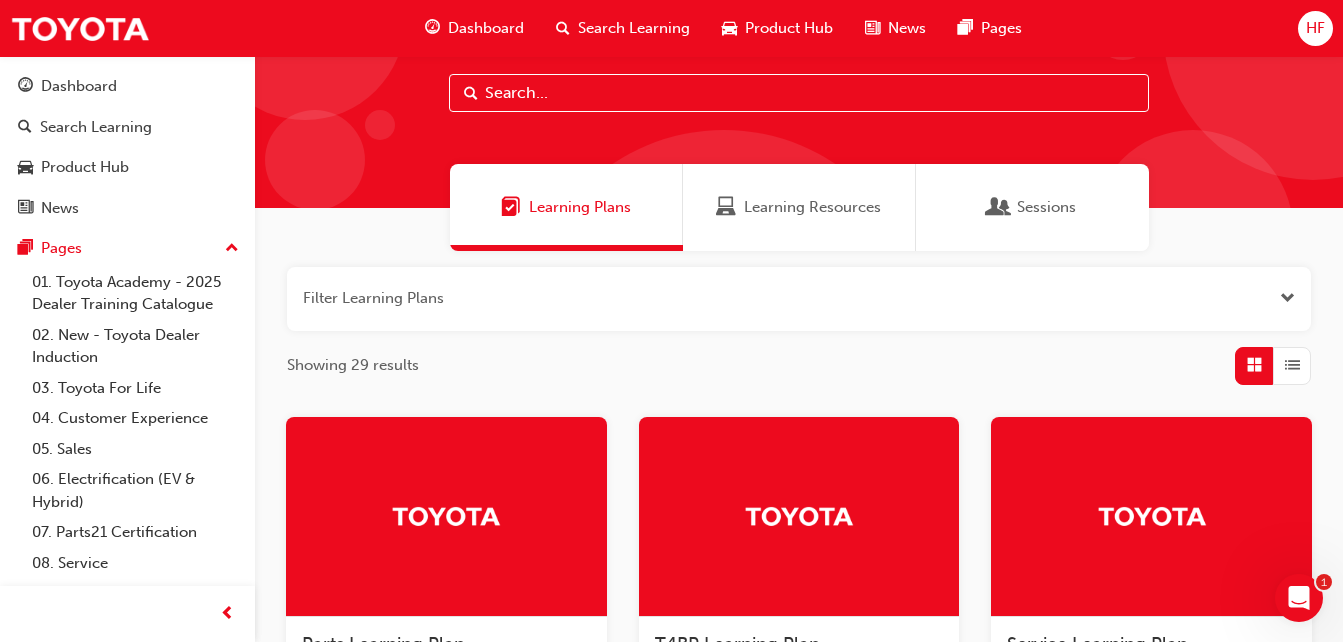 scroll, scrollTop: 0, scrollLeft: 0, axis: both 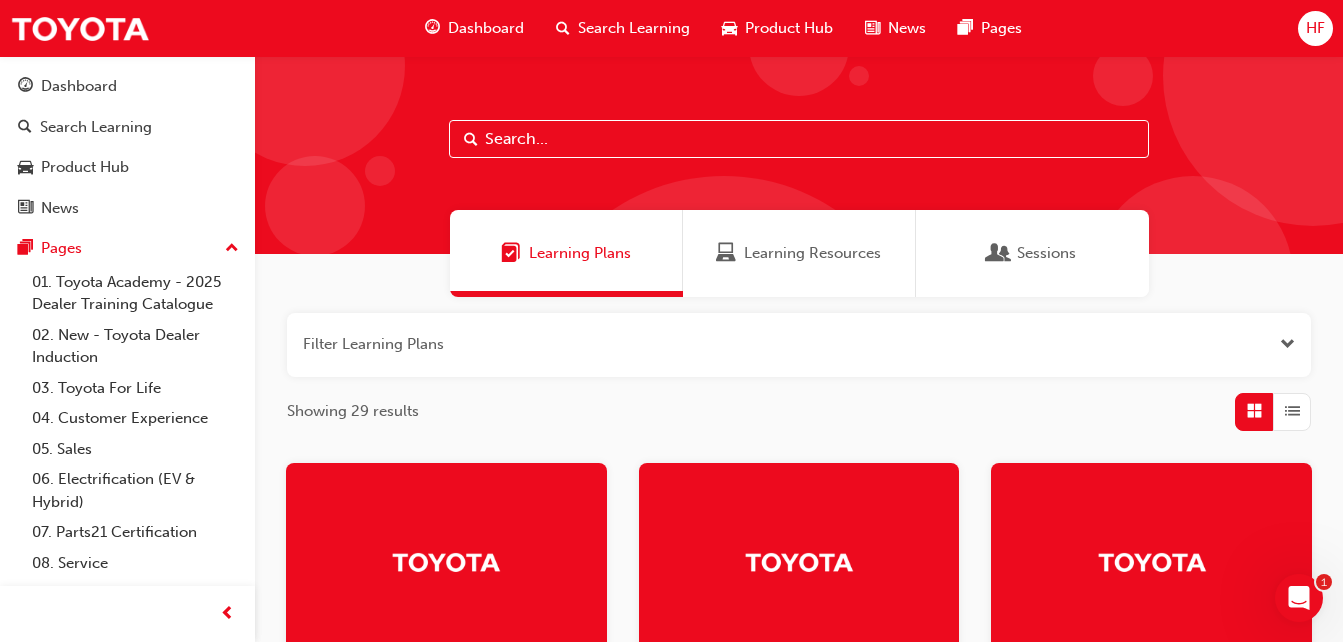 click on "Sessions" at bounding box center (1046, 253) 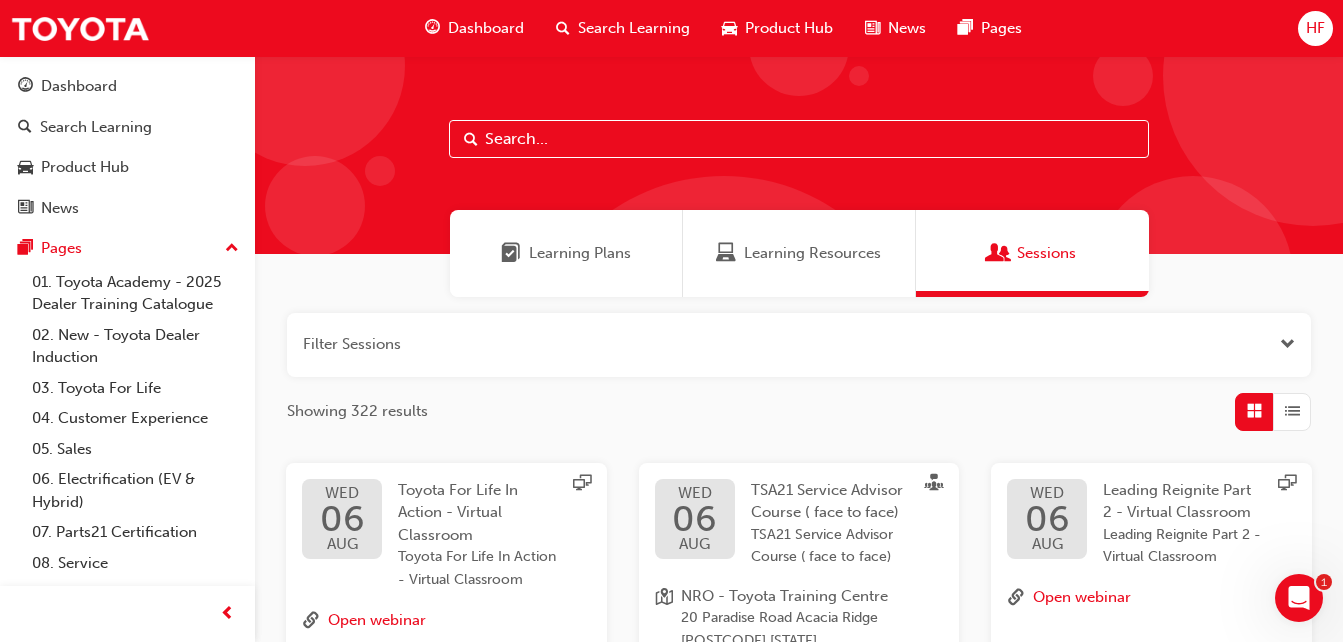 click at bounding box center (315, 206) 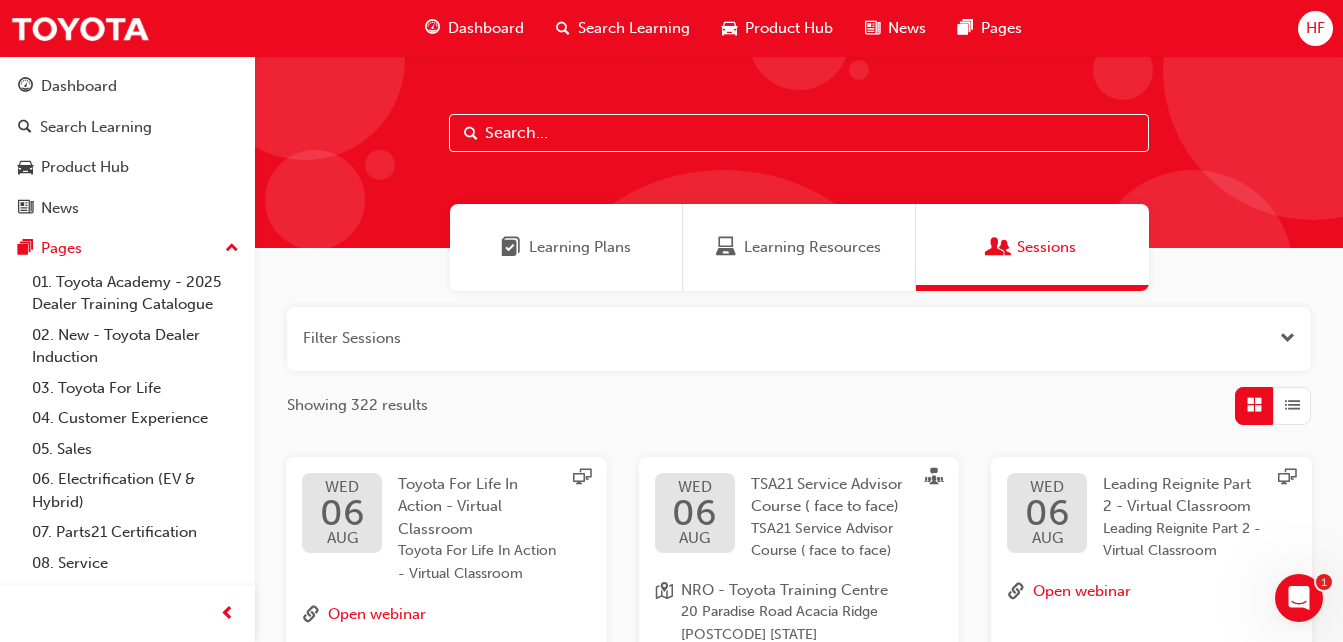 scroll, scrollTop: 0, scrollLeft: 0, axis: both 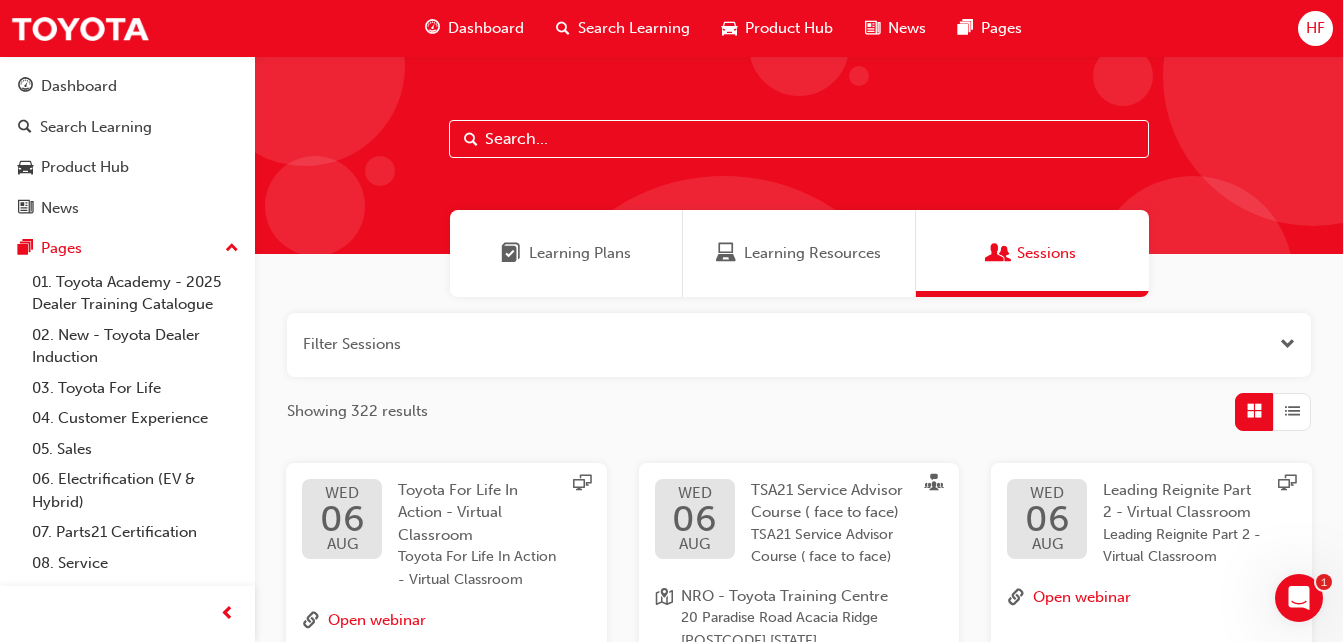 click on "Product Hub" at bounding box center [789, 28] 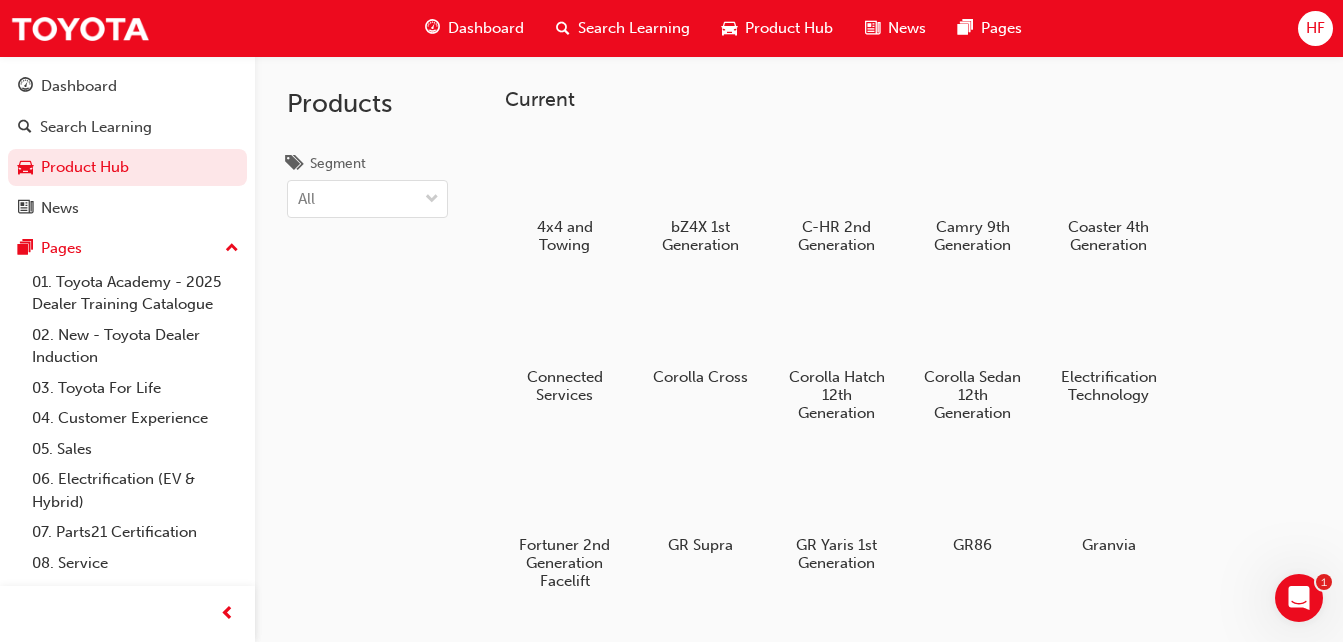click on "4x4 and Towing bZ4X 1st Generation C-HR 2nd Generation Camry 9th Generation Coaster 4th Generation Connected Services Corolla Cross Corolla Hatch 12th Generation Corolla Sedan 12th Generation Electrification Technology Fortuner 2nd Generation Facelift GR Supra GR Yaris 1st Generation GR86 Granvia HiAce 6th Generation HiLux 8th Generation Facelift Kluger 4th Generation LandCruiser 300 Series  LandCruiser 70 Mirai 2nd Generation MyToyota Connect Prado 4th Generation 2020 Prado 5th Generation RAV4 5th Generation RAV4 All-New 6th Generation (2026) Tundra Yaris Cross Yaris Hatch 4th Generation" at bounding box center (908, 622) 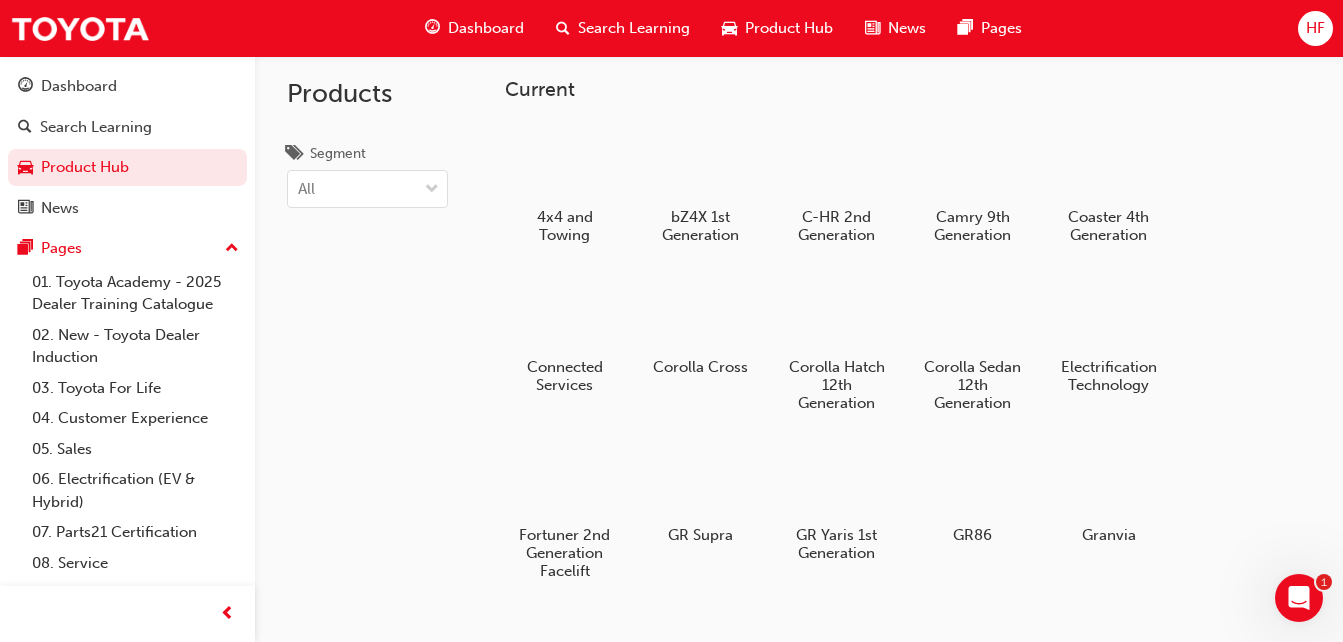 scroll, scrollTop: 0, scrollLeft: 0, axis: both 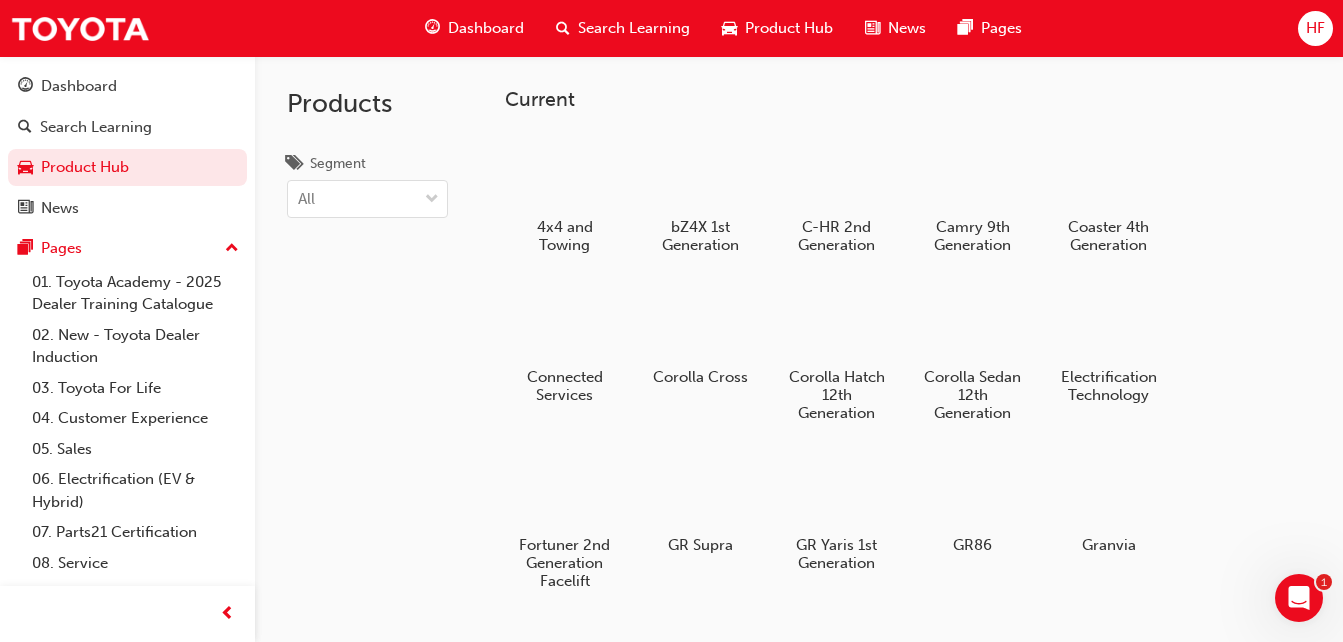click on "Dashboard" at bounding box center (486, 28) 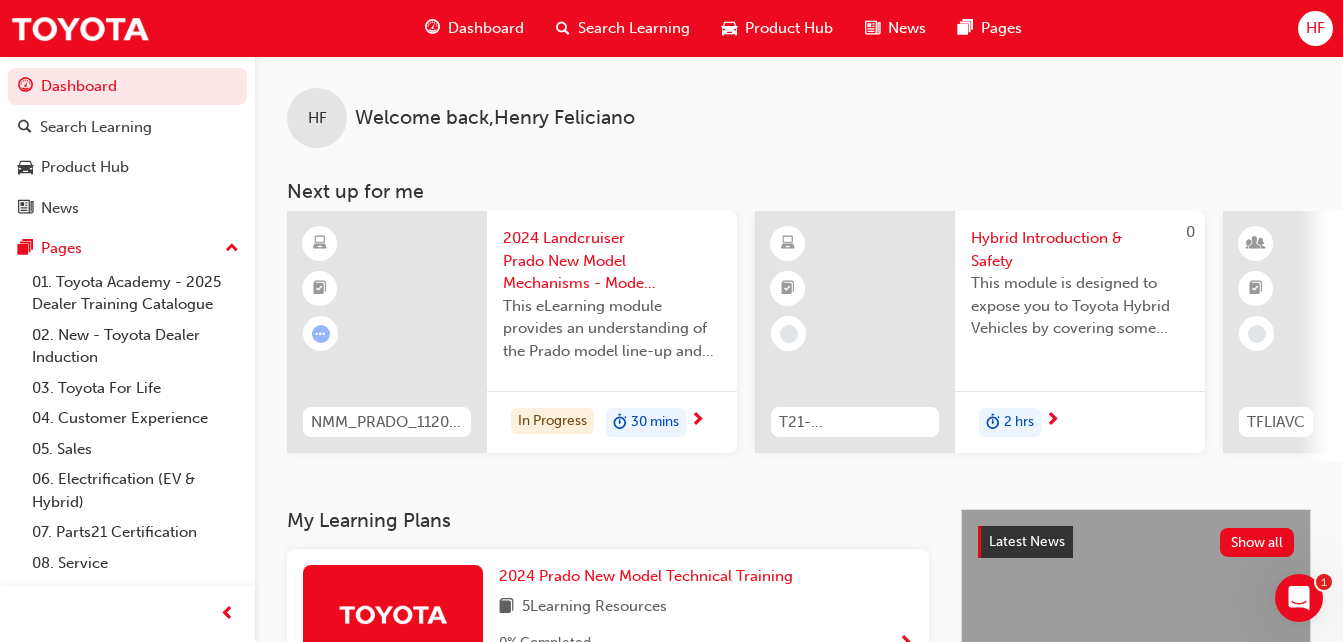 click on "My Learning Plans" at bounding box center (608, 520) 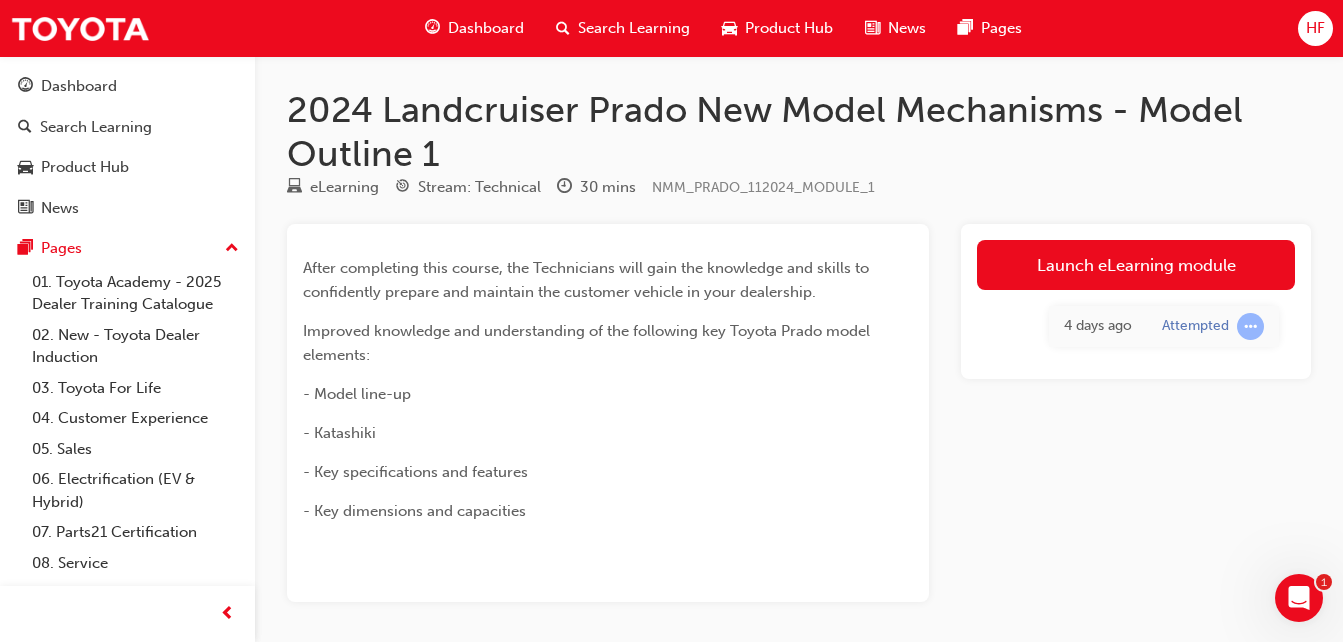 click on "- Katashiki" at bounding box center [608, 433] 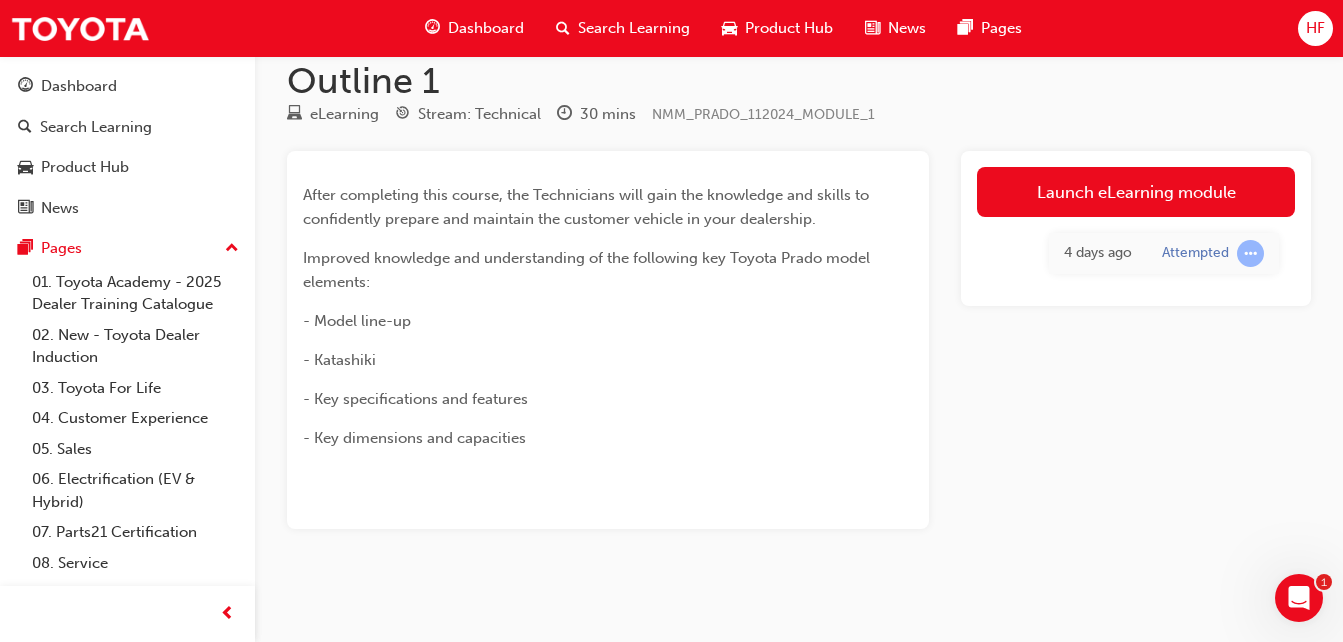scroll, scrollTop: 74, scrollLeft: 0, axis: vertical 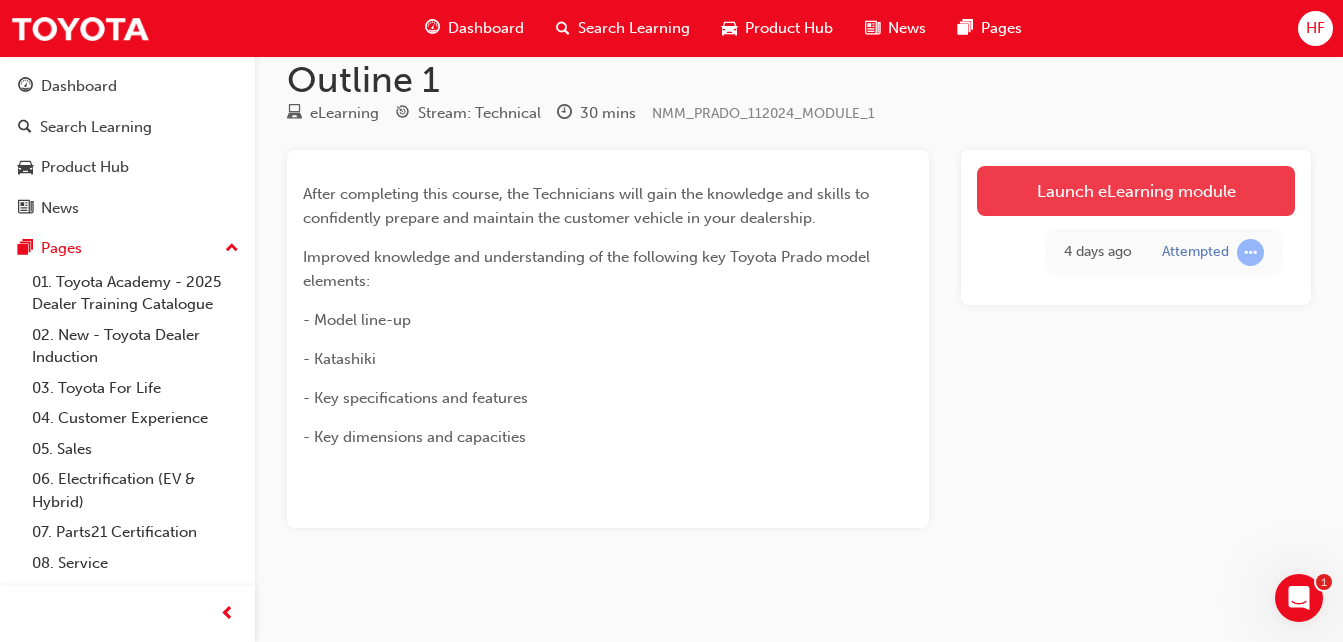 click on "Launch eLearning module" at bounding box center [1136, 191] 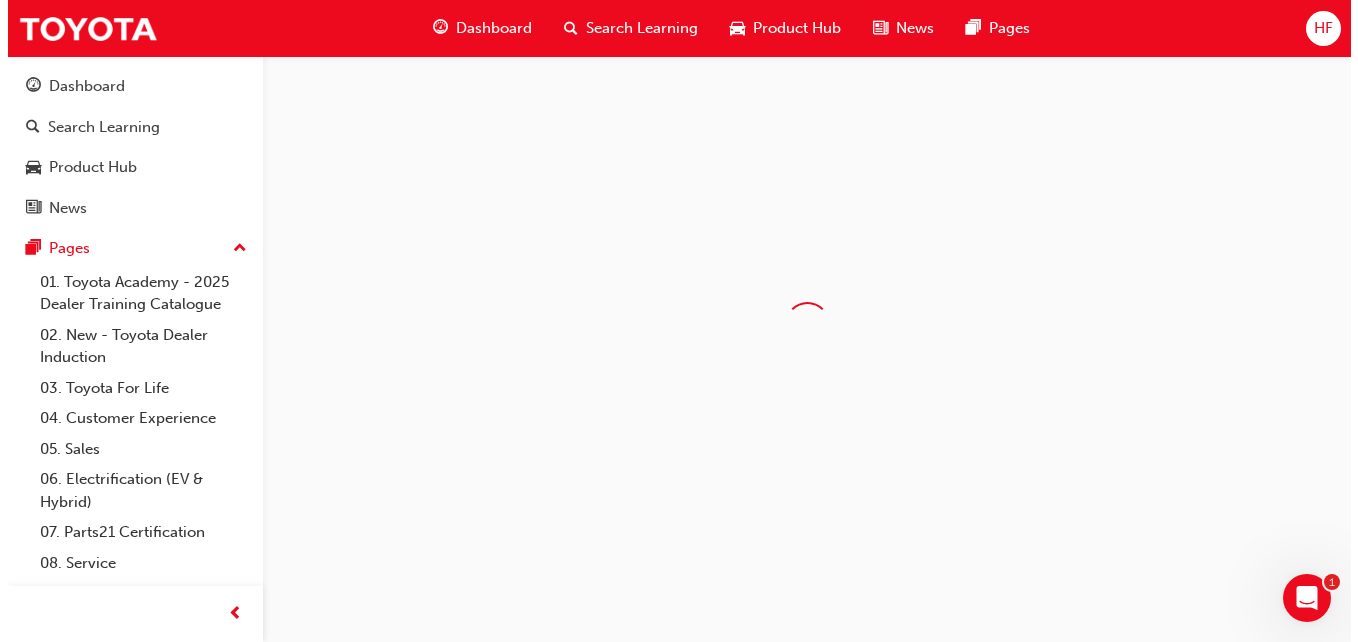 scroll, scrollTop: 0, scrollLeft: 0, axis: both 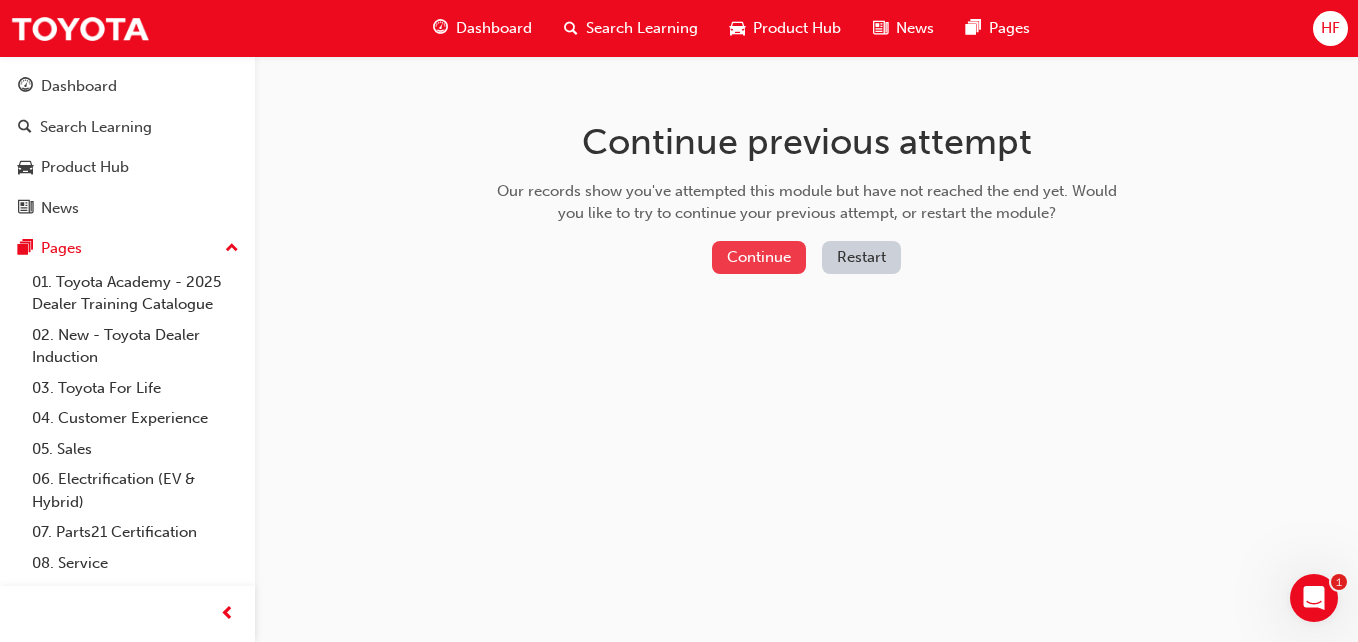 click on "Continue" at bounding box center [759, 257] 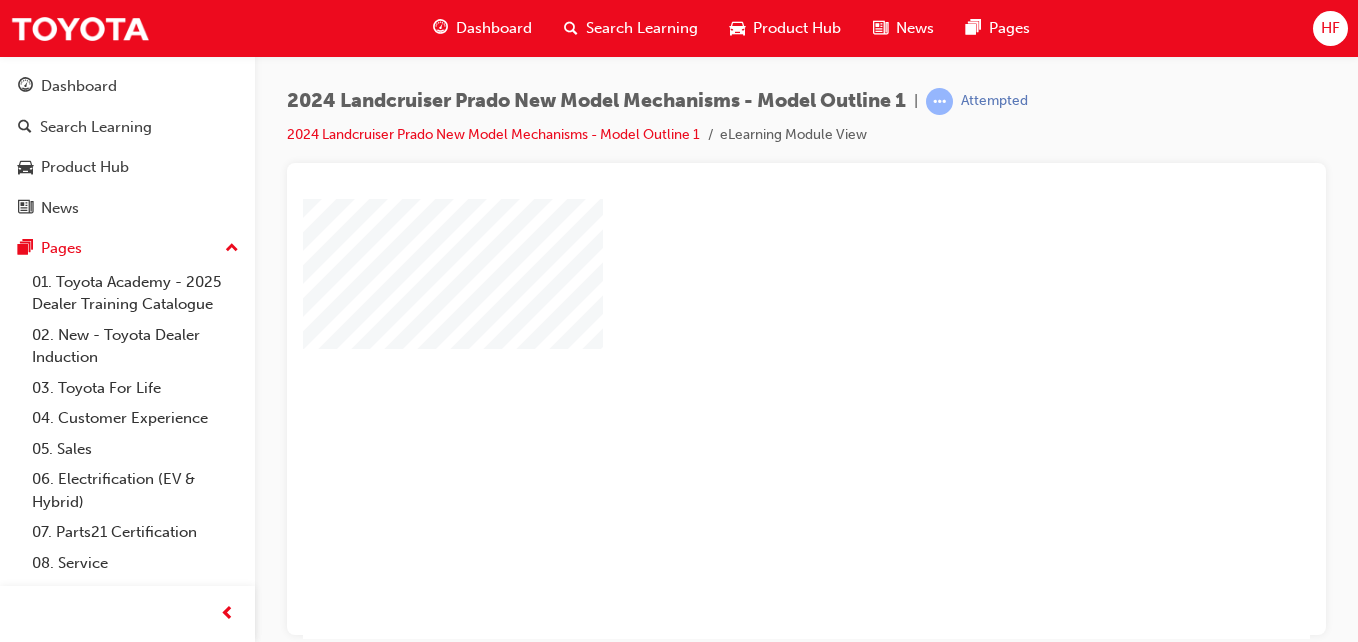 scroll, scrollTop: 0, scrollLeft: 0, axis: both 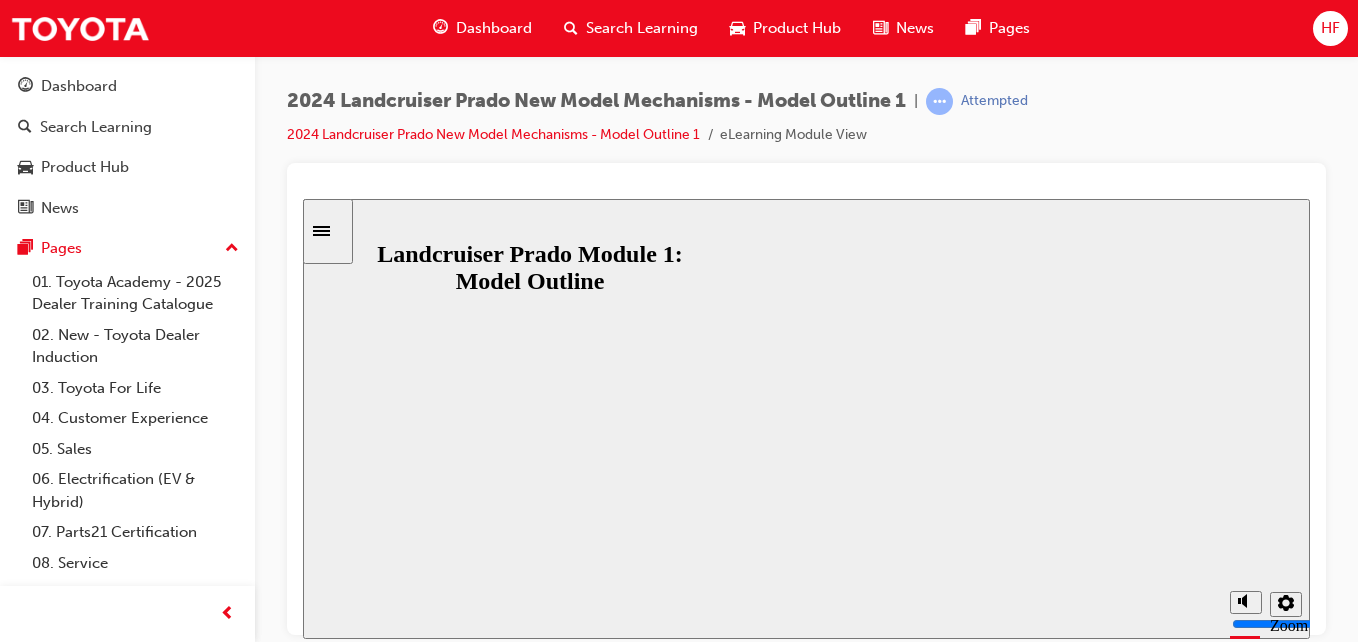 click on "Resume" at bounding box center [341, 994] 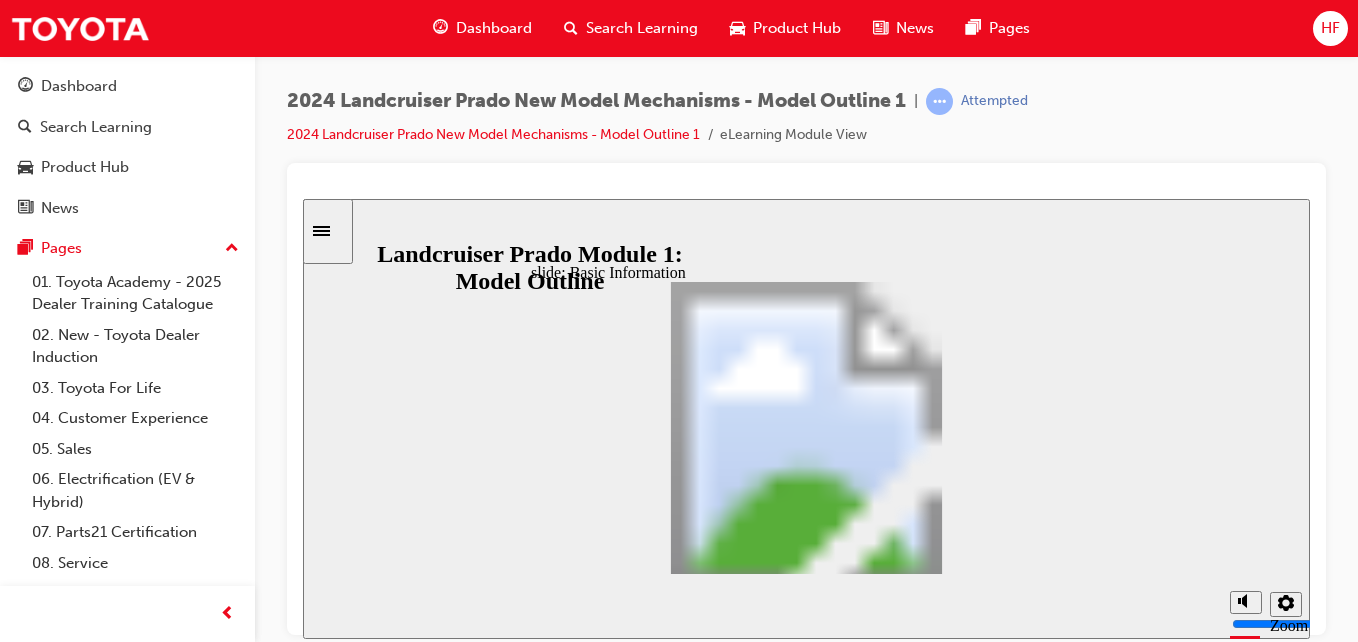 click 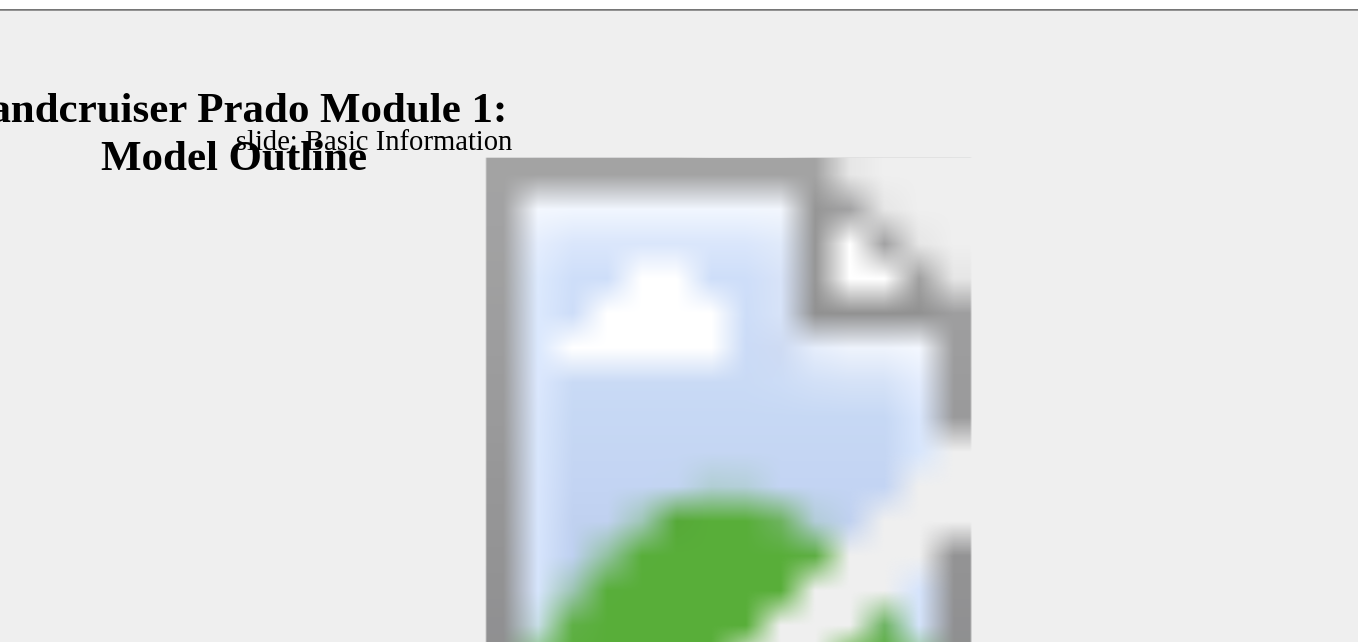 scroll, scrollTop: 7, scrollLeft: 0, axis: vertical 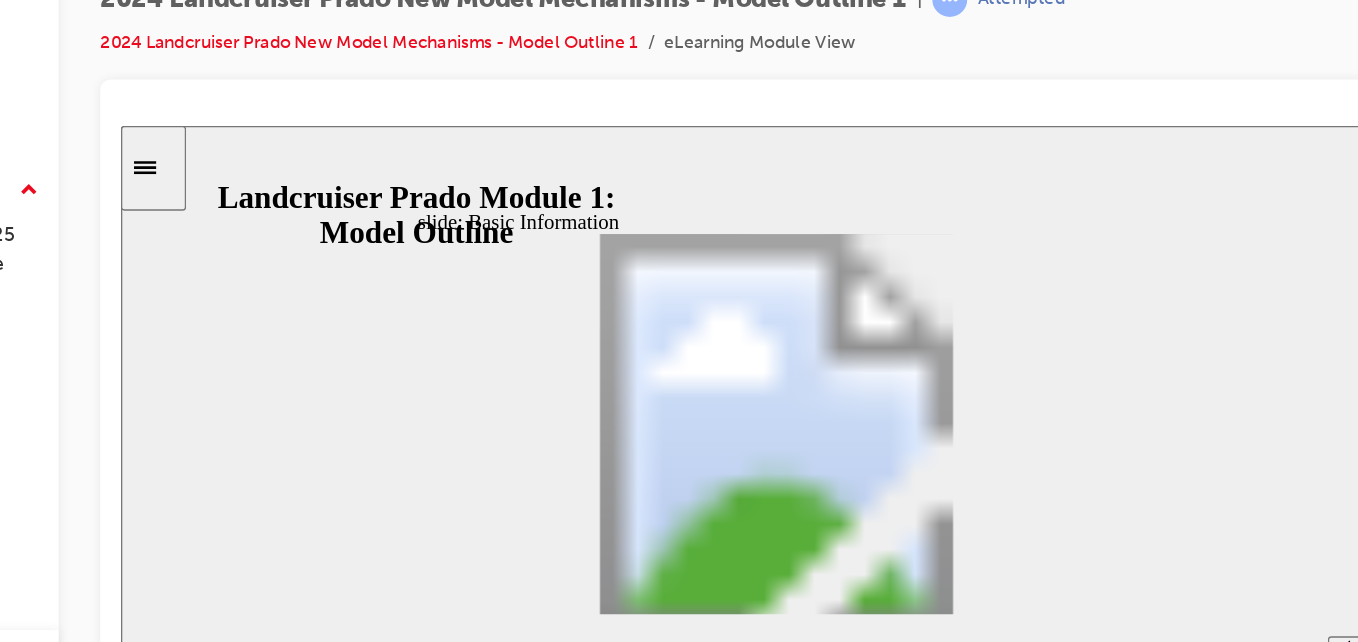 click at bounding box center [582, 2277] 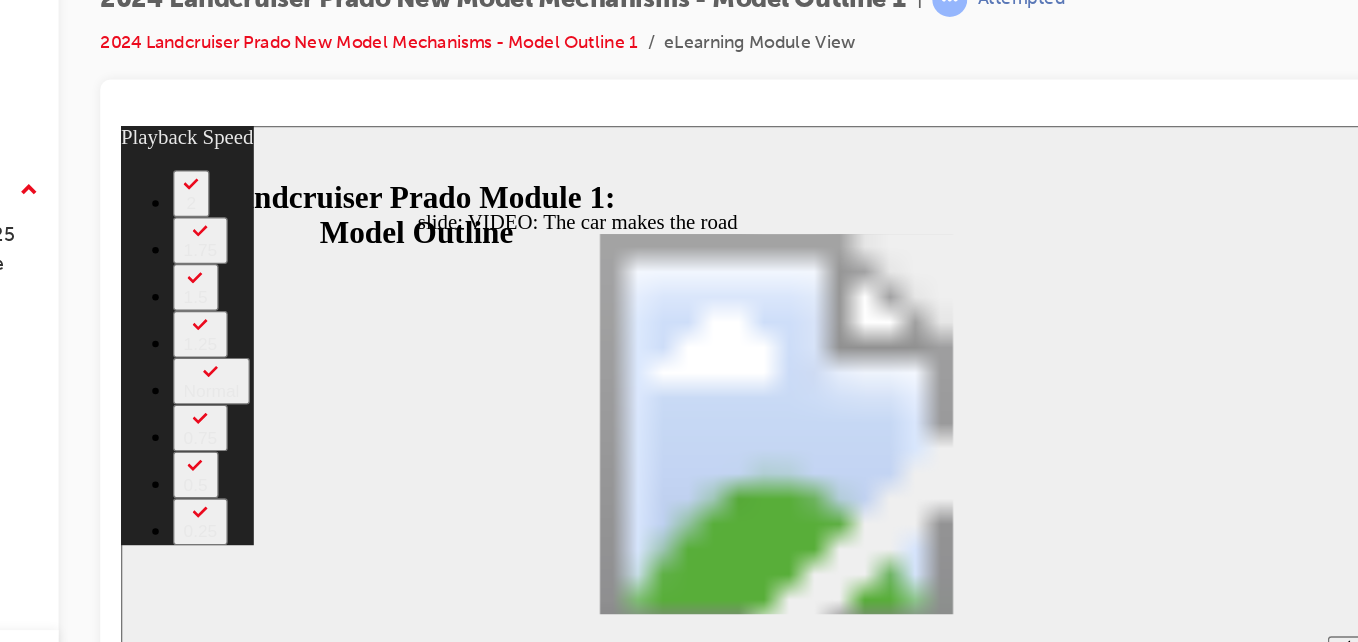 type on "0" 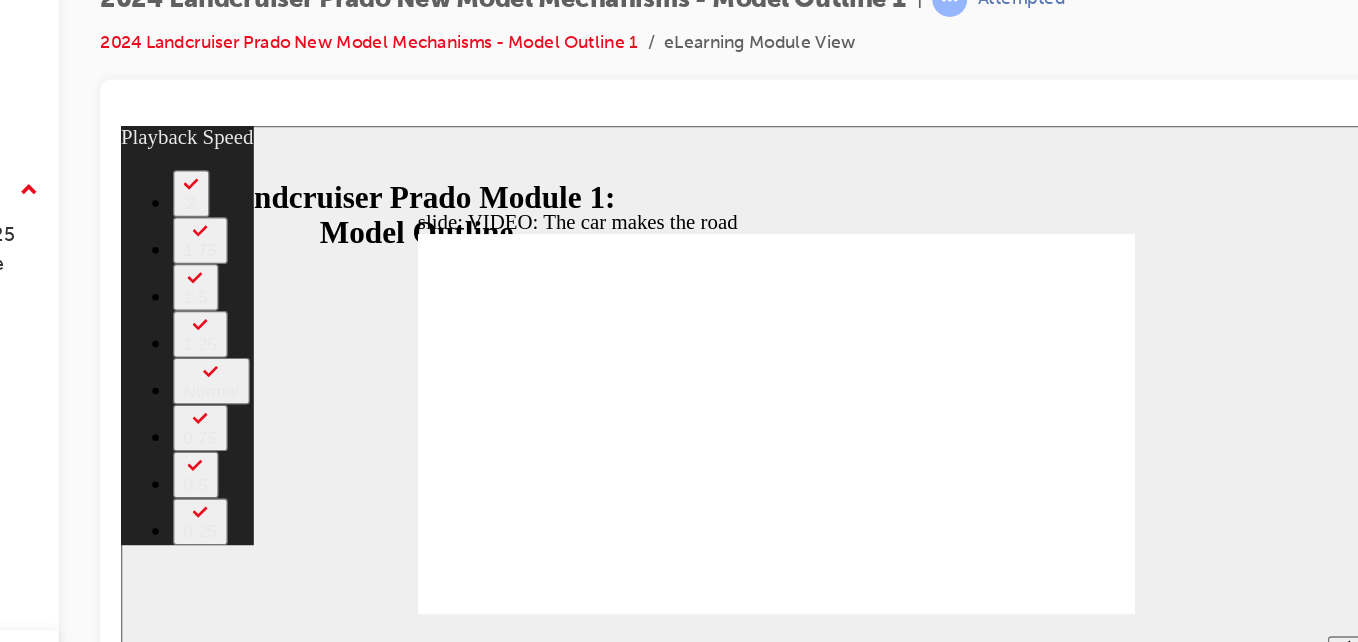 click at bounding box center [560, 2295] 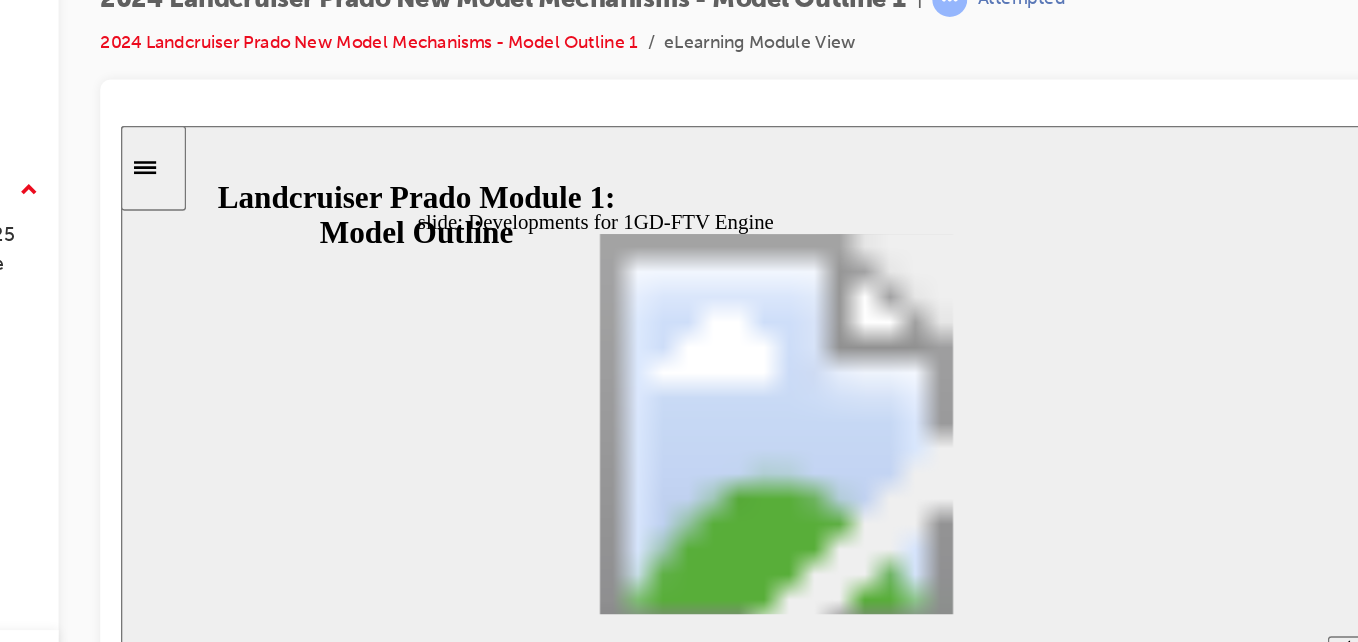 drag, startPoint x: 391, startPoint y: 434, endPoint x: 756, endPoint y: 483, distance: 368.27435 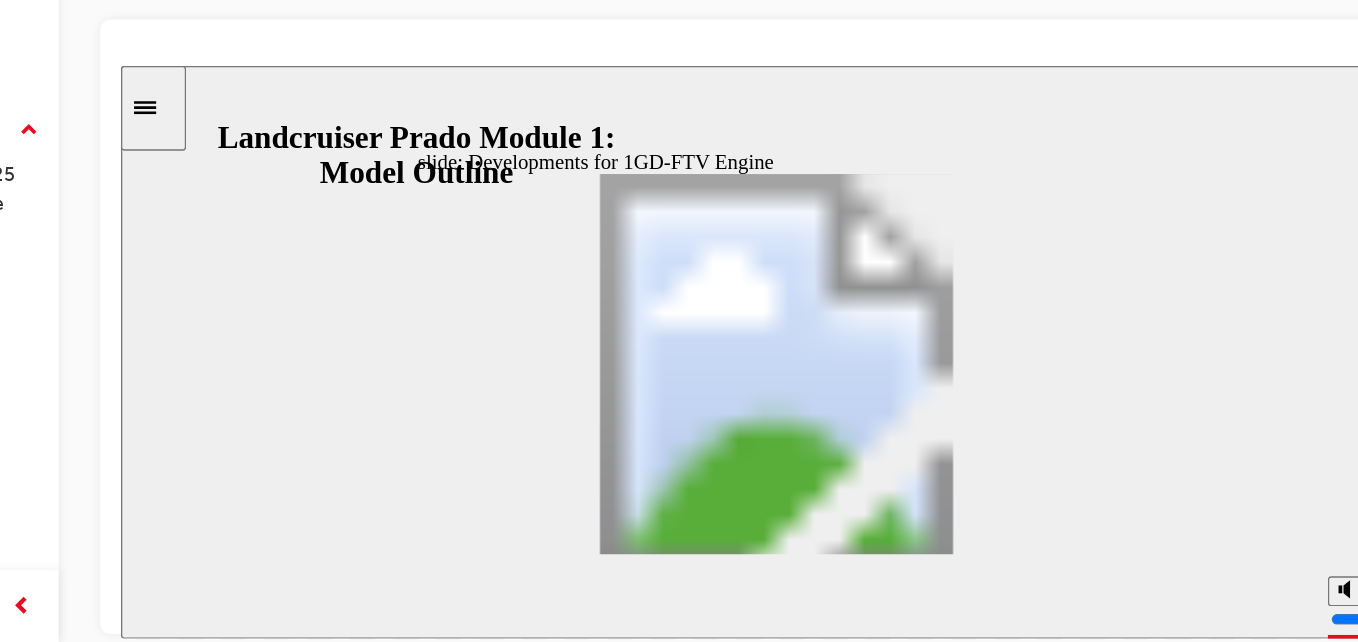 click 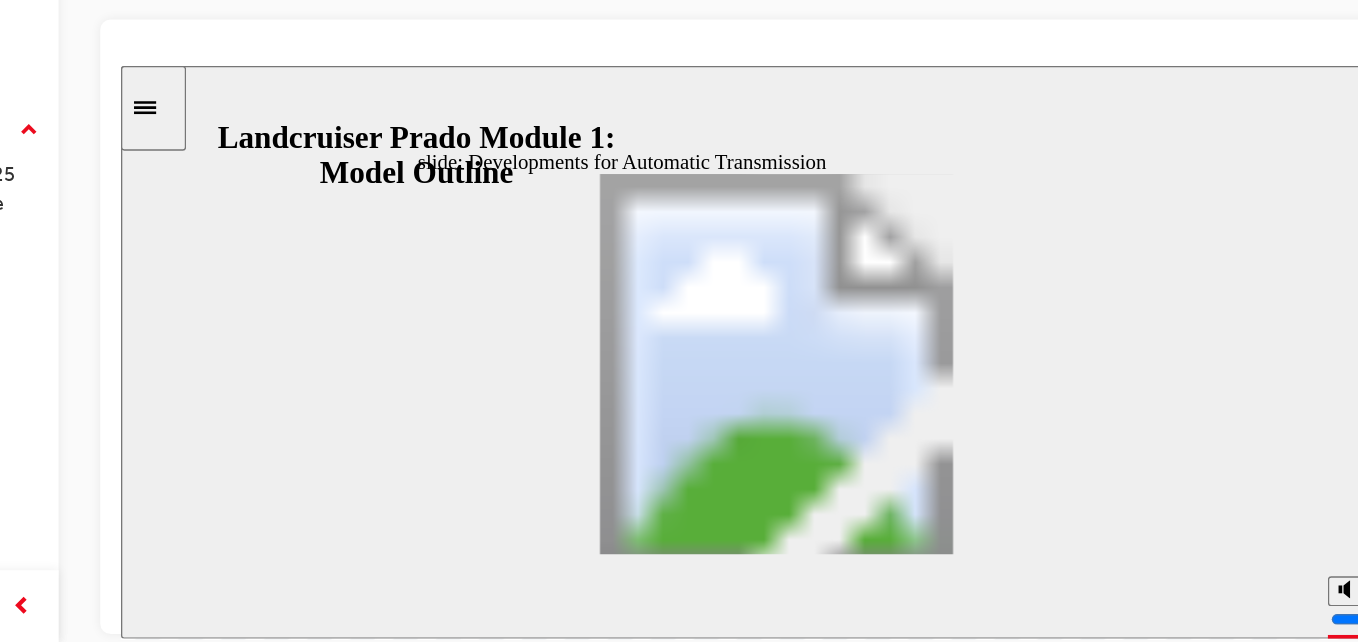 click 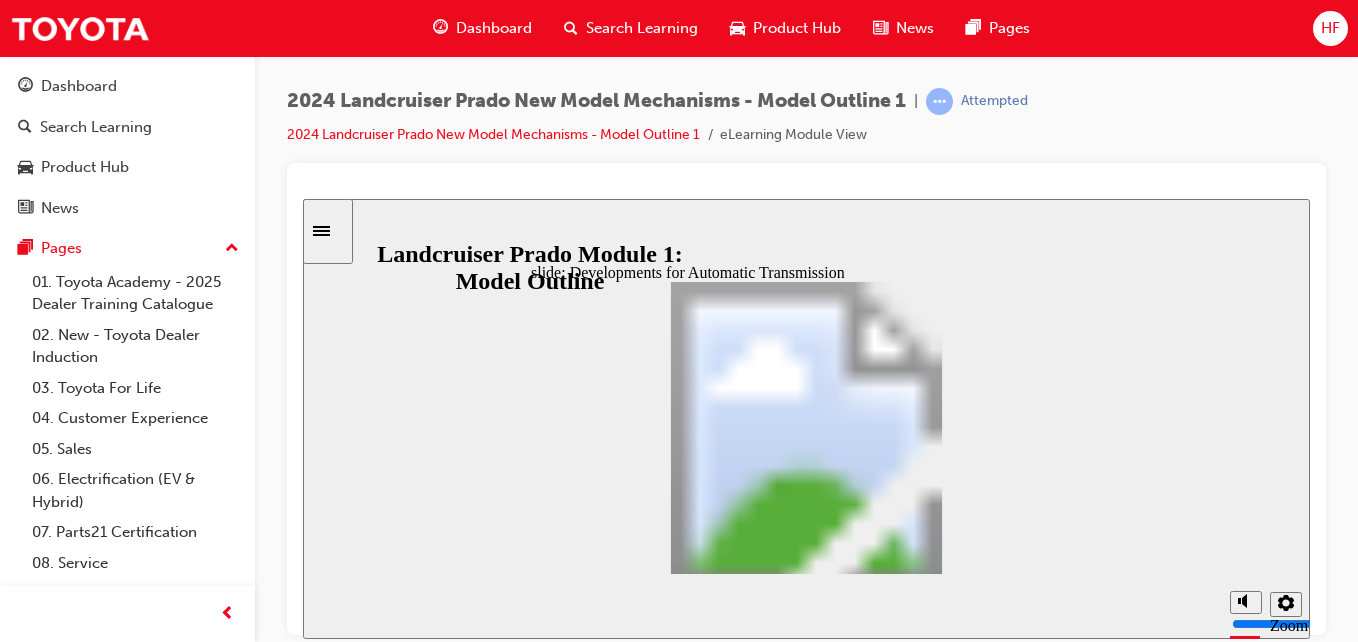 click 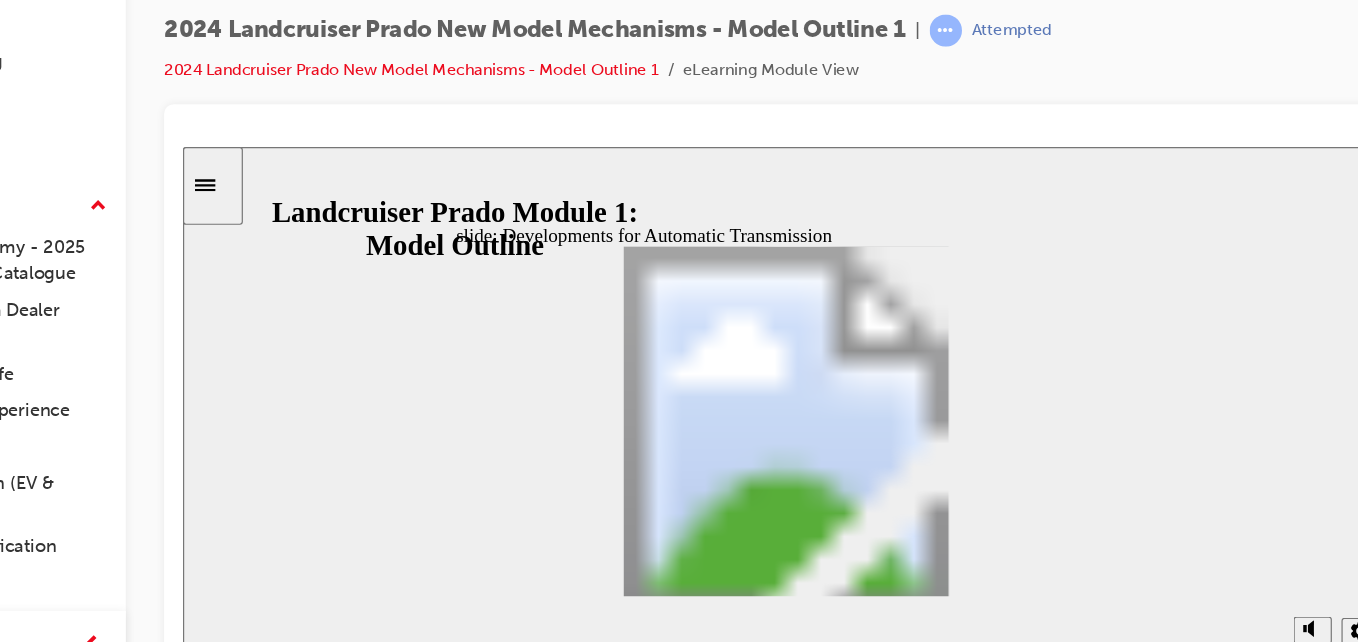 click 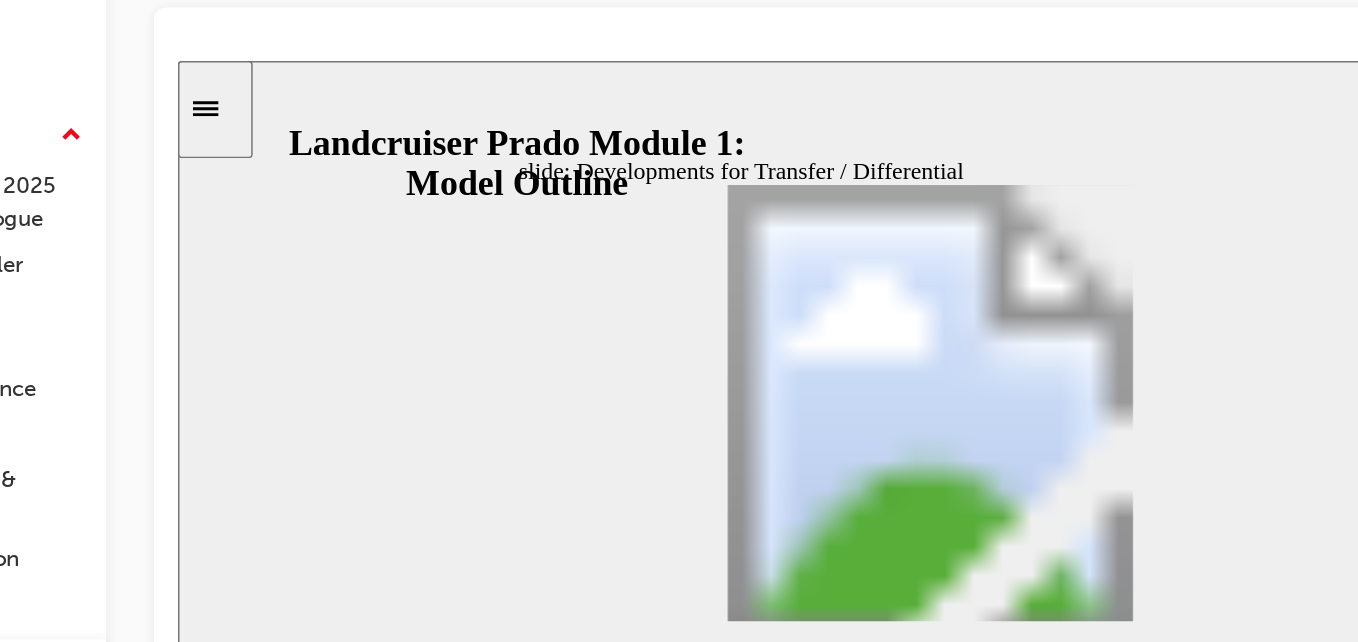 click 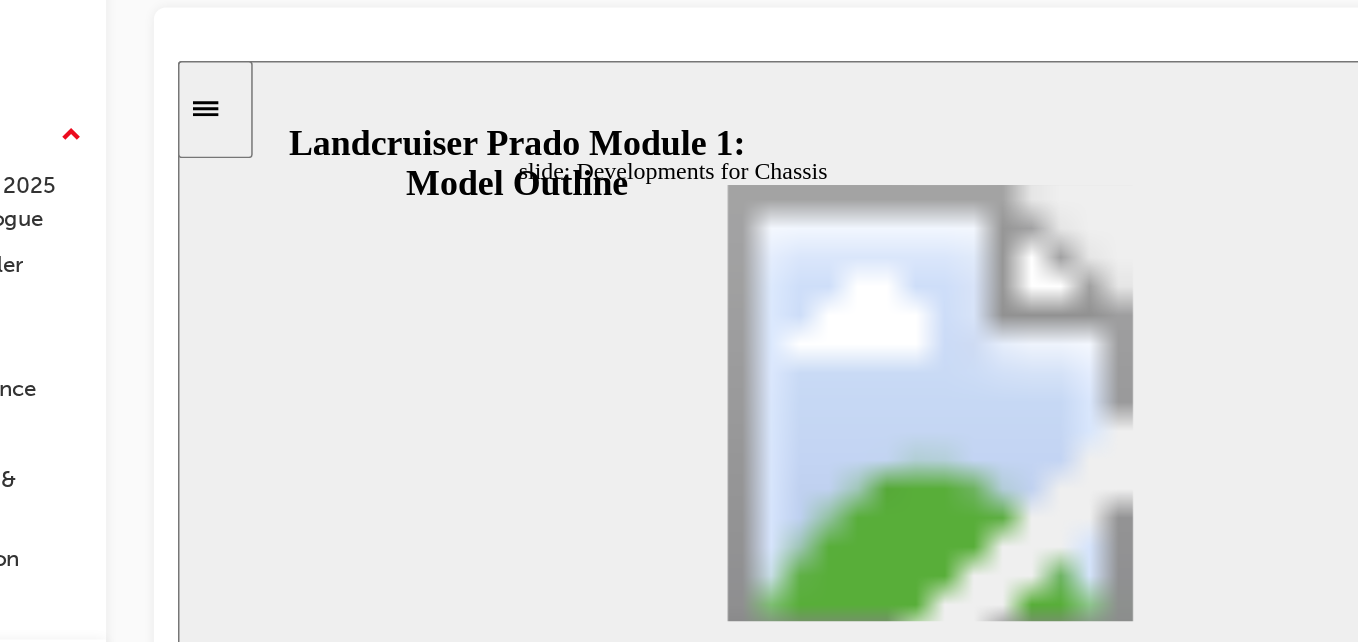 click 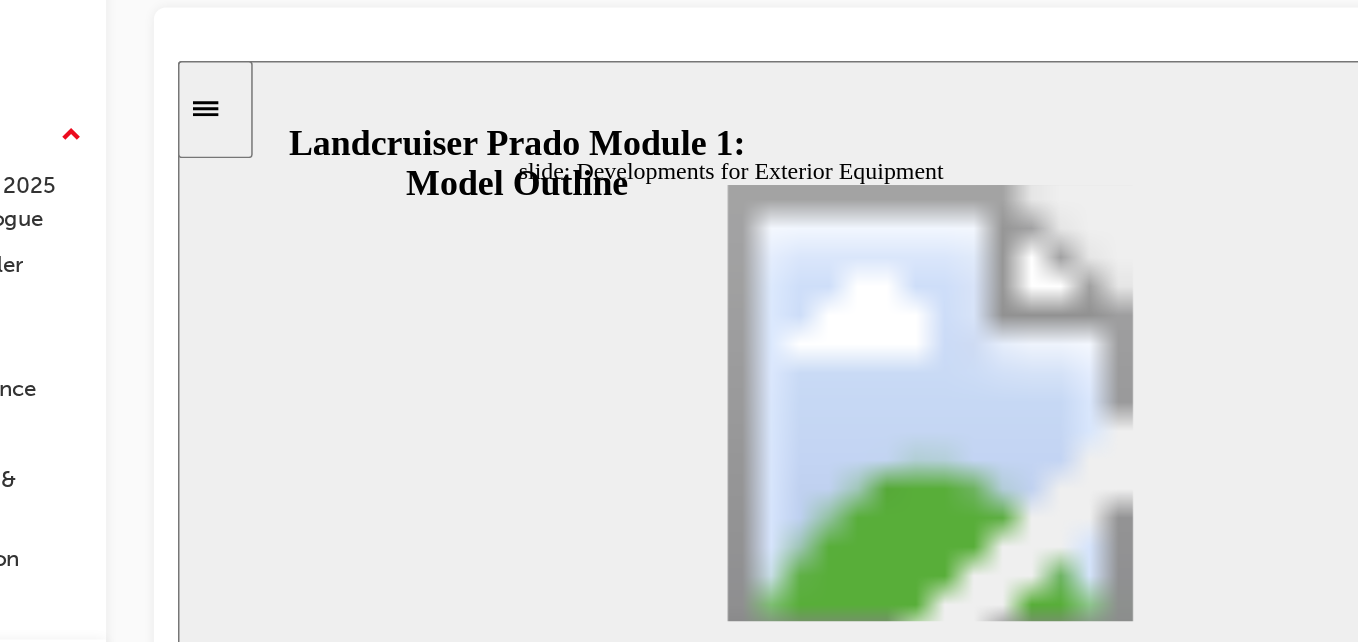 click 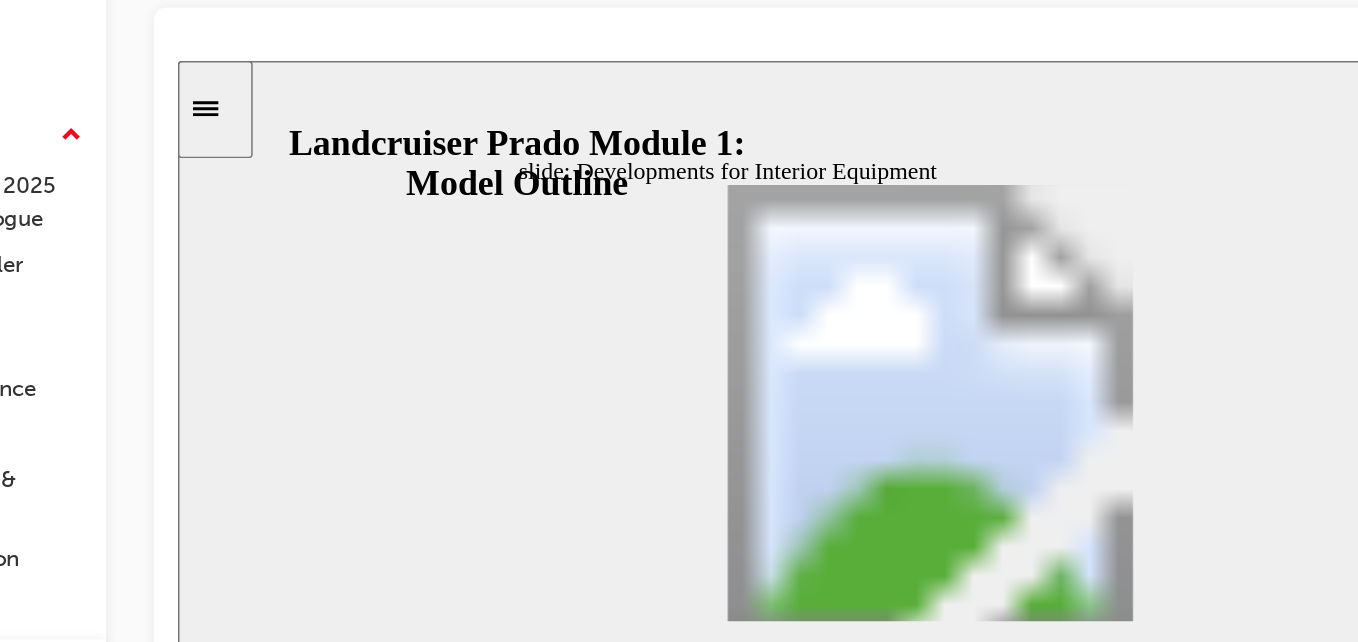 click at bounding box center [680, 1537] 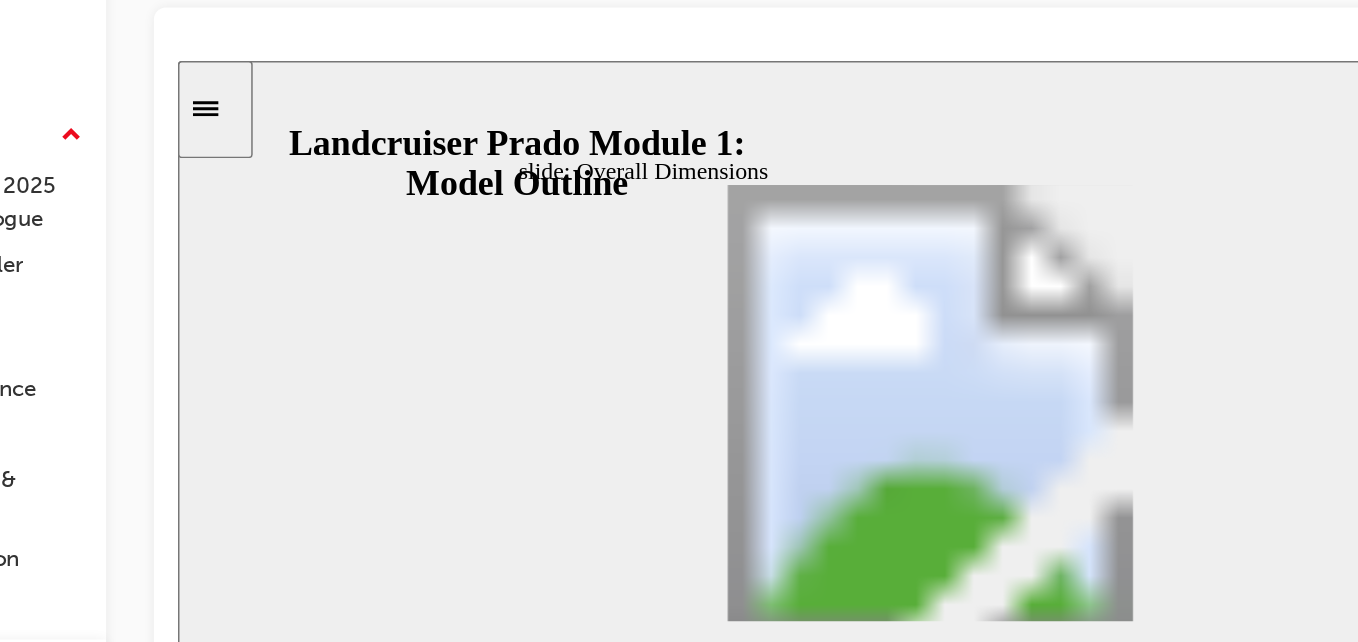 drag, startPoint x: 817, startPoint y: 387, endPoint x: 745, endPoint y: 412, distance: 76.2168 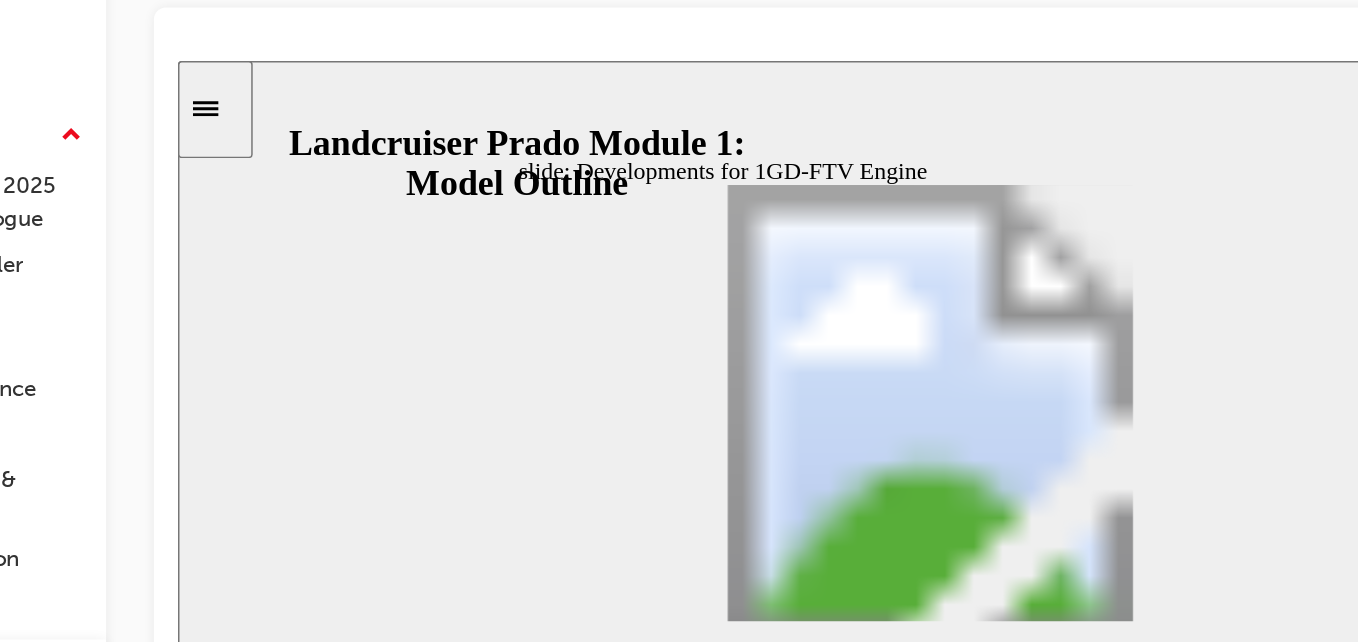 click 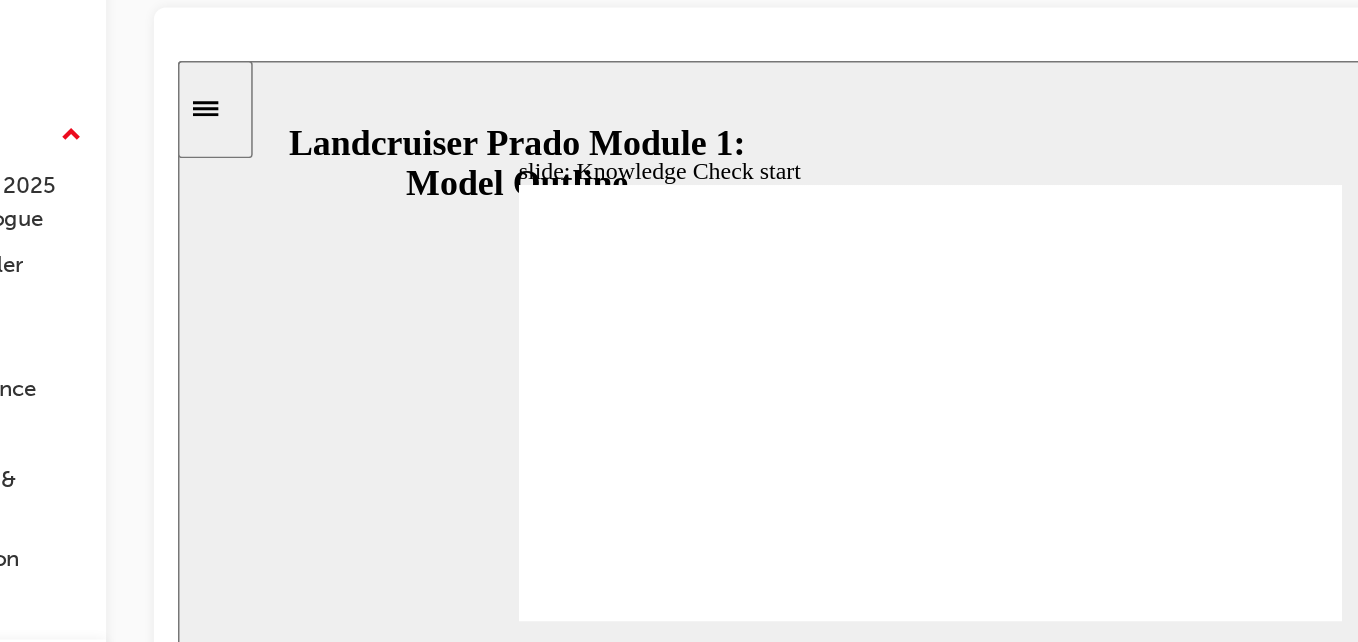drag, startPoint x: 691, startPoint y: 340, endPoint x: 842, endPoint y: 367, distance: 153.39491 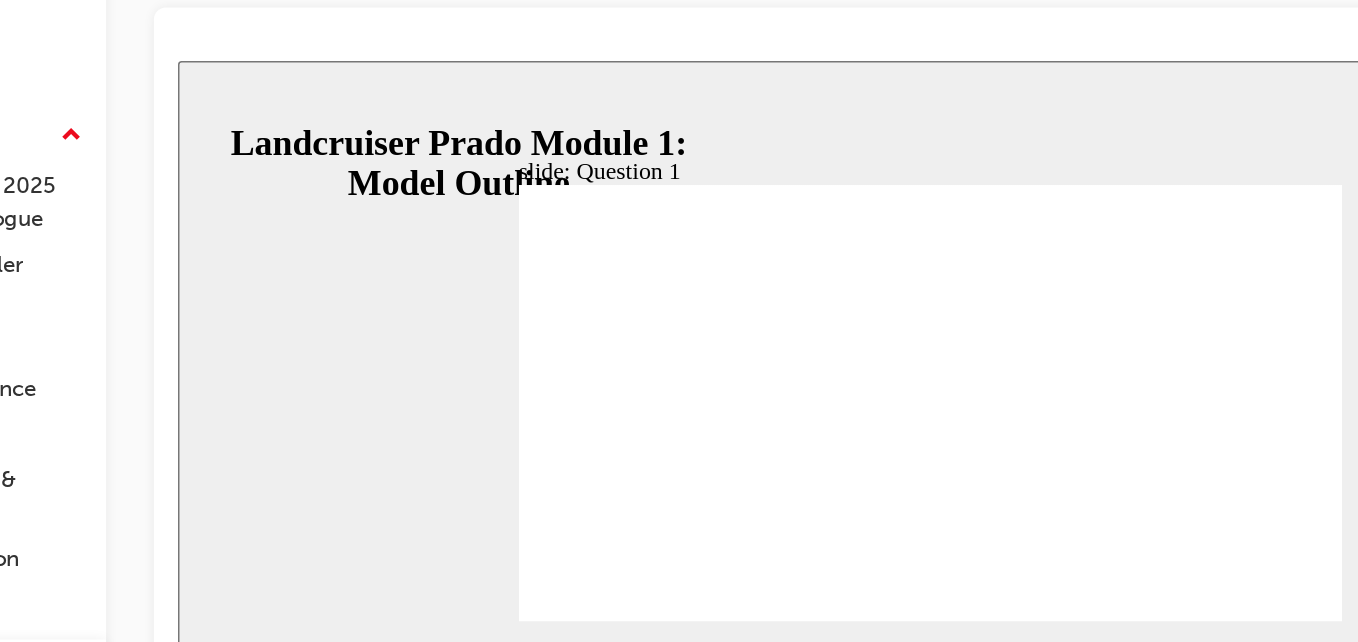 radio on "true" 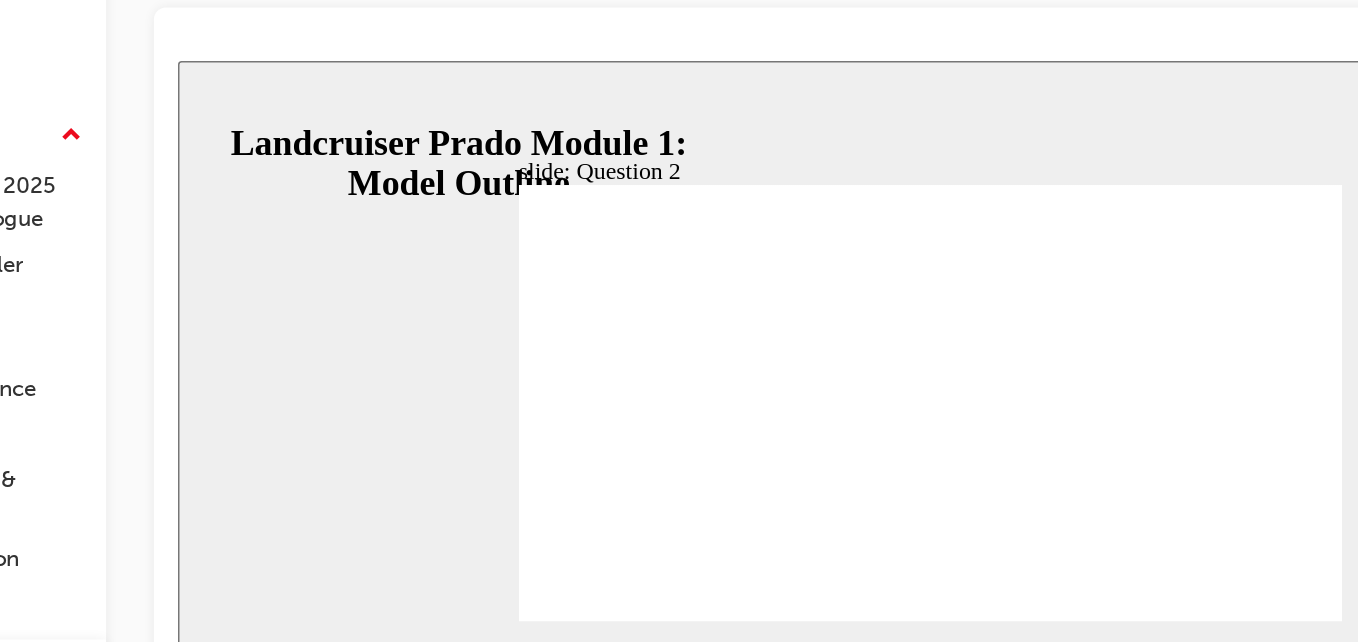 radio on "true" 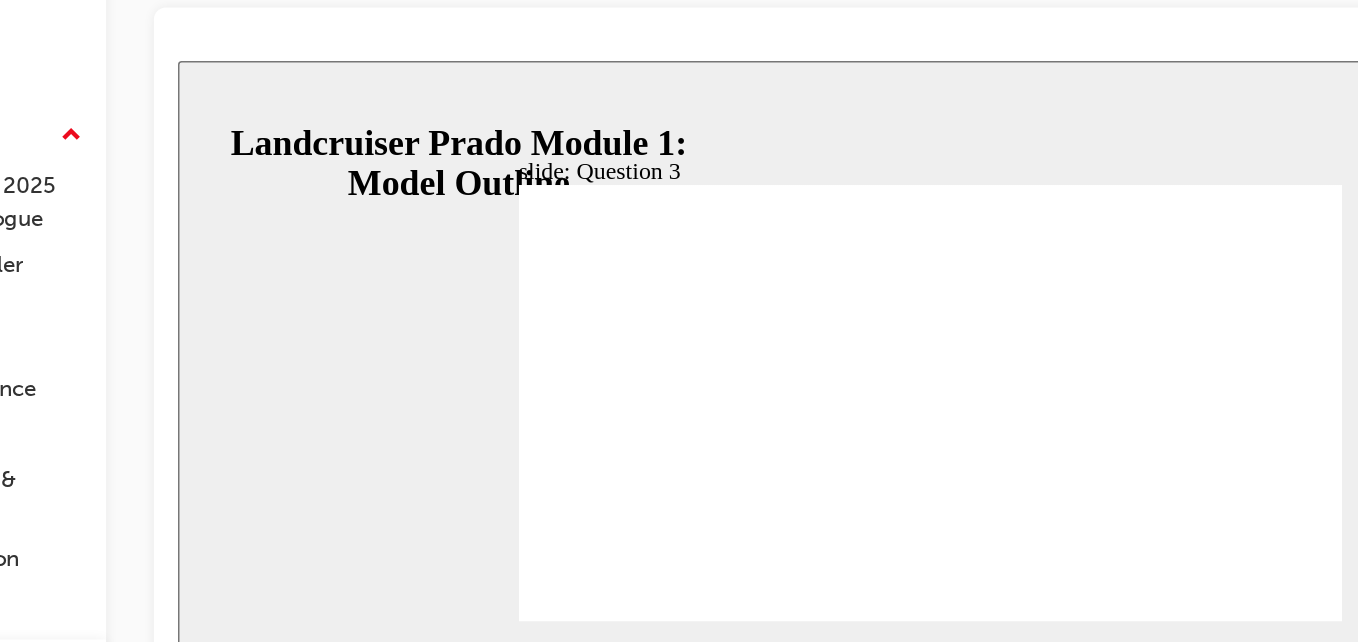 radio on "true" 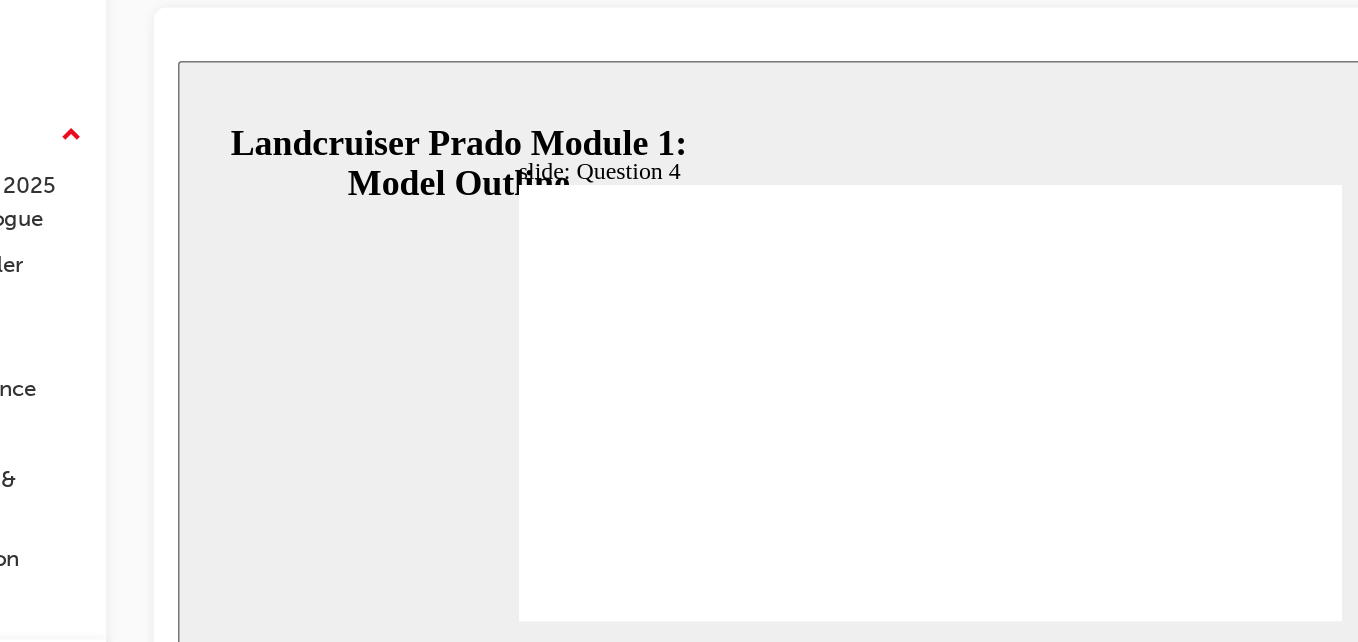 drag, startPoint x: 601, startPoint y: 323, endPoint x: 577, endPoint y: 346, distance: 33.24154 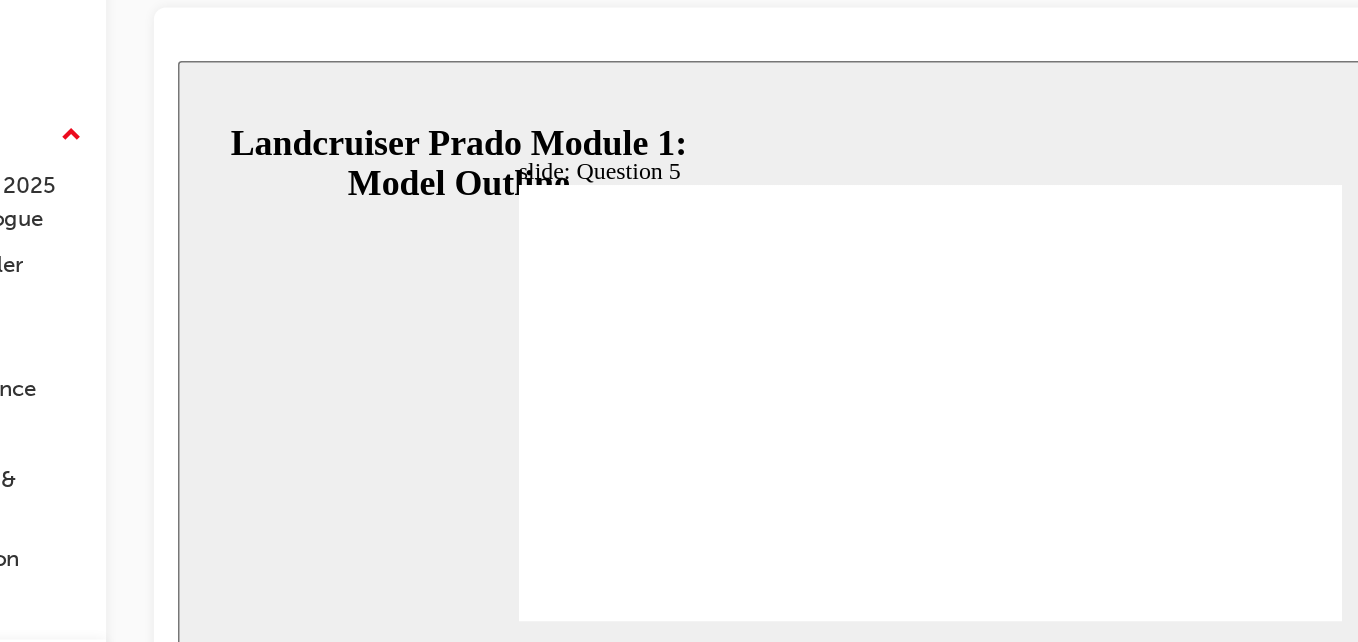 radio on "true" 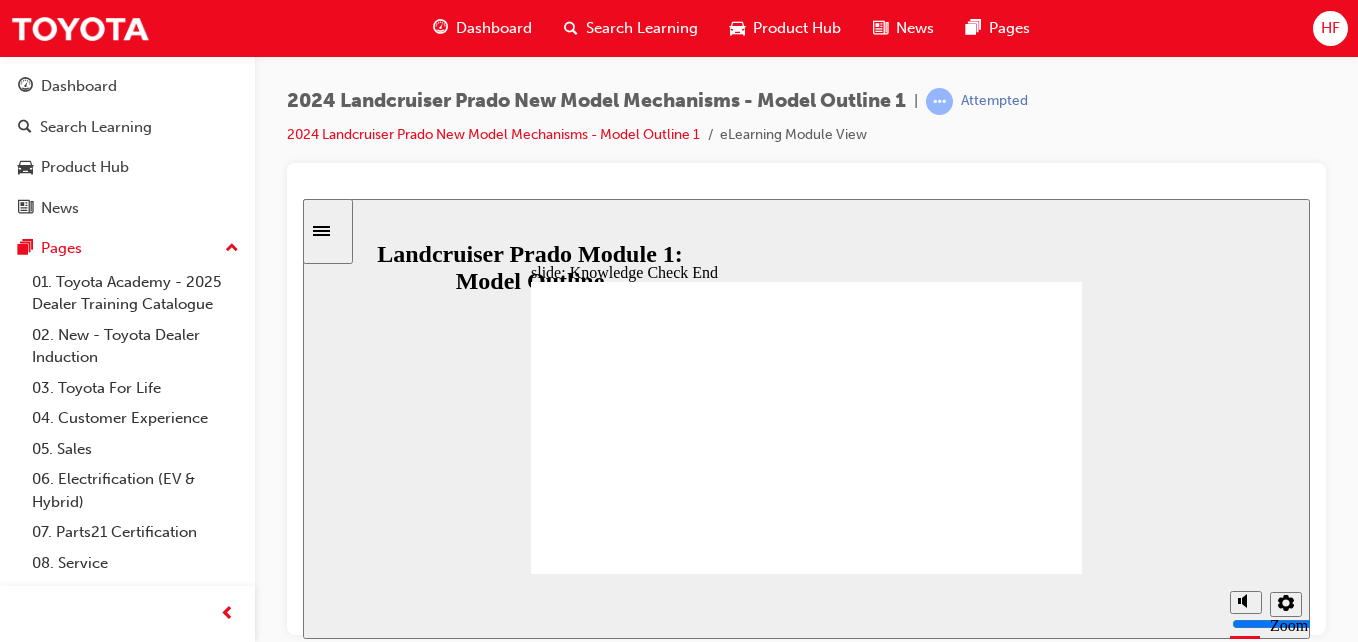 click on "slide: Knowledge Check End
Review the identified sections of this module again,  prior to re-attempting the quiz.   Hint: Use the        Menu panel to re-visit specific sections of the module, then return to the quiz. menu icon 1 Freeform 1 Freeform 3 Freeform 2 Knowledge Check Results You got  4  out of 5 questions right! Knowledge Check Results You got 4 out of 5 questions right! Review the identied sections o this module again,  prior to re-attempting the quiz. Hint: Use the        Menu panel to re-visit specic sections o the module, then return to the quiz. Back to top
2" at bounding box center (806, 418) 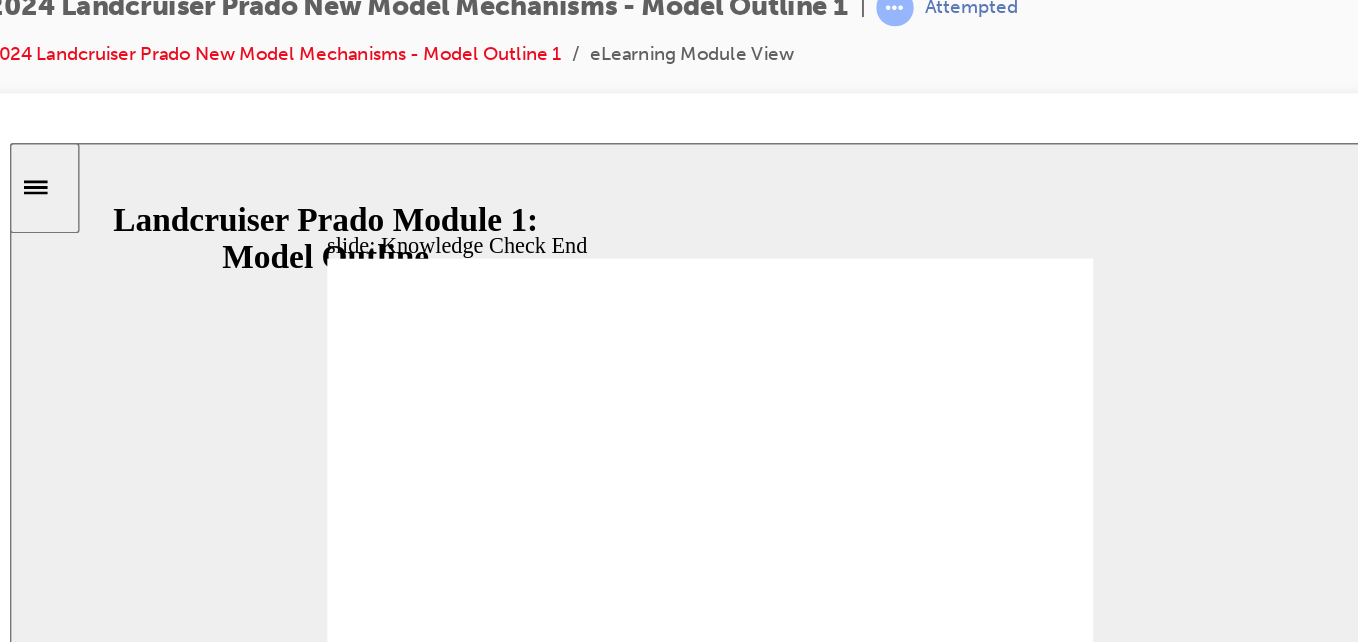 click 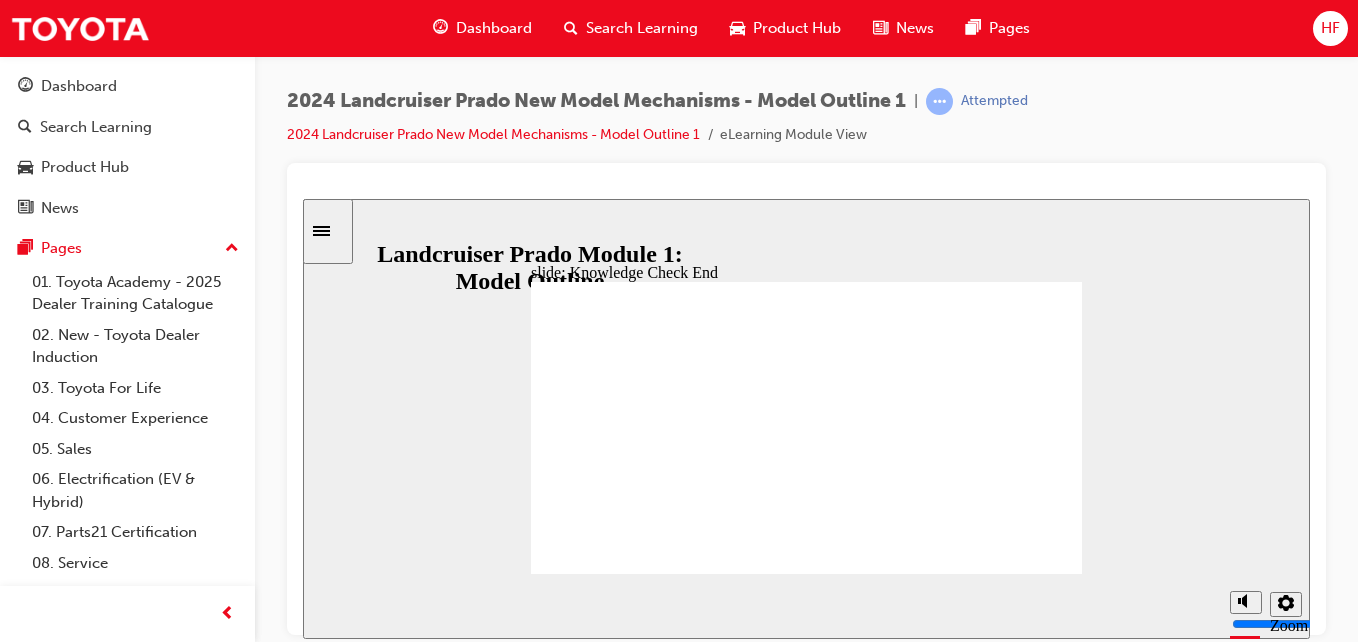 click on "slide: Knowledge Check End
Review the identified sections of this module again,  prior to re-attempting the quiz.   Hint: Use the        Menu panel to re-visit specific sections of the module, then return to the quiz. menu icon 1 Freeform 1 Freeform 3 Freeform 2 Knowledge Check Results You got  4  out of 5 questions right! Knowledge Check Results You got 4 out of 5 questions right! Review the identied sections o this module again,  prior to re-attempting the quiz. Hint: Use the        Menu panel to re-visit specic sections o the module, then return to the quiz. Back to top
2" at bounding box center [806, 418] 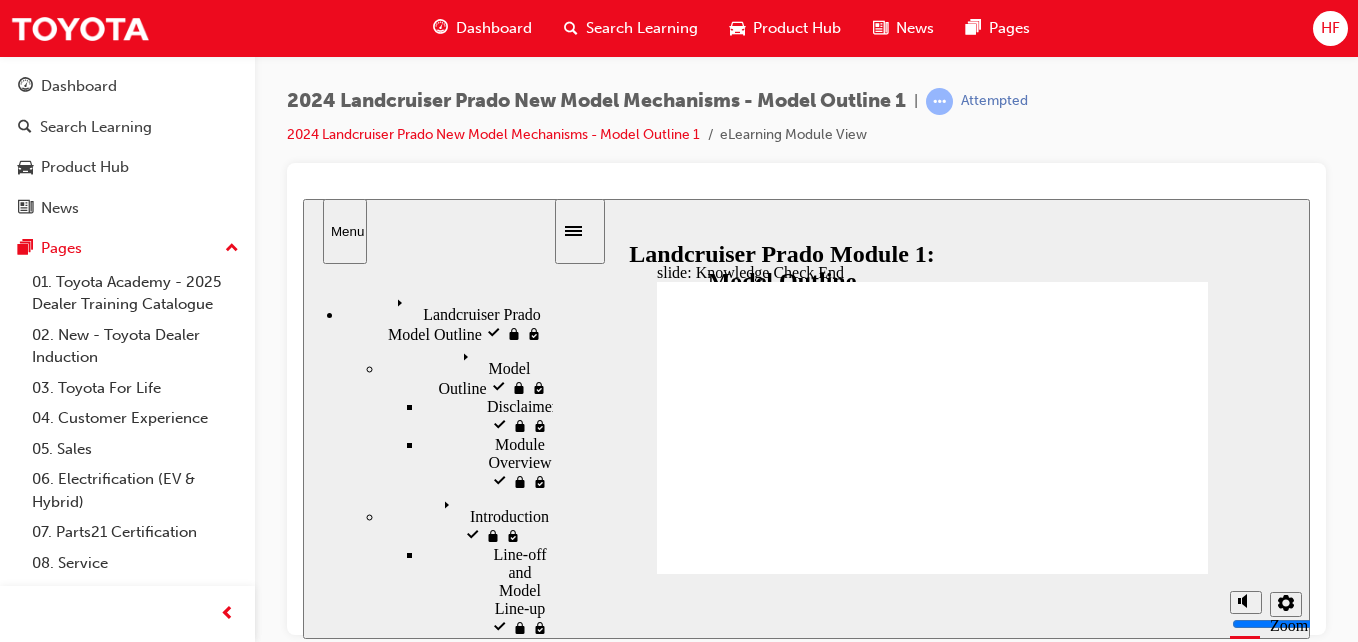 click on "Knowledge Check start visited" at bounding box center (493, 2009) 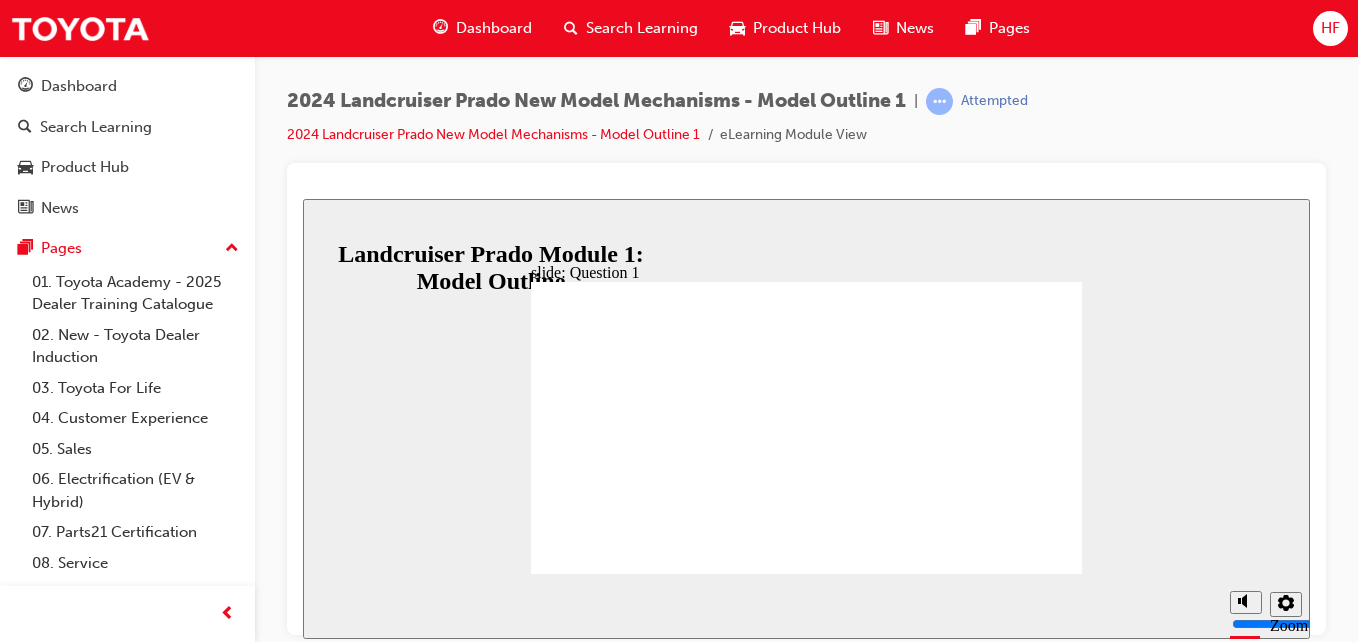 radio on "true" 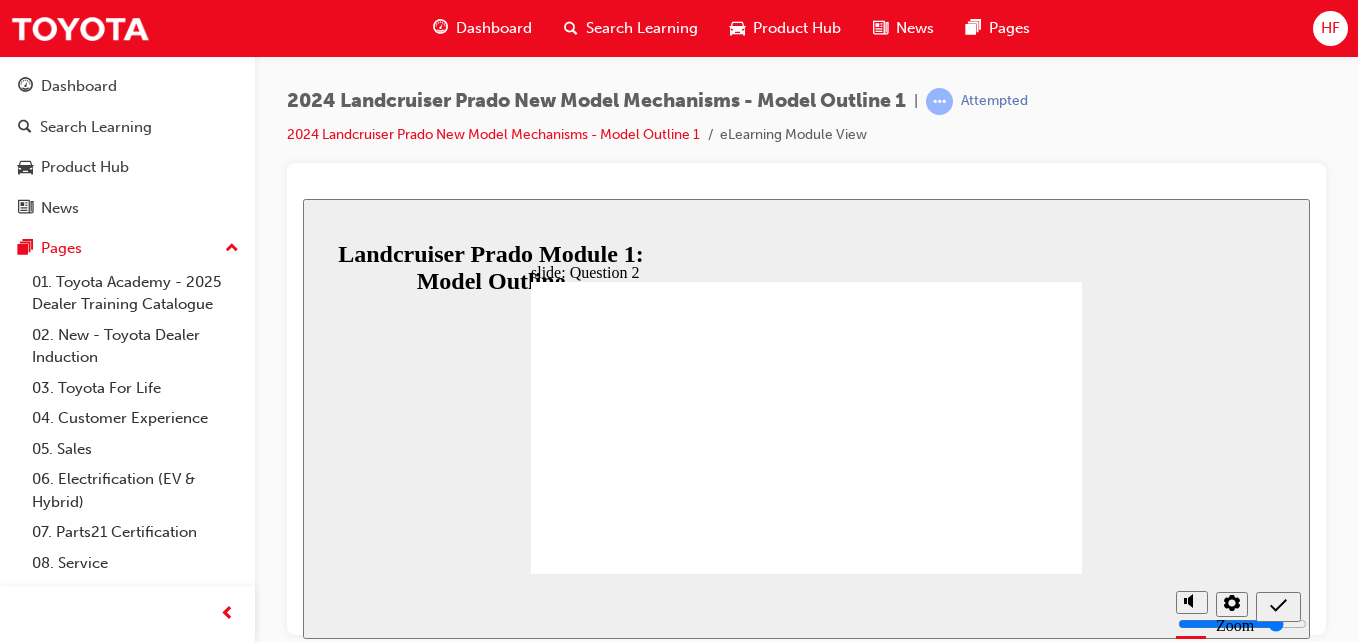 radio on "true" 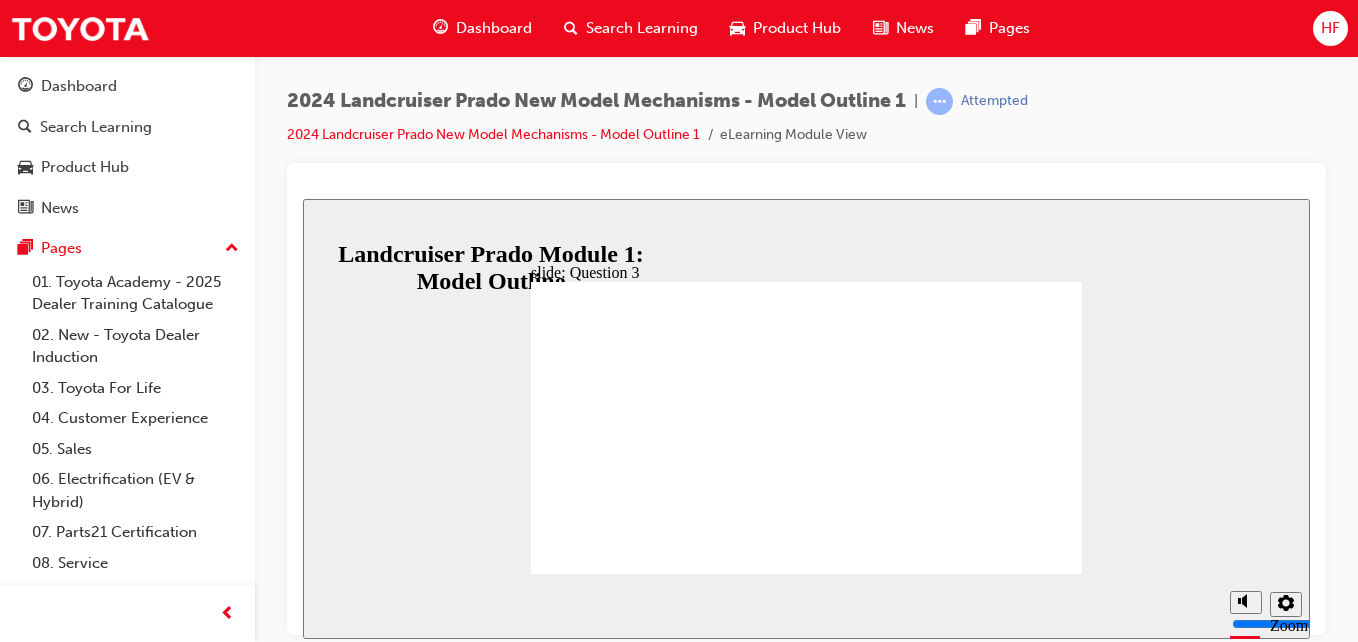 radio on "true" 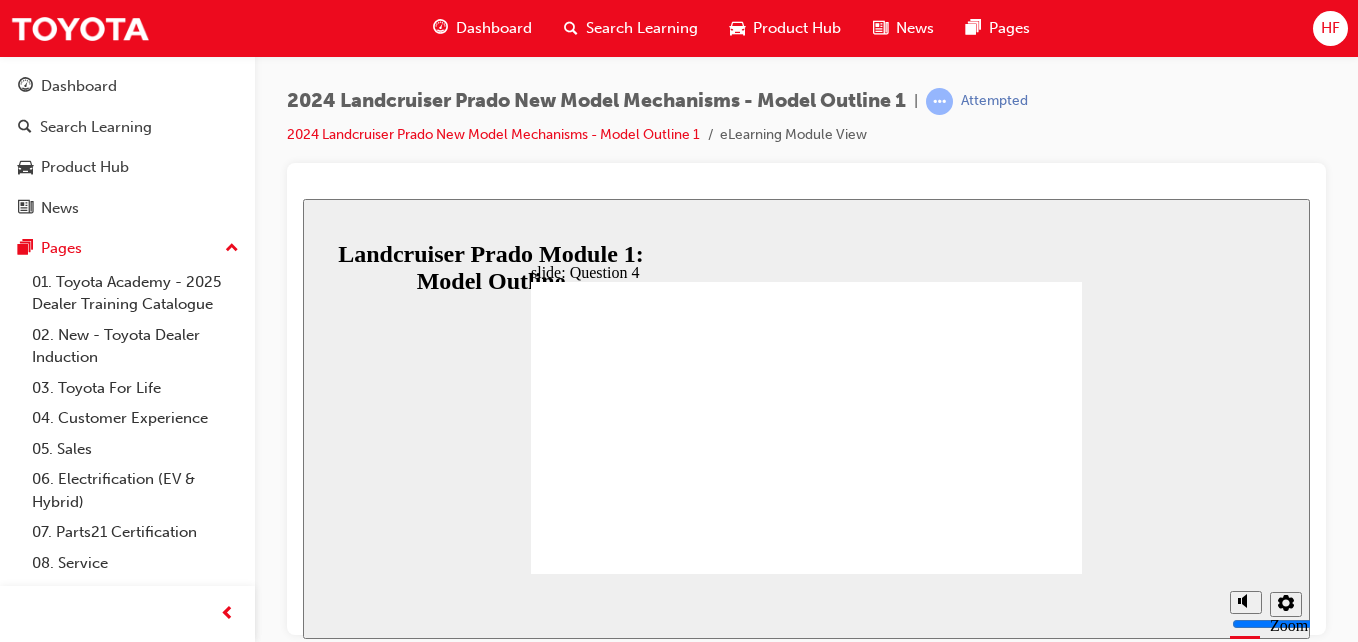 radio on "true" 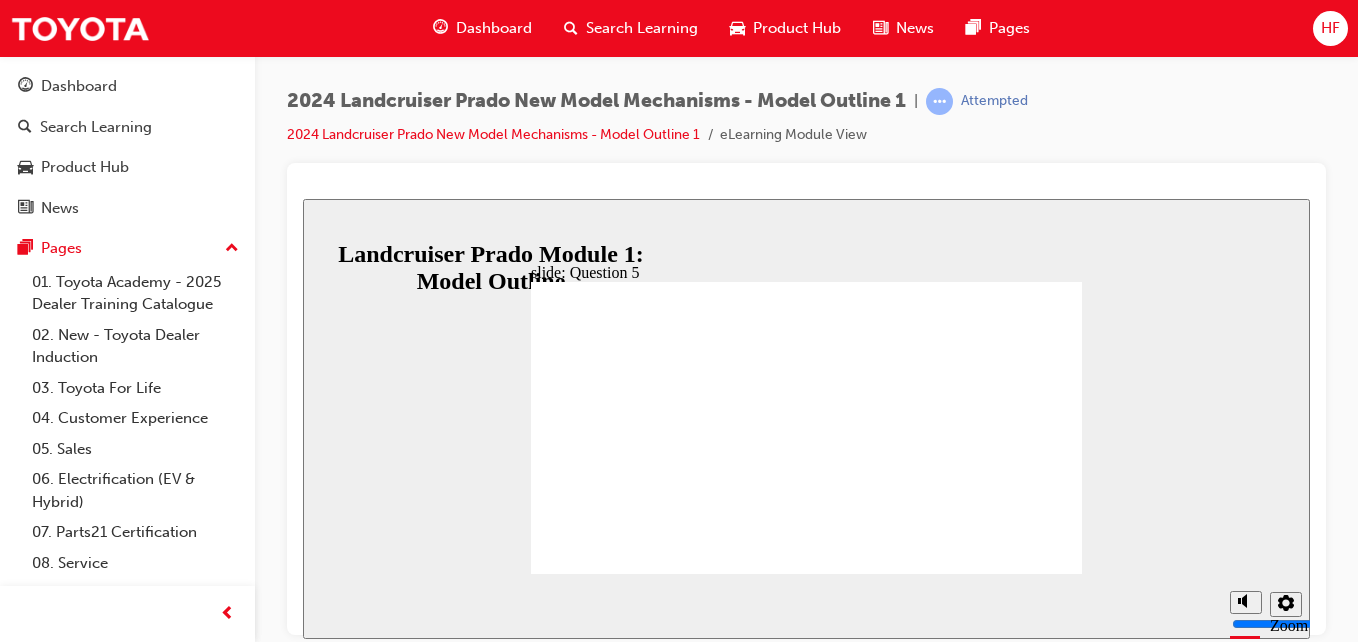 radio on "true" 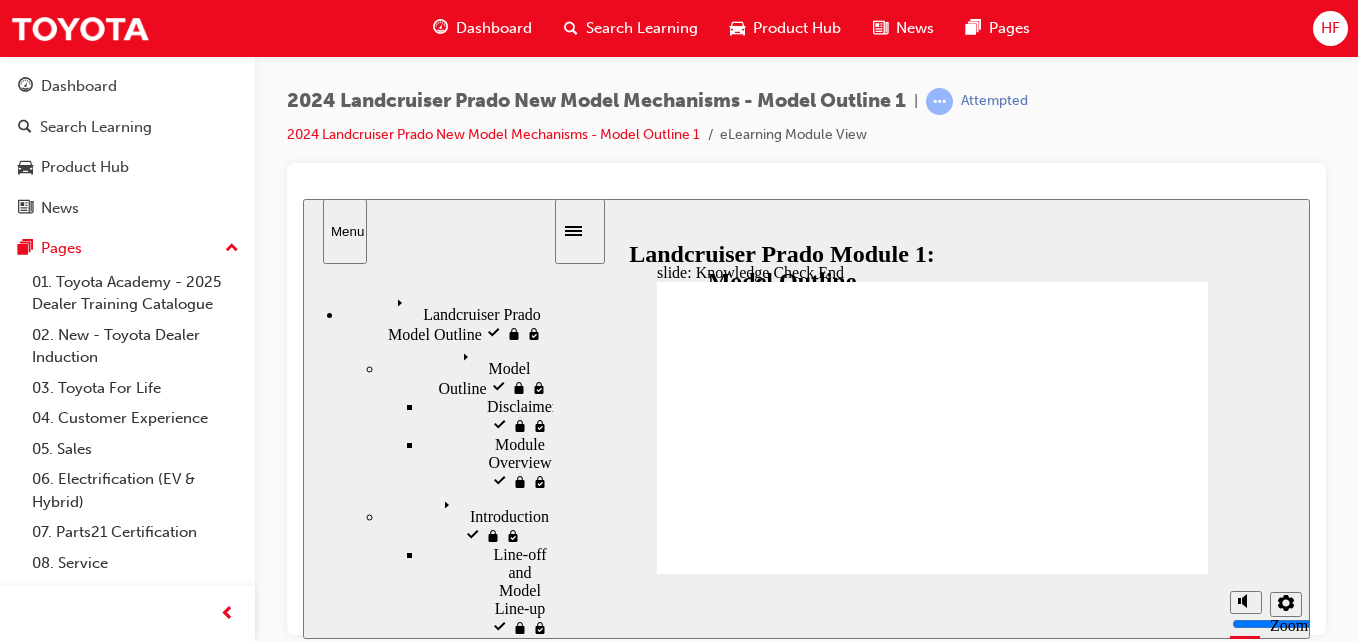 click on "Knowledge Check" at bounding box center (438, 1948) 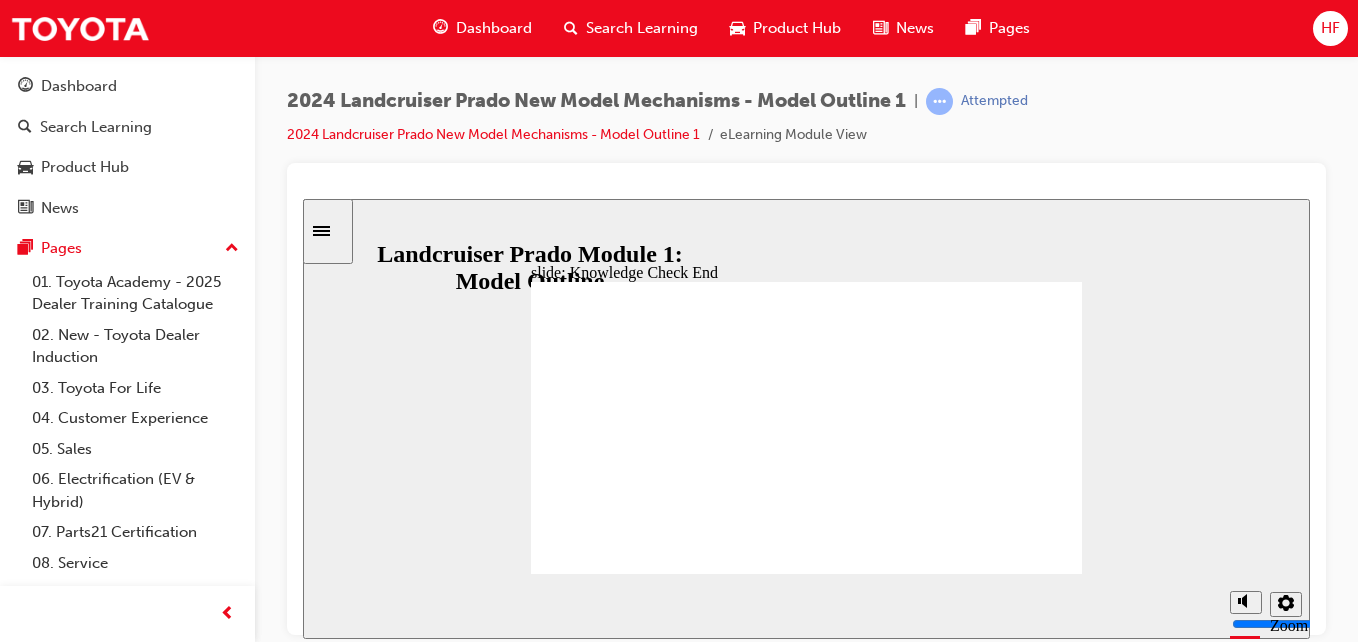 click at bounding box center [806, 1675] 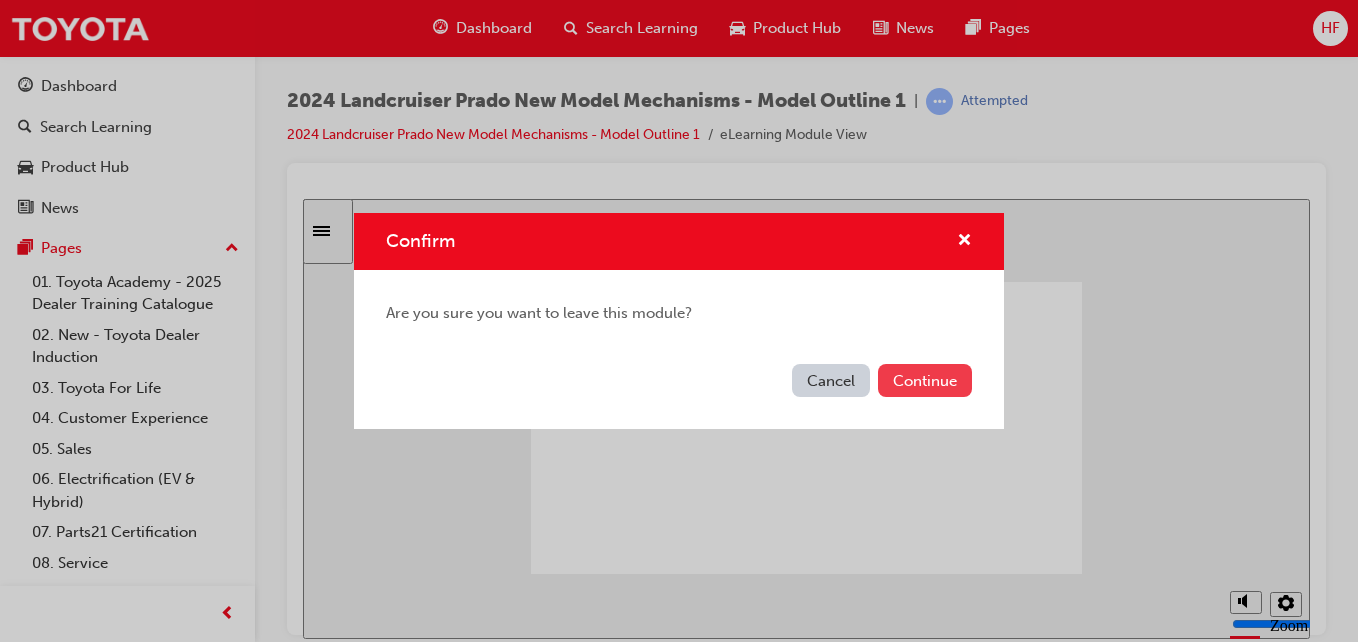click on "Continue" at bounding box center [925, 380] 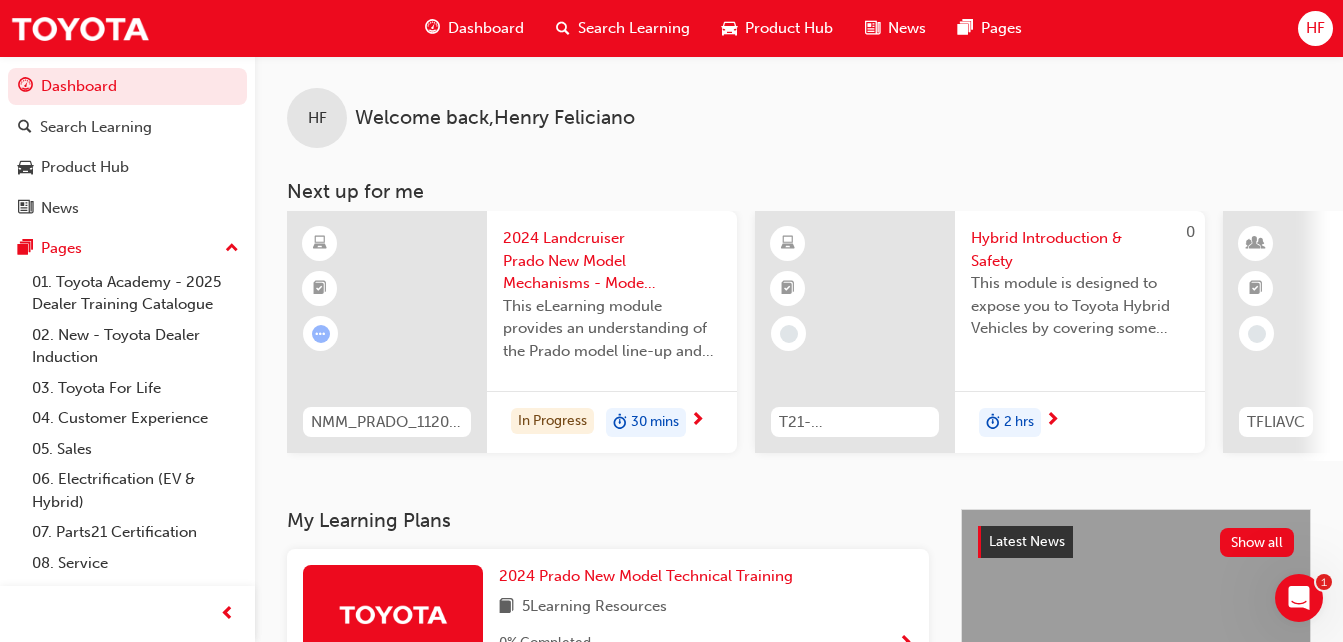 click on "NMM_PRADO_112024_MODULE_1" at bounding box center [387, 422] 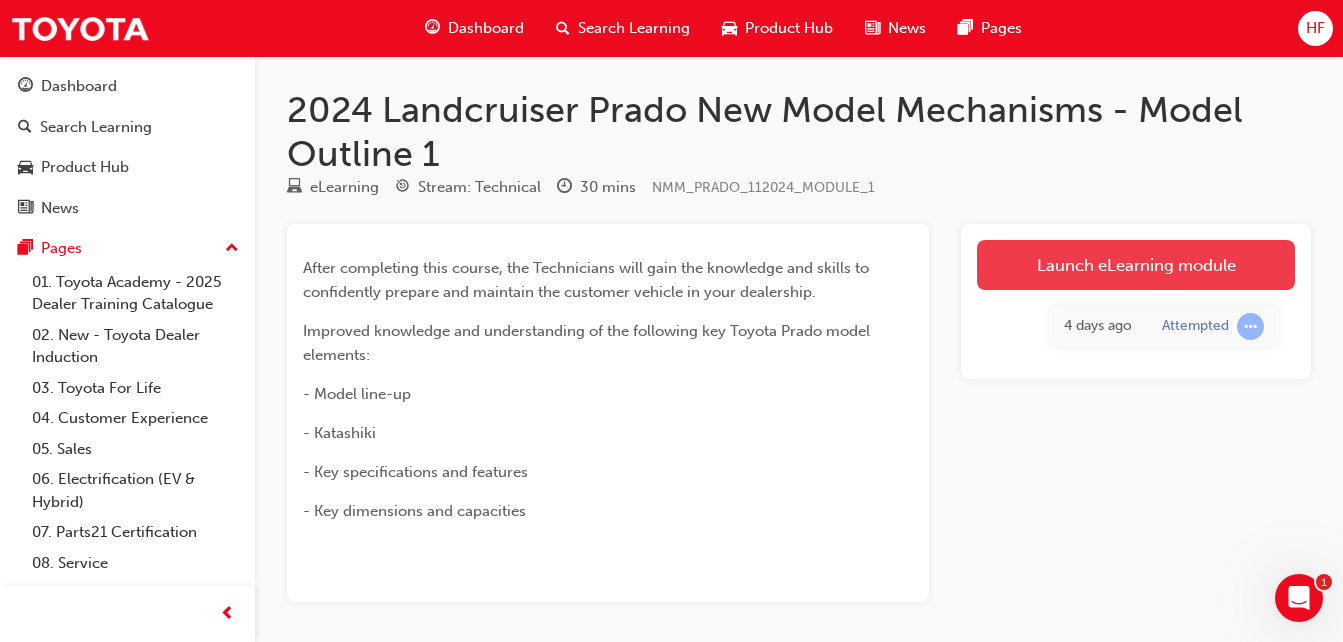 click on "Launch eLearning module" at bounding box center [1136, 265] 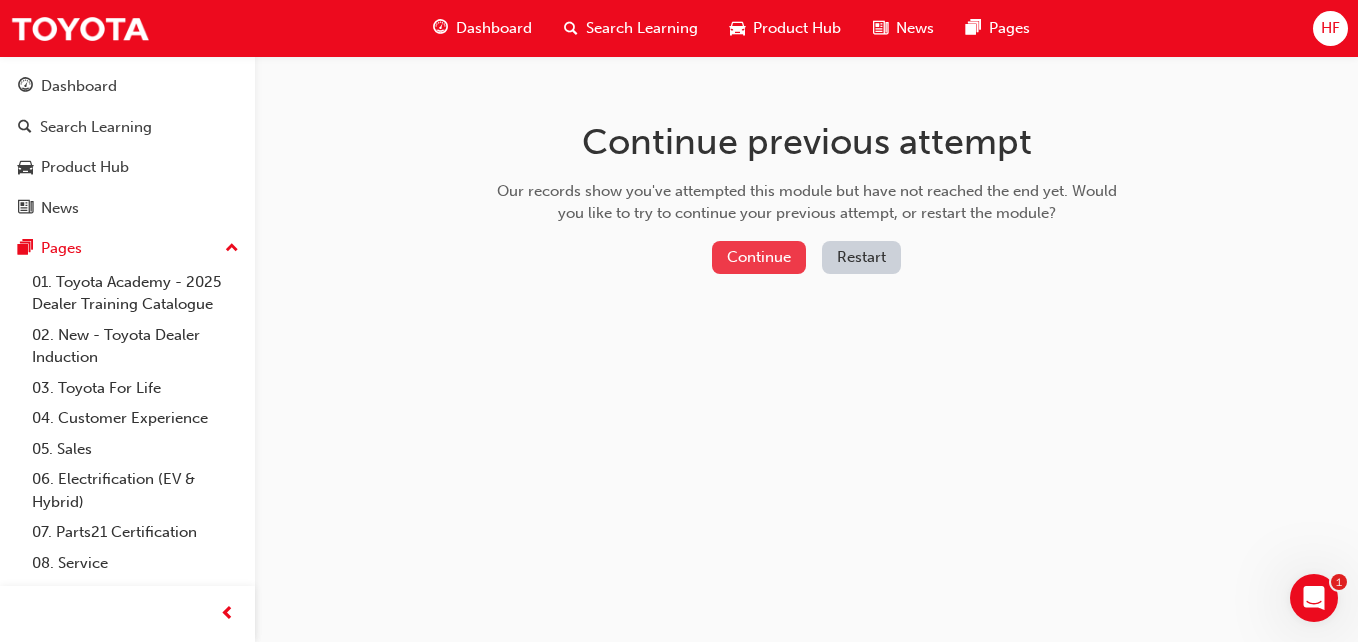 click on "Continue" at bounding box center [759, 257] 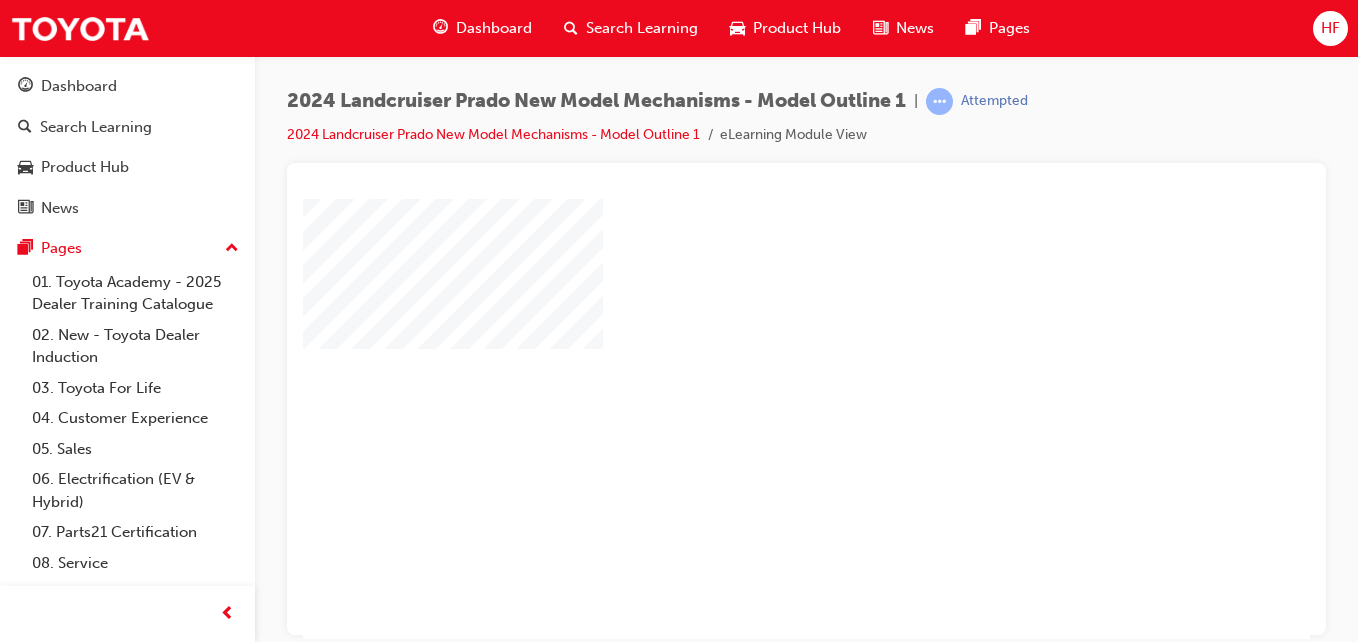 scroll, scrollTop: 0, scrollLeft: 0, axis: both 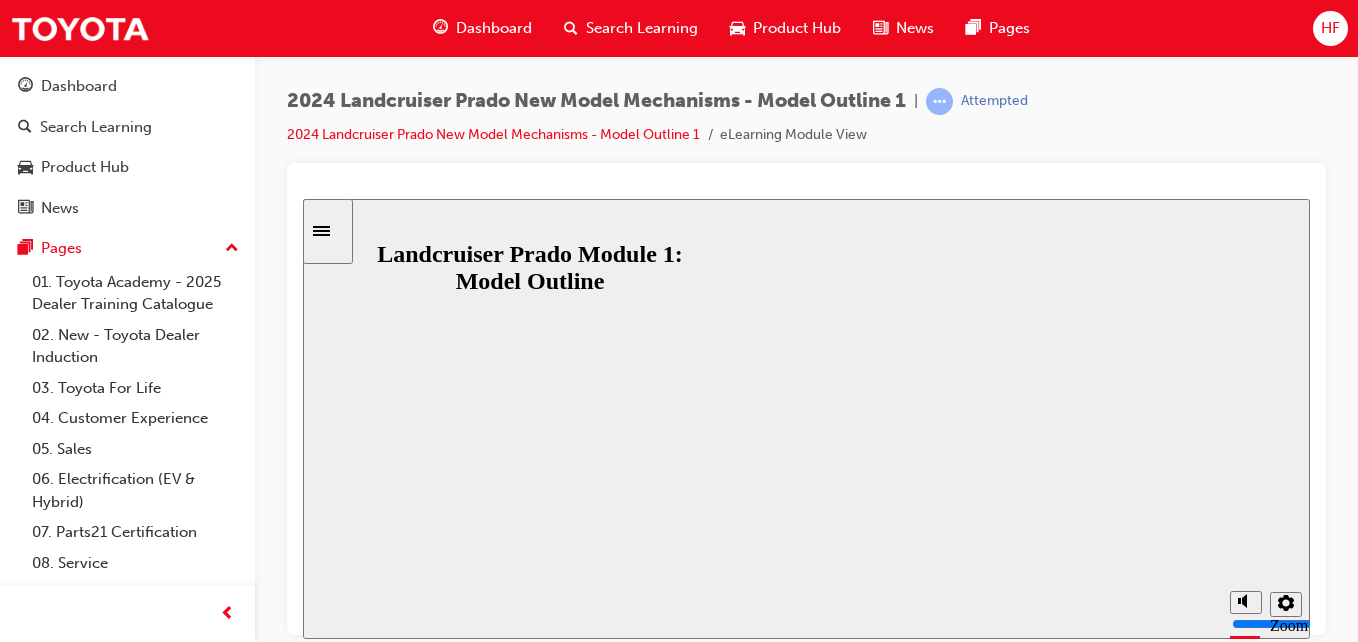 click on "Resume" at bounding box center (341, 994) 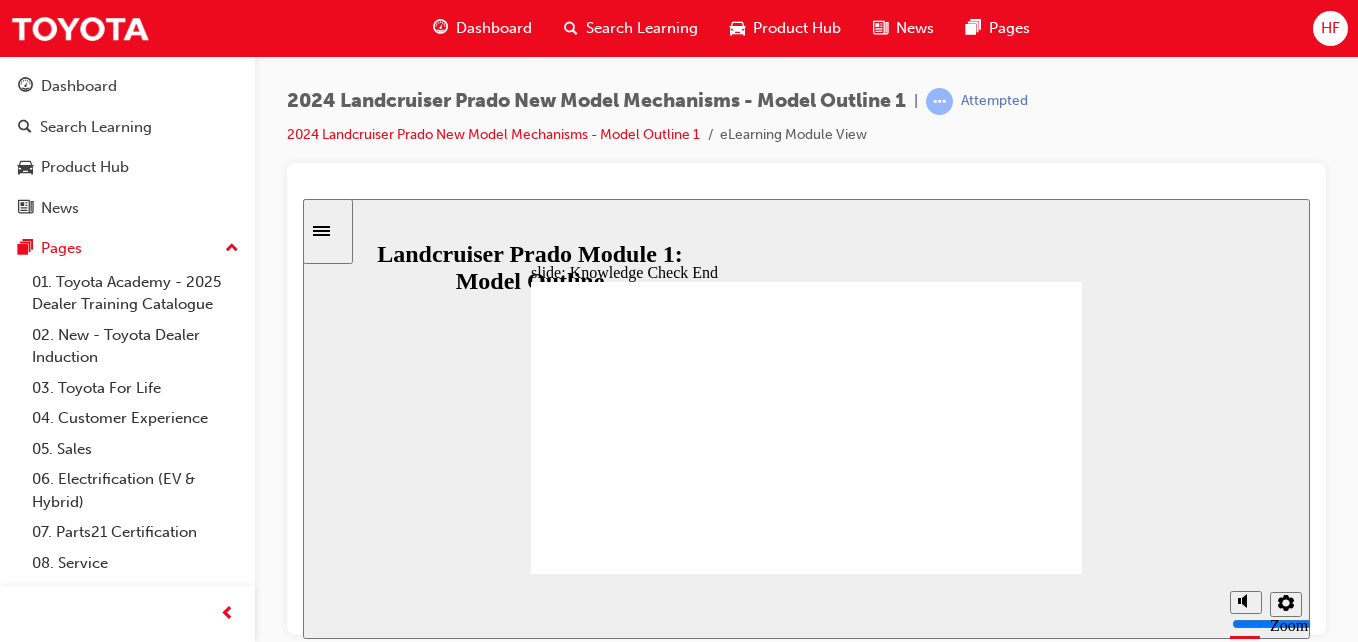 click 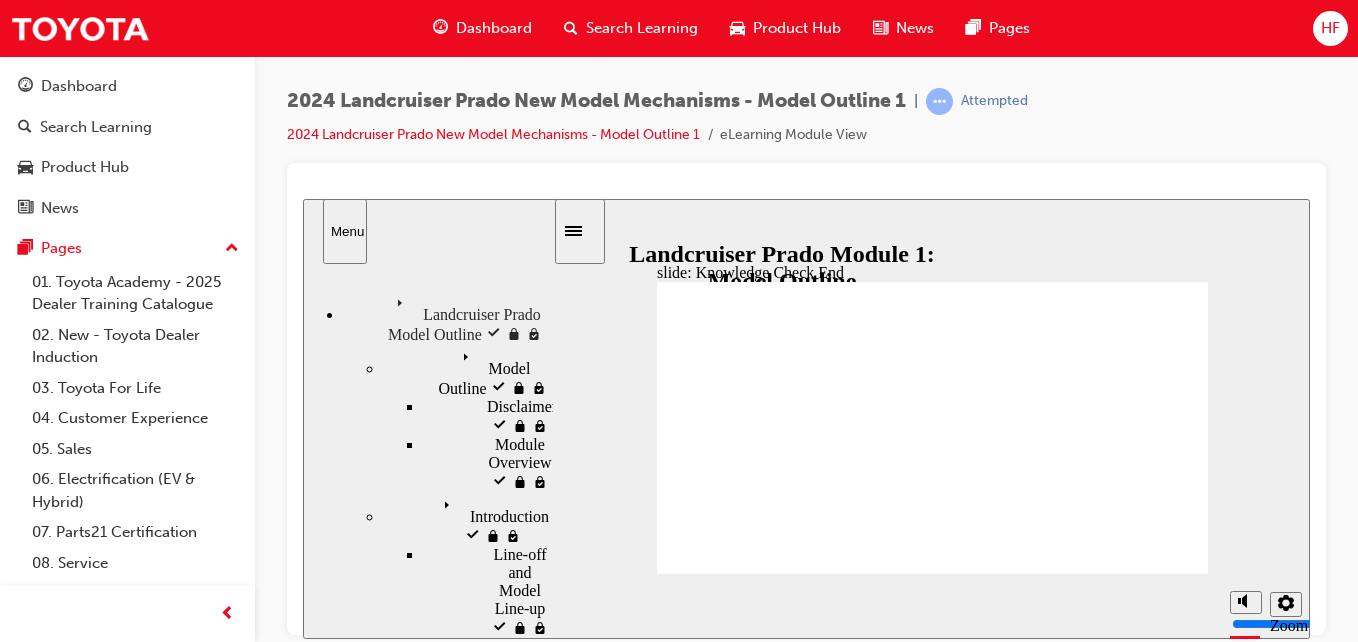 click on "Model Outline visited
Model Outline
Disclaimer
Disclaimer" at bounding box center (448, 1141) 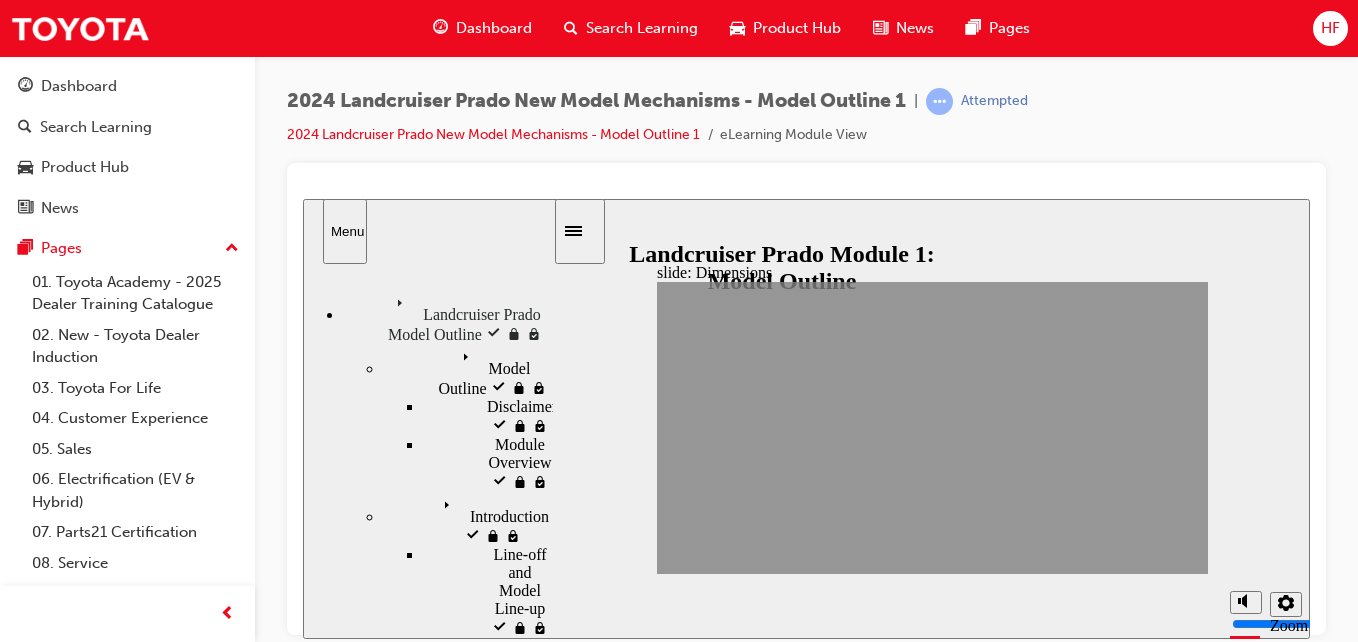 click on "Dimensions
Dimensions" at bounding box center (468, 1818) 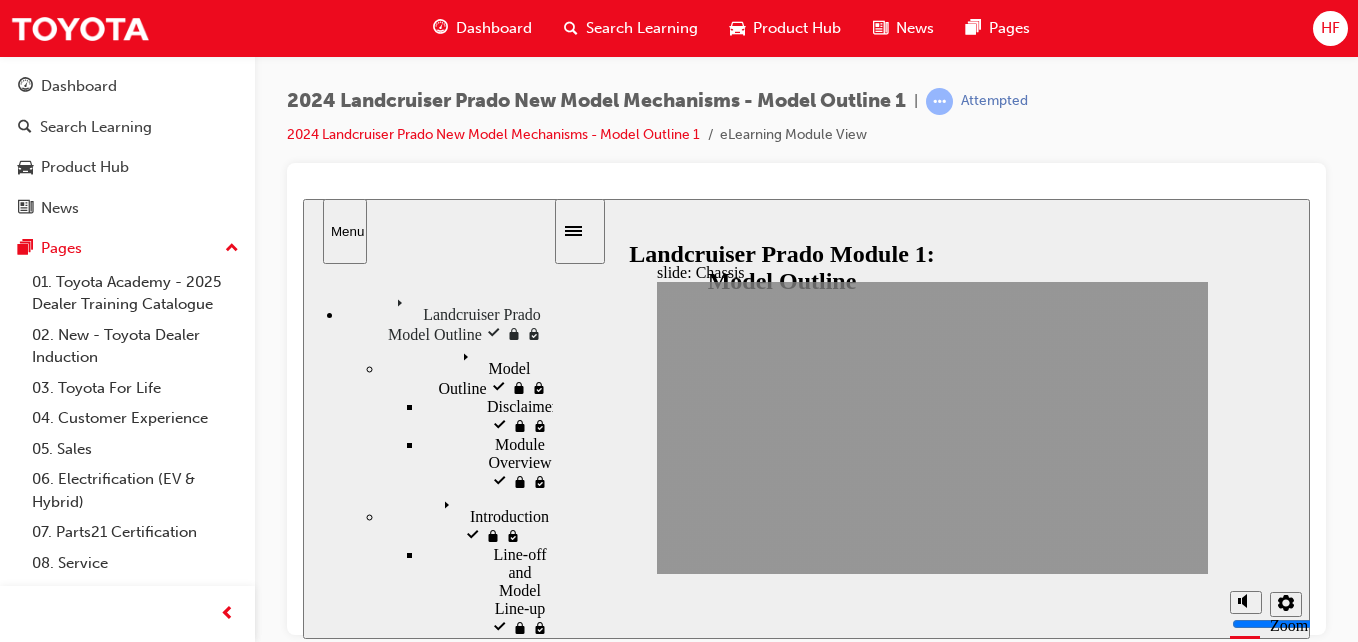 click on "Landcruiser Prado Model Outline
Landcruiser Prado Model Outline
Model Outline visited
Model Outline" at bounding box center (429, 450) 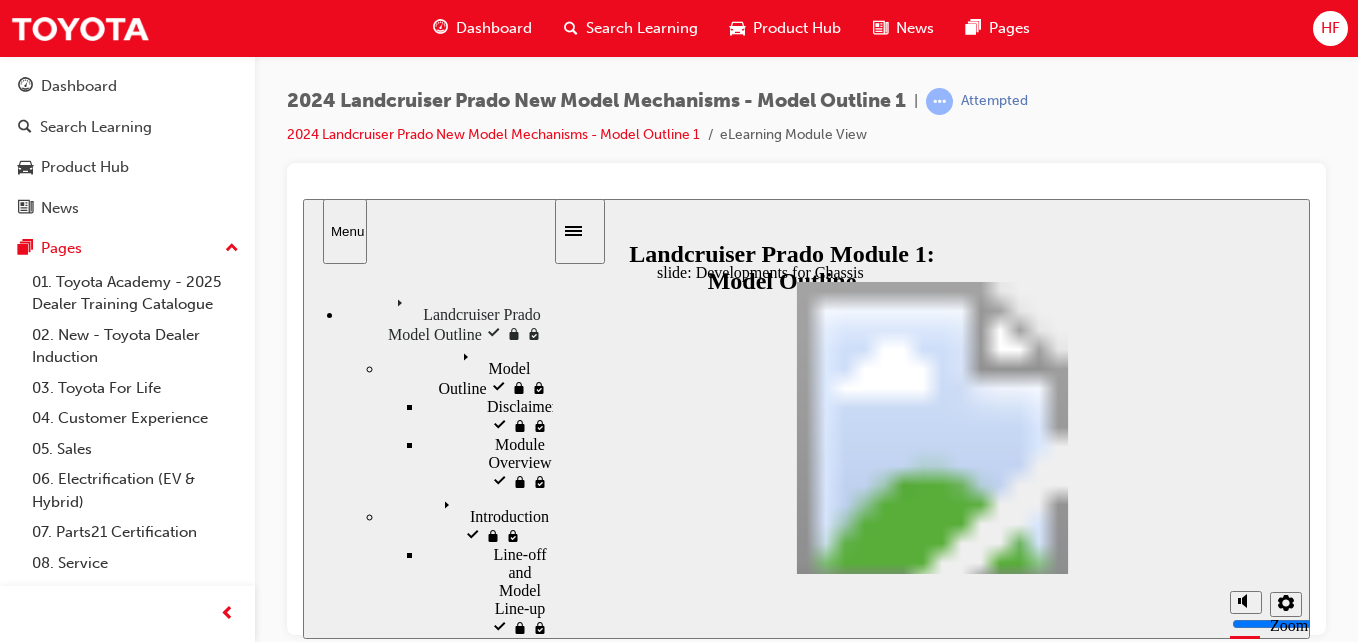 drag, startPoint x: 549, startPoint y: 507, endPoint x: 556, endPoint y: 202, distance: 305.08032 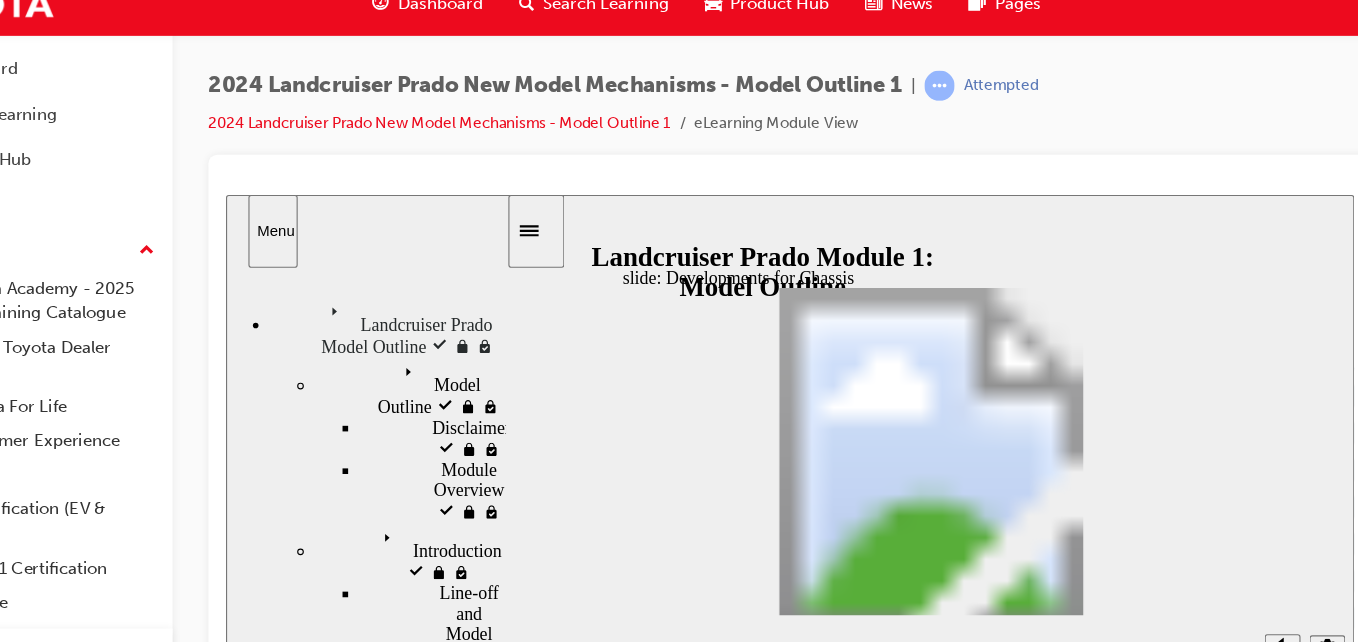 drag, startPoint x: 865, startPoint y: 241, endPoint x: 870, endPoint y: 225, distance: 16.763054 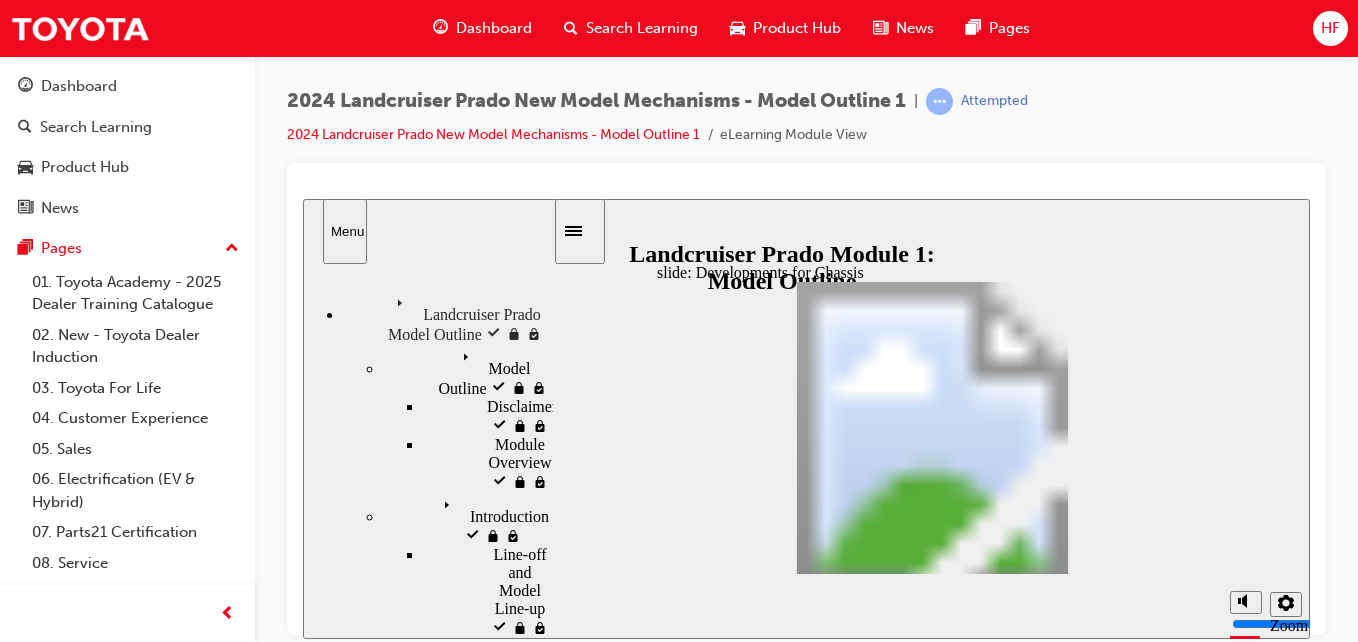 drag, startPoint x: 764, startPoint y: 166, endPoint x: 717, endPoint y: 143, distance: 52.3259 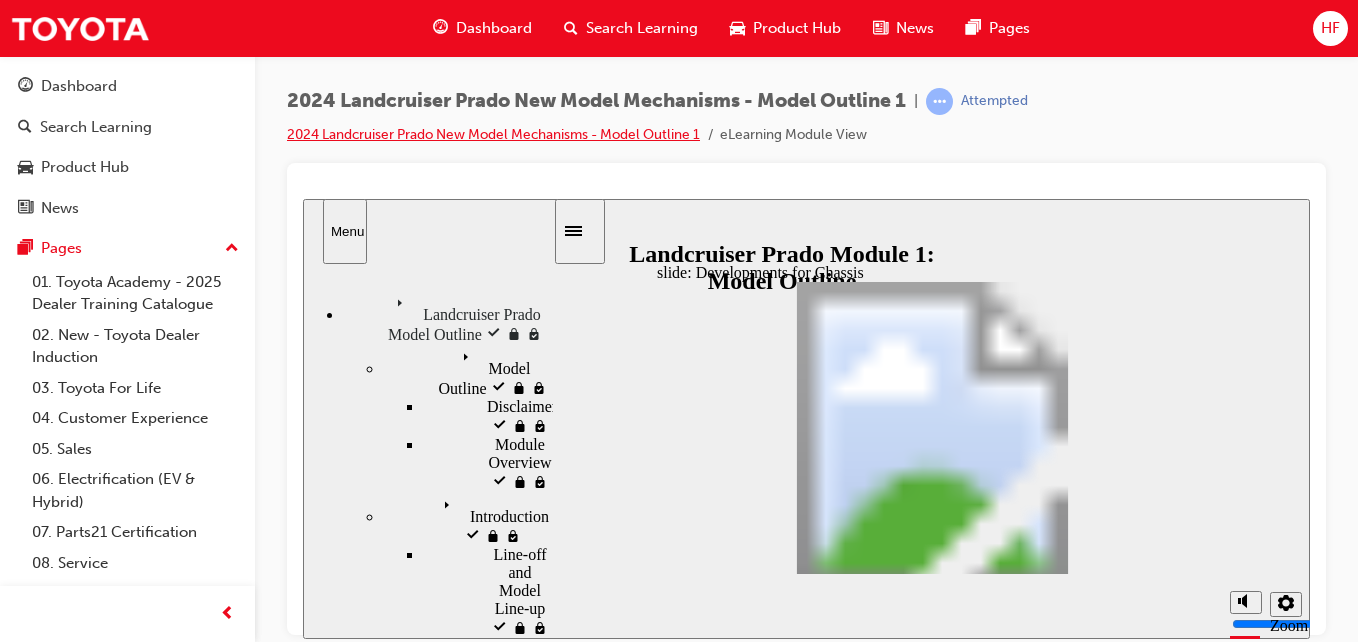 click on "2024 Landcruiser Prado New Model Mechanisms - Model Outline 1" at bounding box center [493, 134] 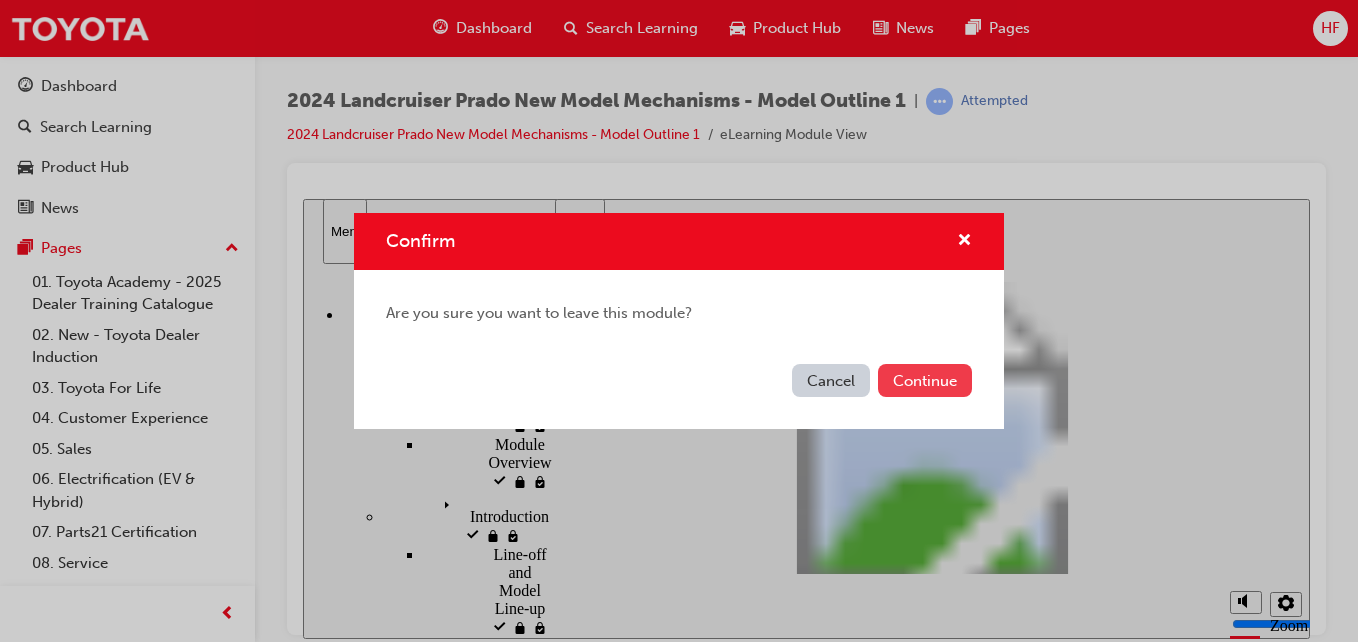 click on "Continue" at bounding box center [925, 380] 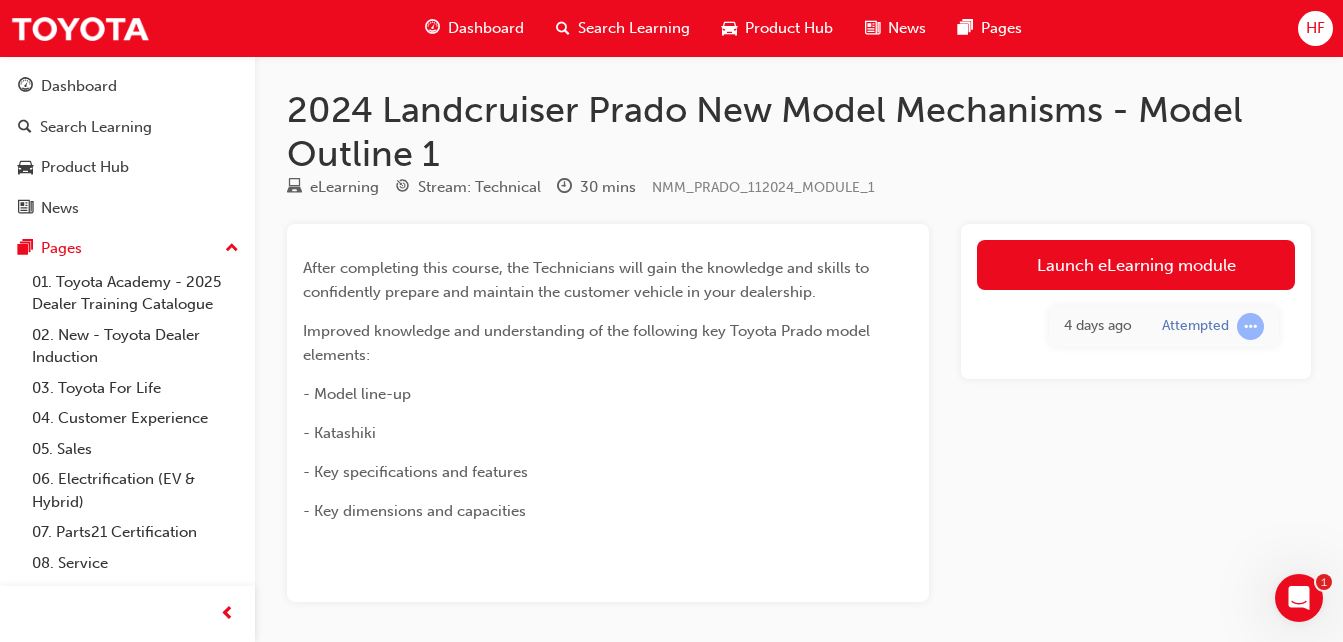 click on "- Katashiki" at bounding box center (608, 433) 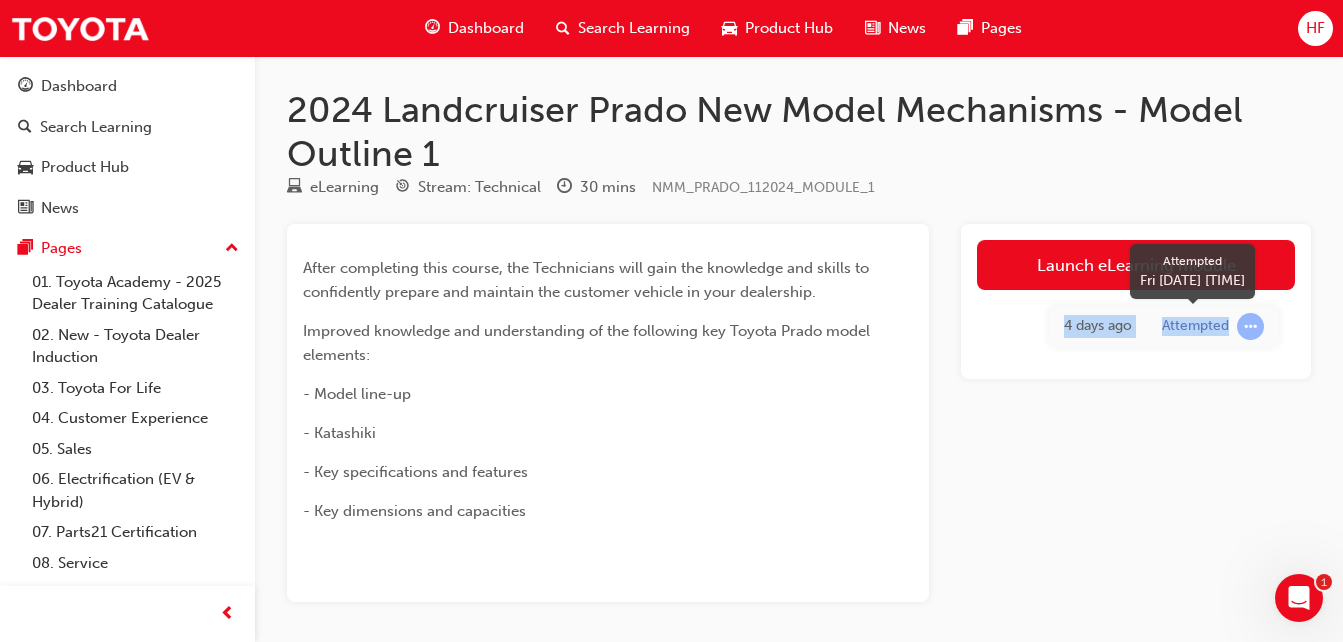 drag, startPoint x: 1237, startPoint y: 347, endPoint x: 1247, endPoint y: 323, distance: 26 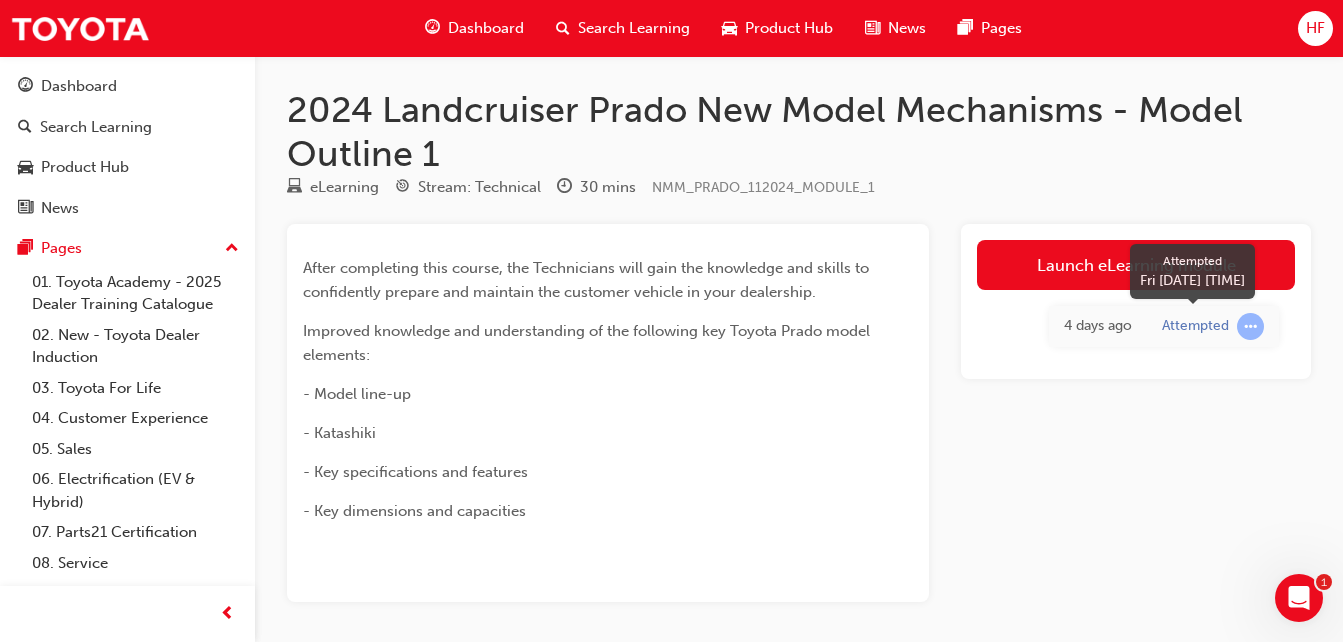 click at bounding box center (1250, 326) 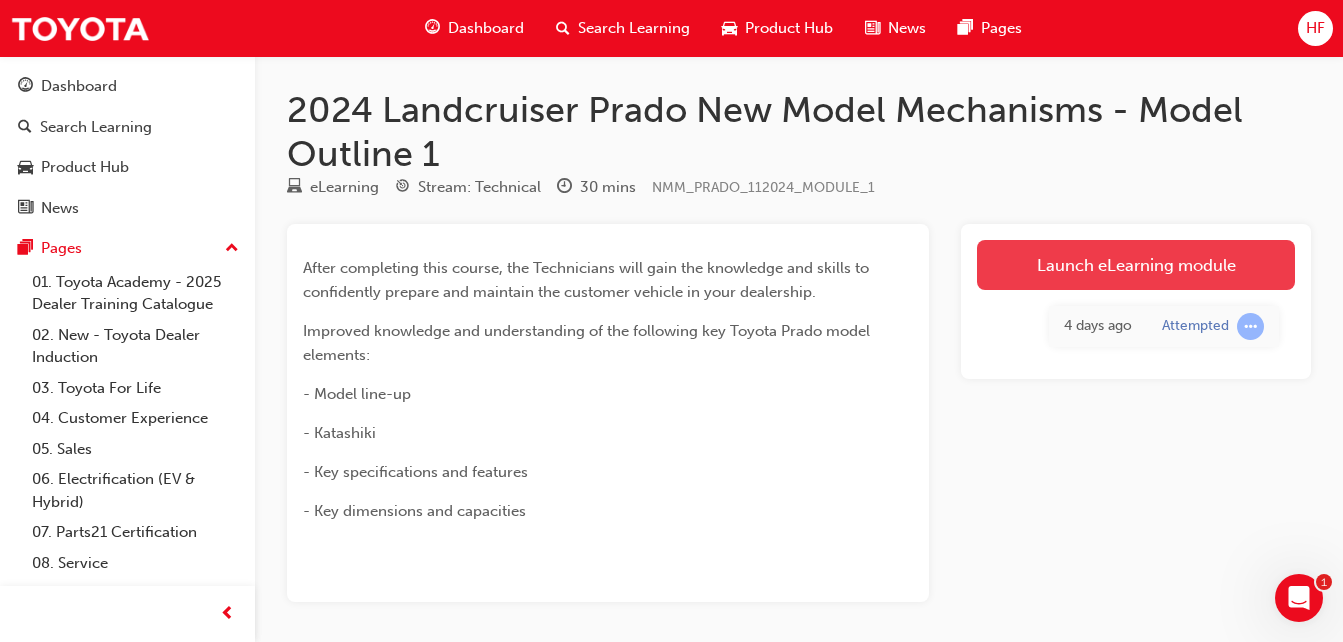 click on "Launch eLearning module" at bounding box center [1136, 265] 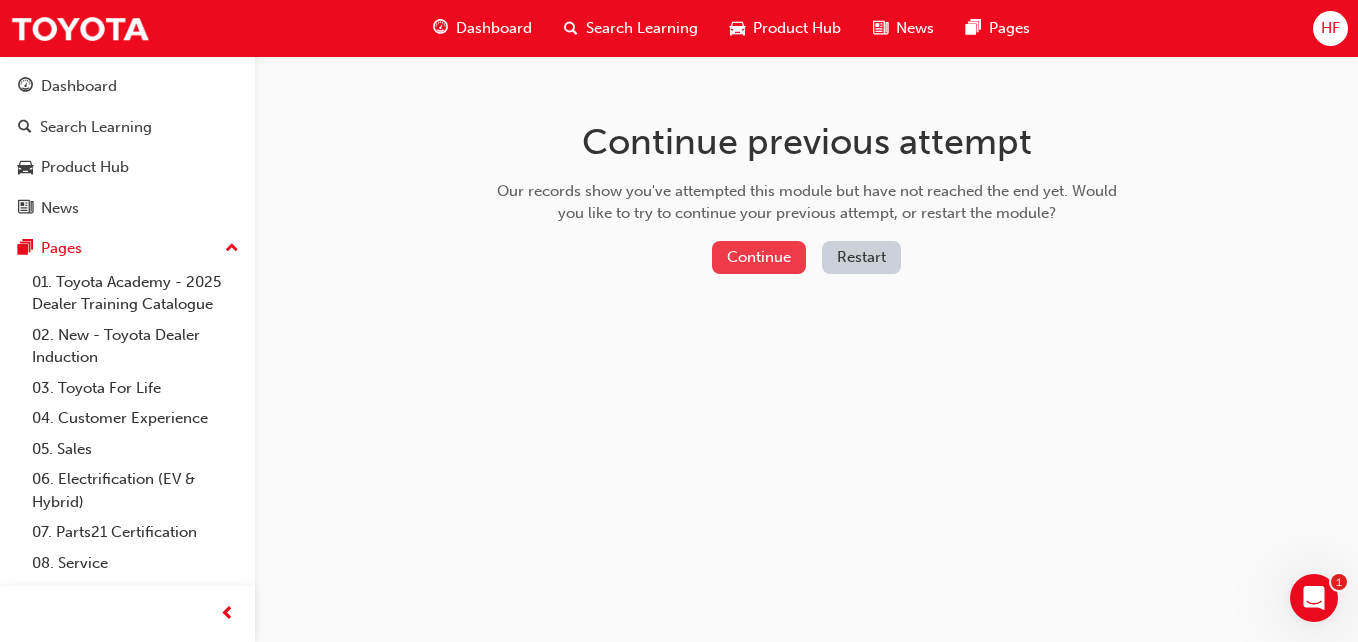 click on "Continue" at bounding box center (759, 257) 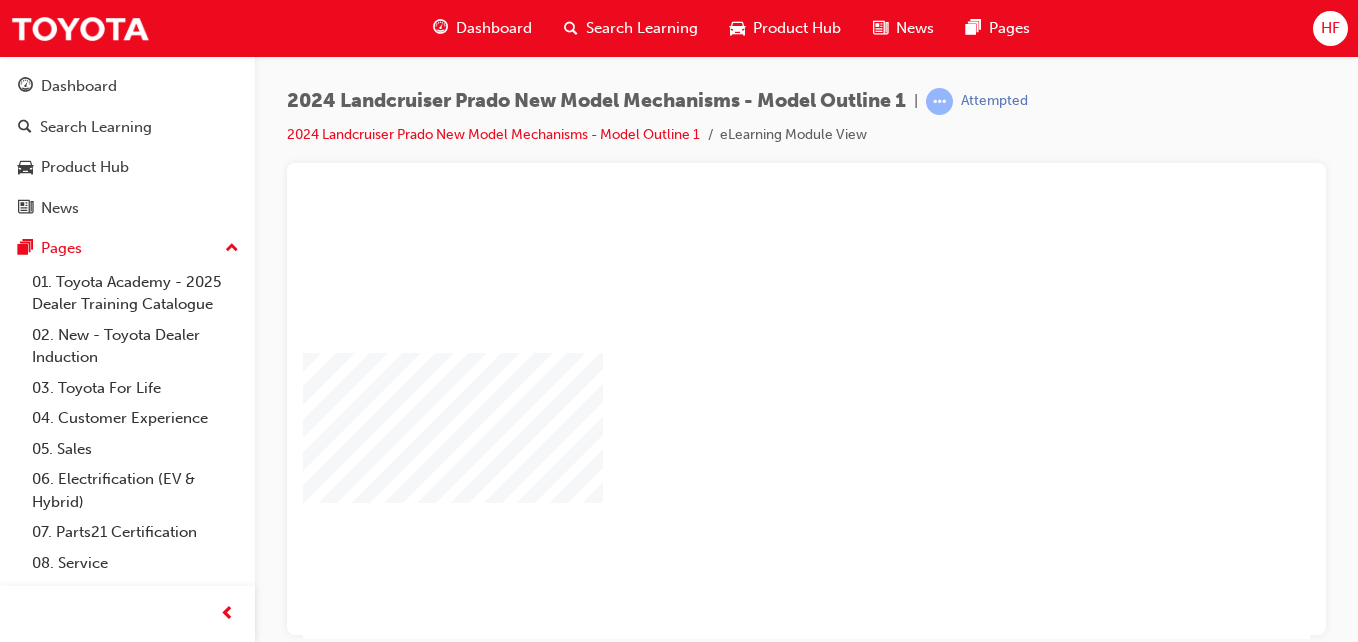 scroll, scrollTop: 0, scrollLeft: 0, axis: both 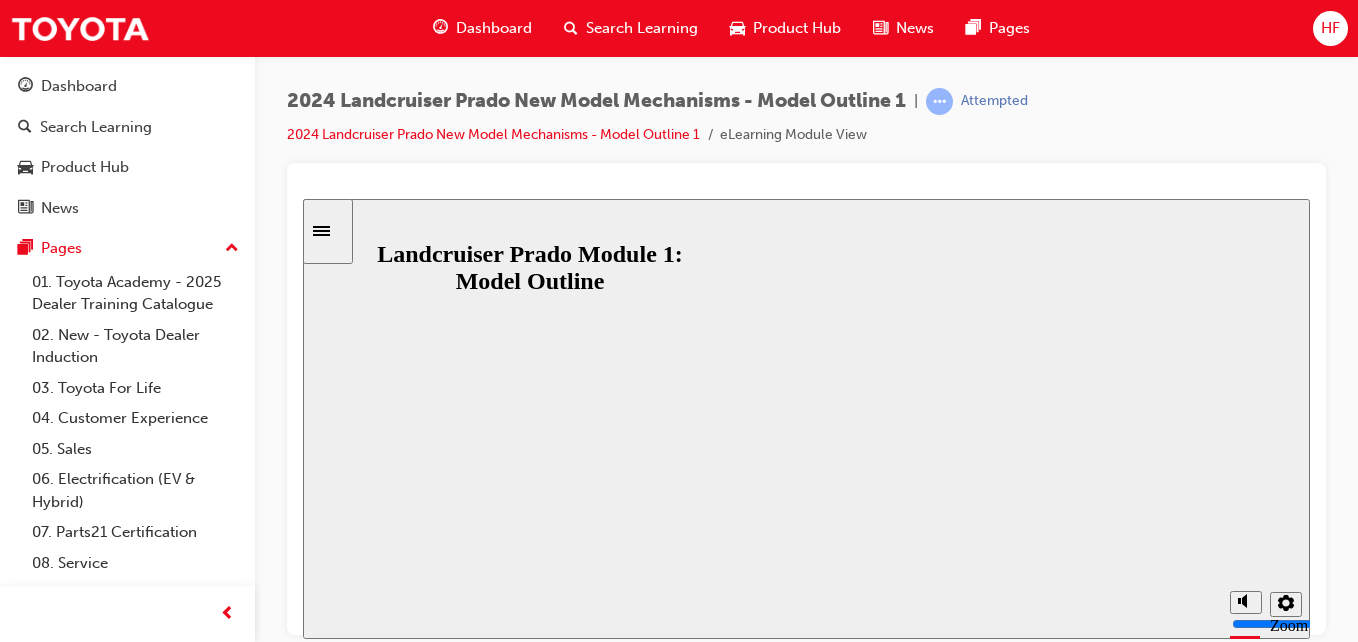 click on "Landcruiser Prado Module 1: Model Outline" at bounding box center (806, 957) 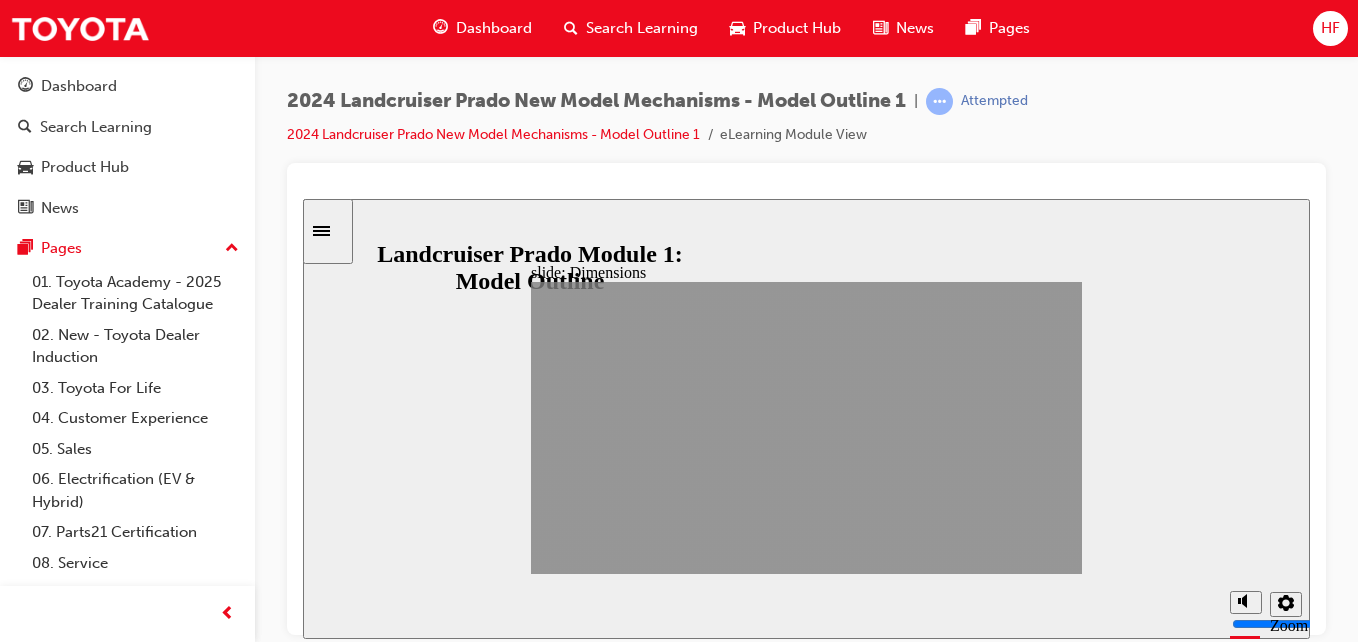 click 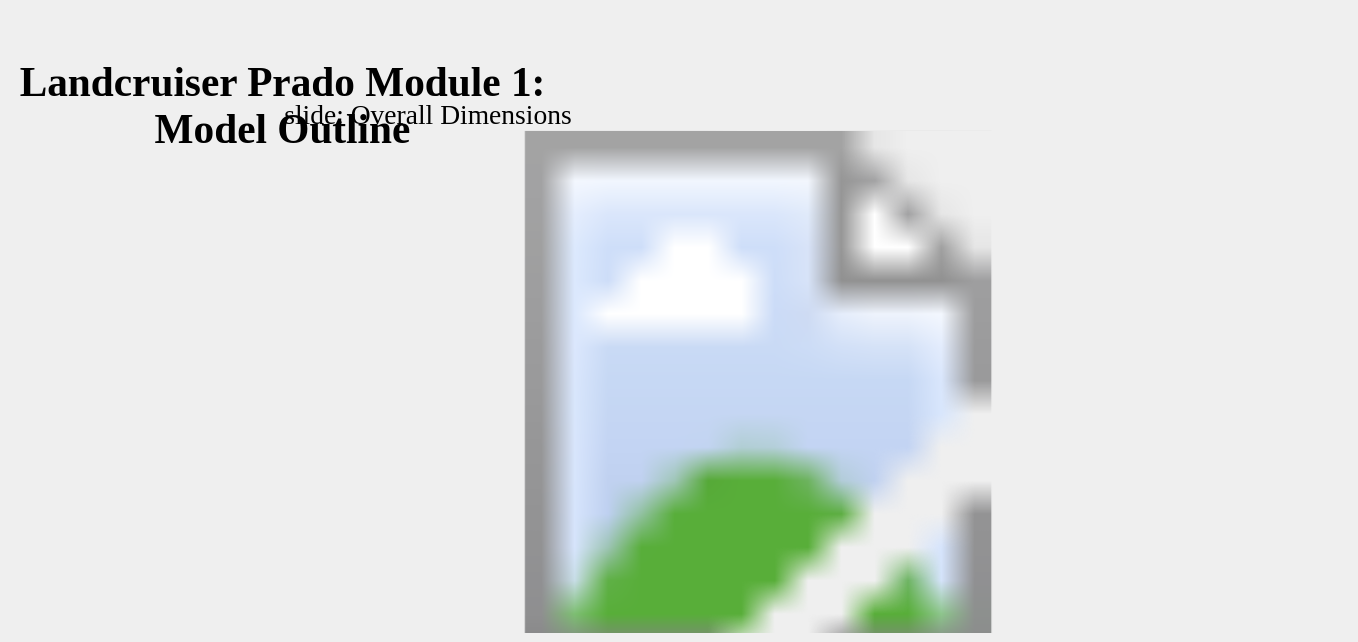 click on "slide: Overall Dimensions
Overall Dimensions Oval 2 Item [mm (in.)] LAND CRUISER 250 LAND CRUISER PRADO Length 4925 (193.9) 4990 (196.5)*2 4840 (190.6)*5 Width 1980 (78.0) 1885 (74.2) Height*1 1925 (75.8) 1935 (76.2)*3, *4 1845 (72.6)*6 1890 (74.4)*7 Wheelbase 2850 (112.2) 2790 (109.8) Overhang Fr 935 (36.8) 975 (38.4) Rr 1140 (44.9) 1205 (47.4)*2 1075 (42.3)*5 Tread*1 Fr 1664 (65.5) 1585 (62.4) Rr 1668 (65.7) 1585 (62.4) Oval 3 Oval 4 Oval 5 Line 1 Line 2 Oval 9 *1:  Unladen vehicle  	 *2:  Models with weight distribution type crossmember (towing)  *3:  Models with 265/70R18 tires  *4:  Models with 265/60R20 tires *5:  Models with under floor mounted spare tire *6:  Models with coil suspension *7:  Models with coil suspension with roof rail info icon 1 Dimensions Oval 8 Oval 1 Quiz NEXT BACK NEXT BACK Overall Dimensions *1:  Unladen vehicle  *2:  Models with weight distribution type crossmember (towing)  *3:  Models with 265/70R18 tires  *4:  Models with 265/60R20 tires *5:" at bounding box center [395, 208] 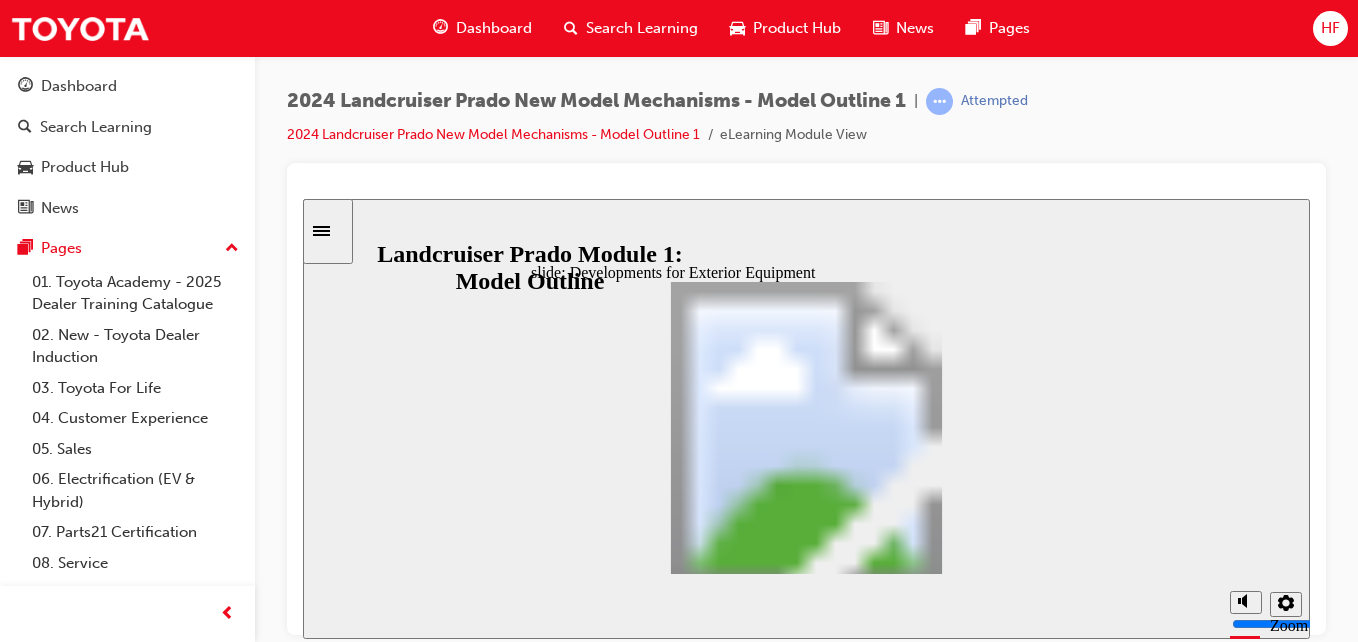 click 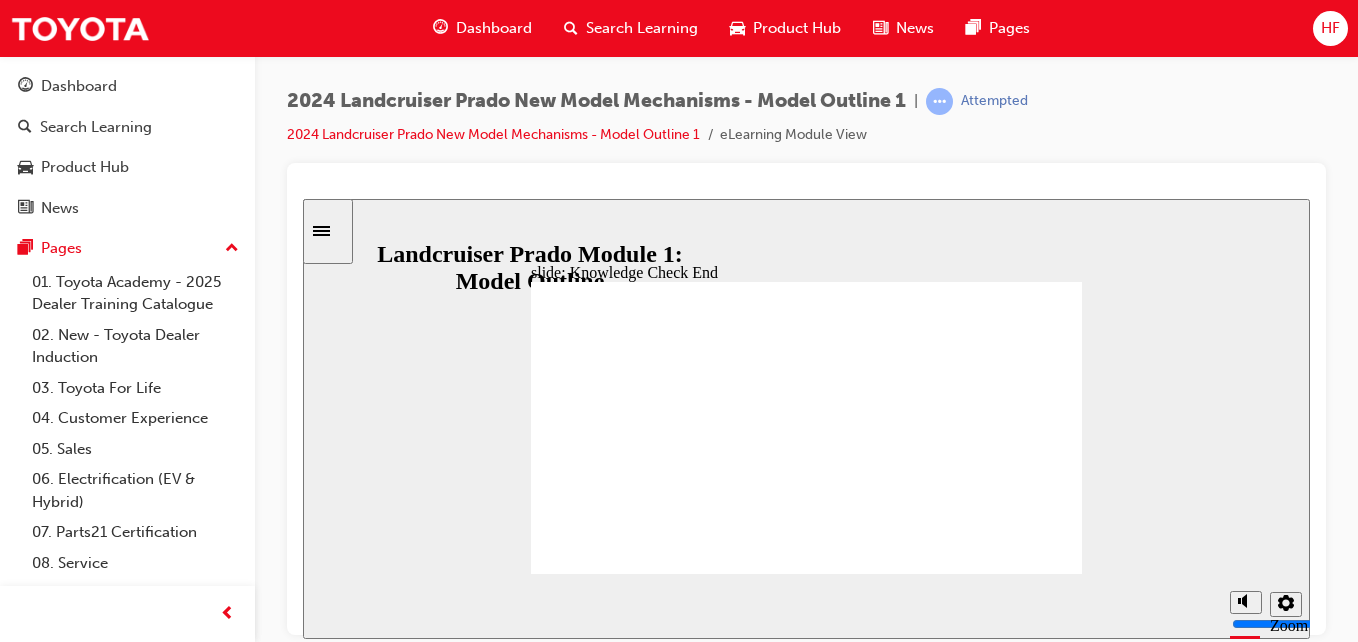 click 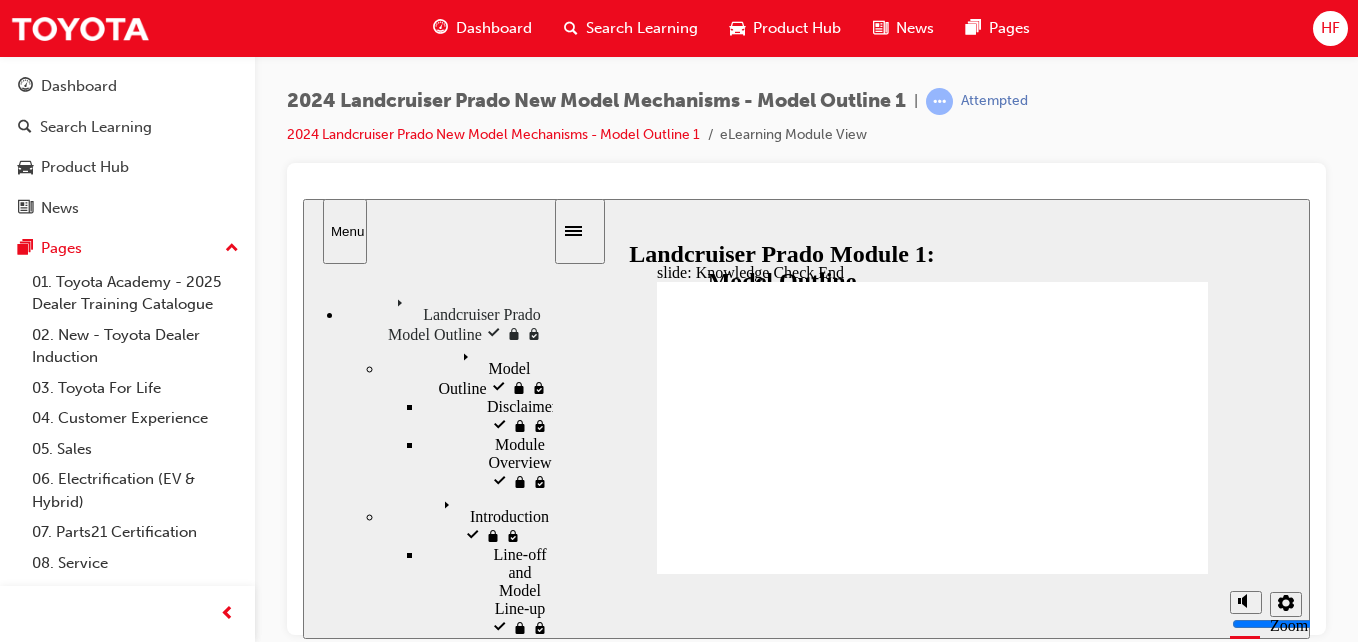 click 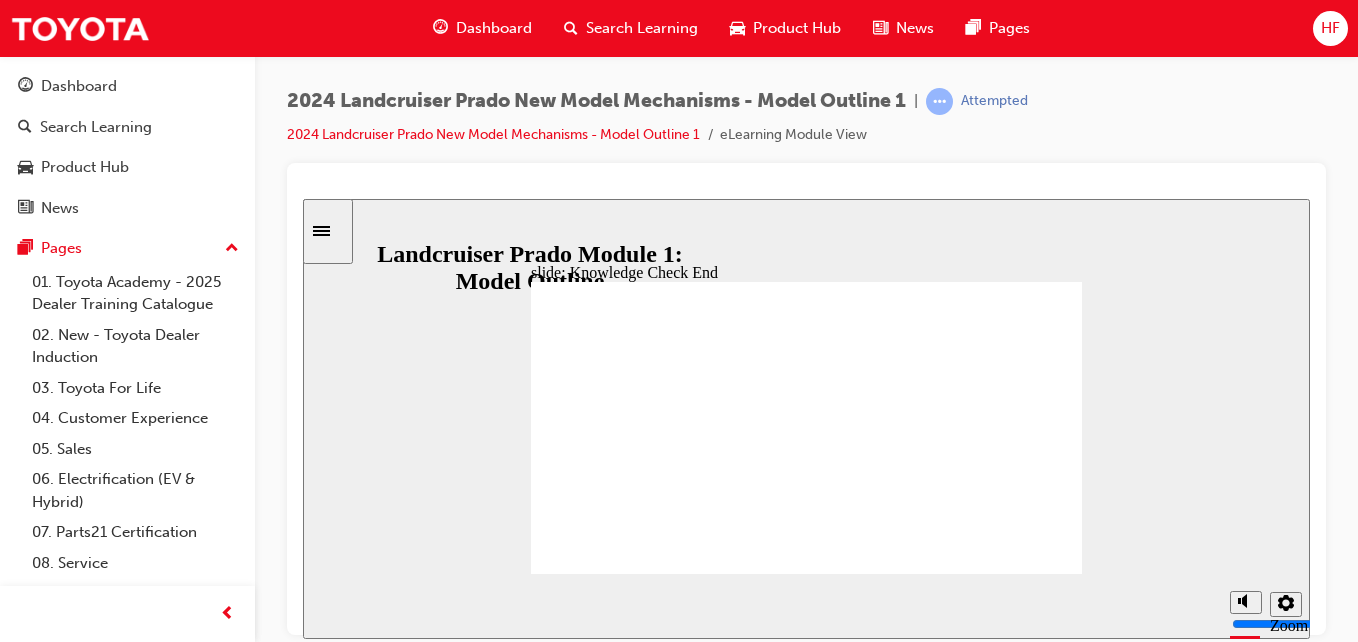 click on "slide: Knowledge Check End
Review the identified sections of this module again,  prior to re-attempting the quiz.   Hint: Use the        Menu panel to re-visit specific sections of the module, then return to the quiz. menu icon 1 Freeform 1 Freeform 3 Freeform 2 Knowledge Check Results You got  4  out of 5 questions right! Knowledge Check Results You got 4 out of 5 questions right! Review the identied sections o this module again,  prior to re-attempting the quiz. Hint: Use the        Menu panel to re-visit specic sections o the module, then return to the quiz. Back to top
2" at bounding box center (806, 418) 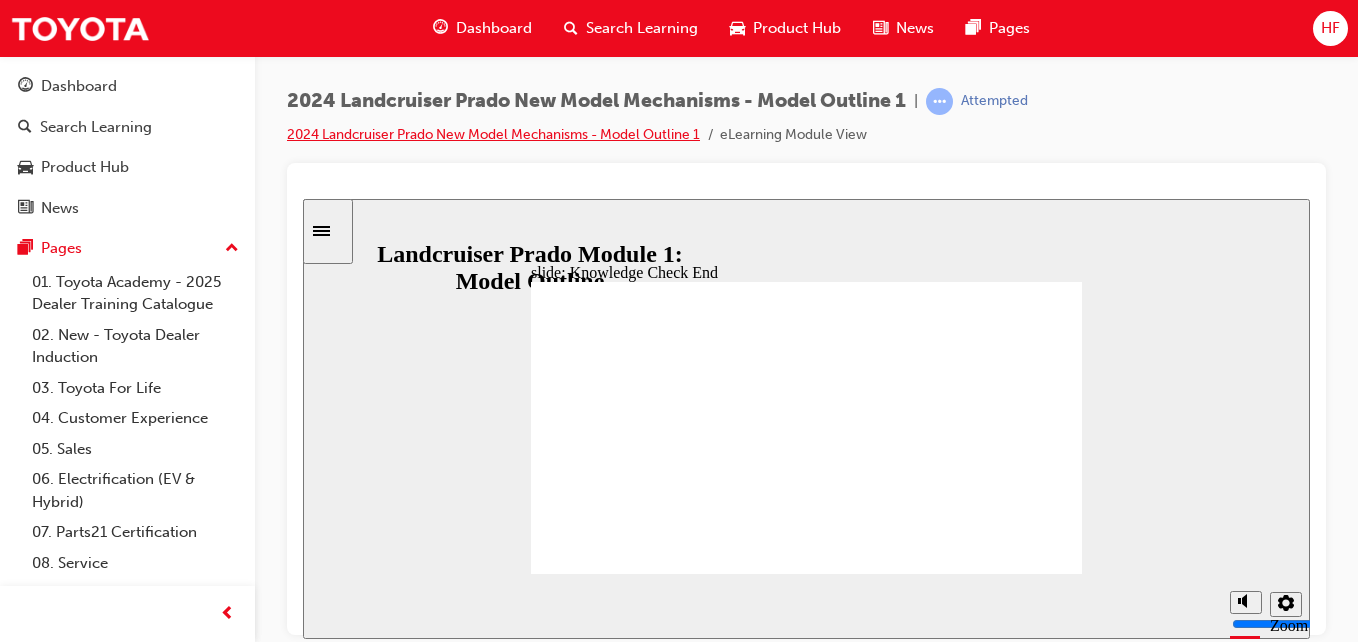 click on "2024 Landcruiser Prado New Model Mechanisms - Model Outline 1" at bounding box center (493, 134) 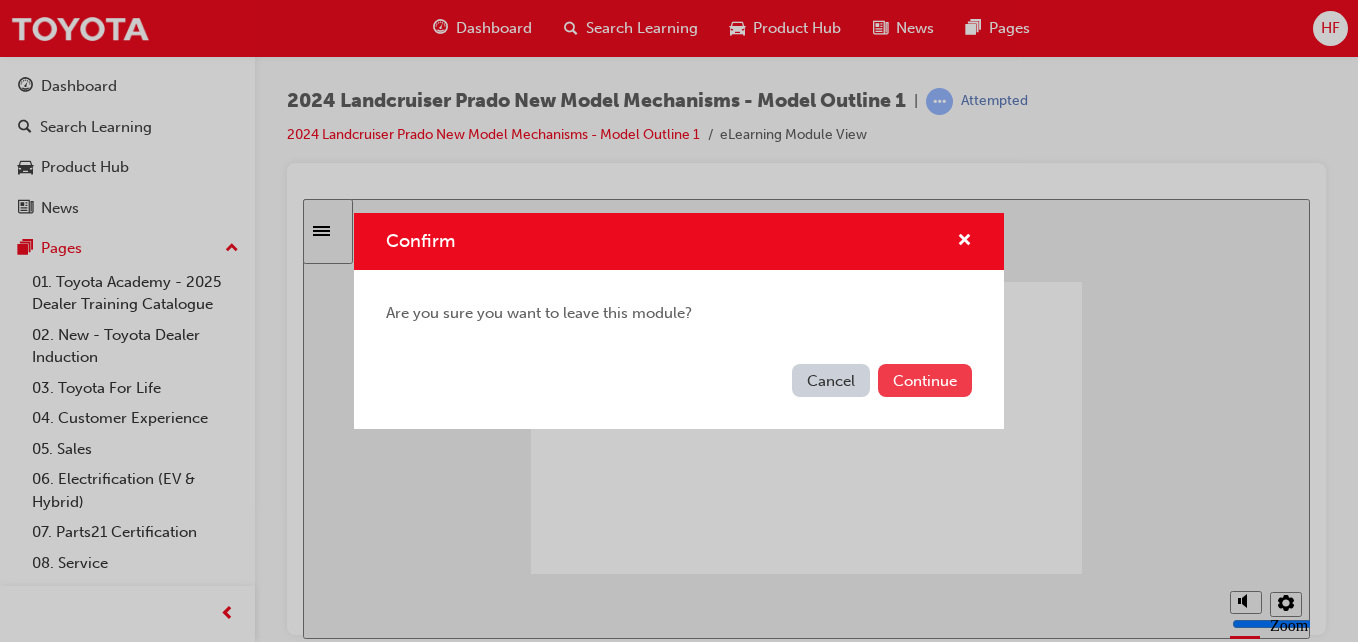 click on "Continue" at bounding box center [925, 380] 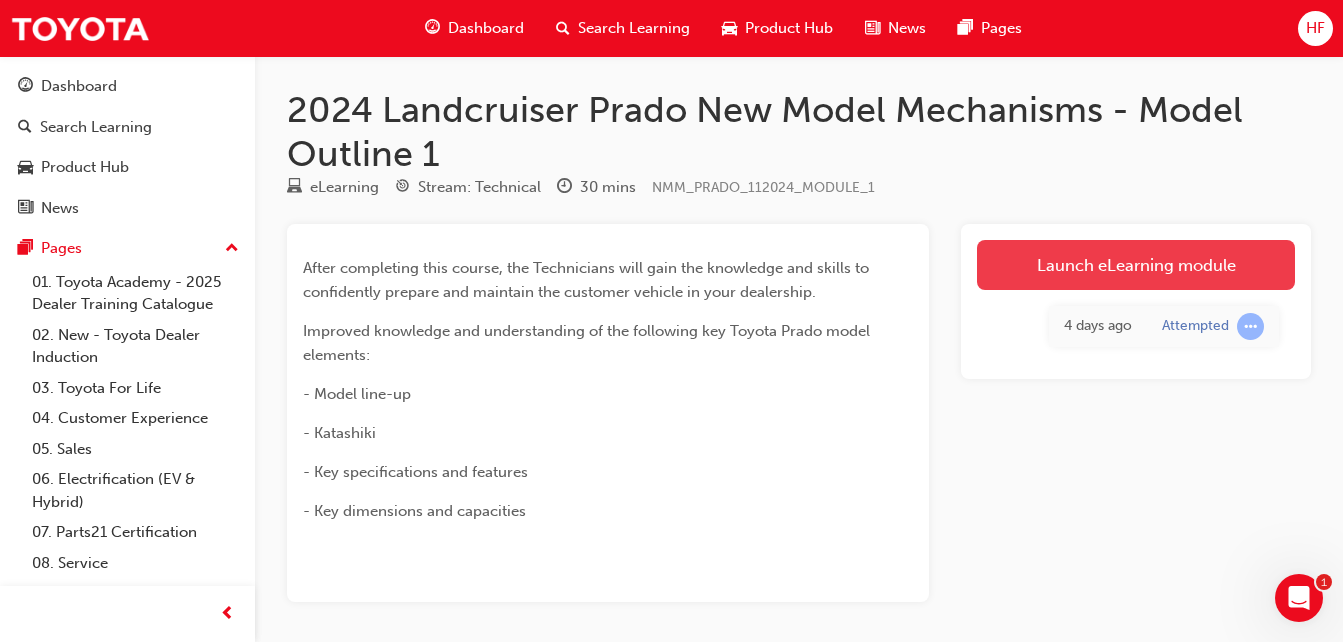click on "Launch eLearning module" at bounding box center [1136, 265] 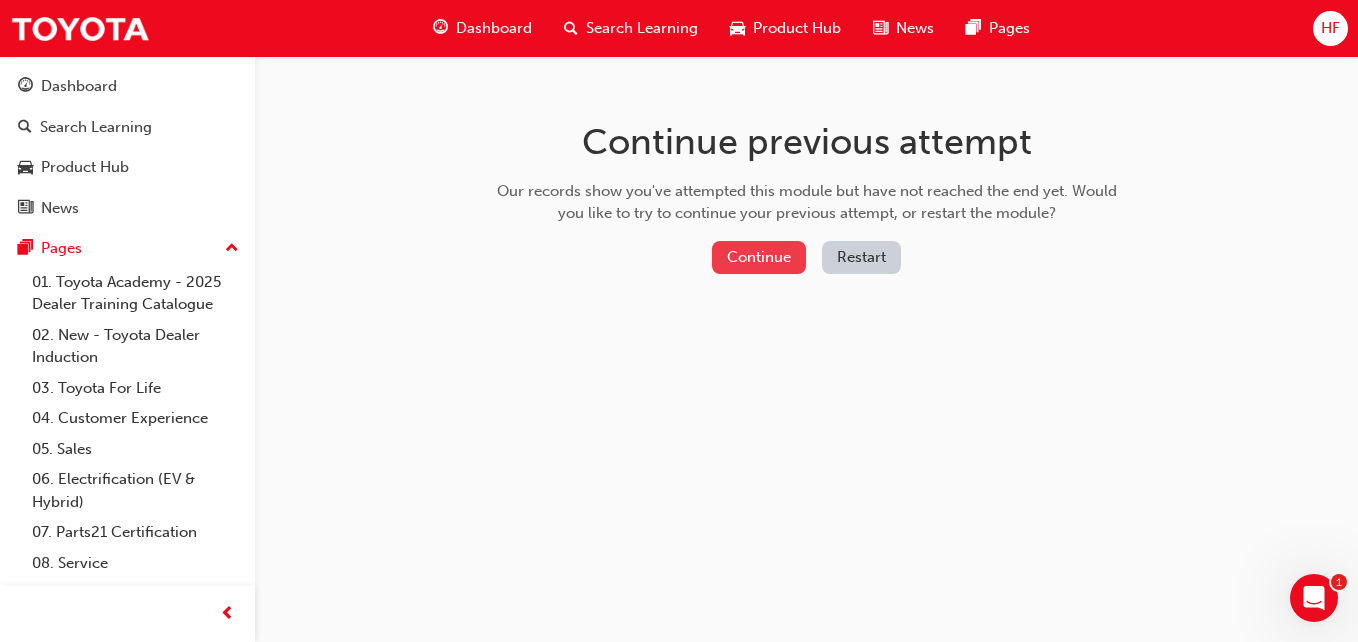 click on "Continue" at bounding box center (759, 257) 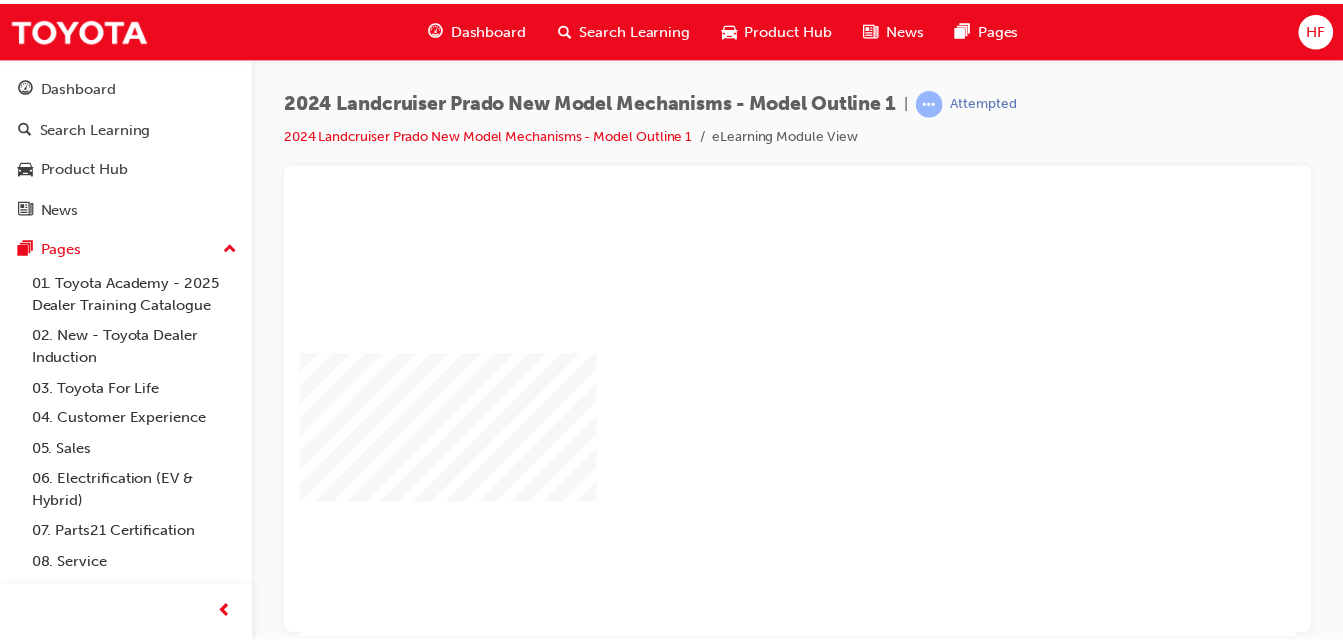 scroll, scrollTop: 0, scrollLeft: 0, axis: both 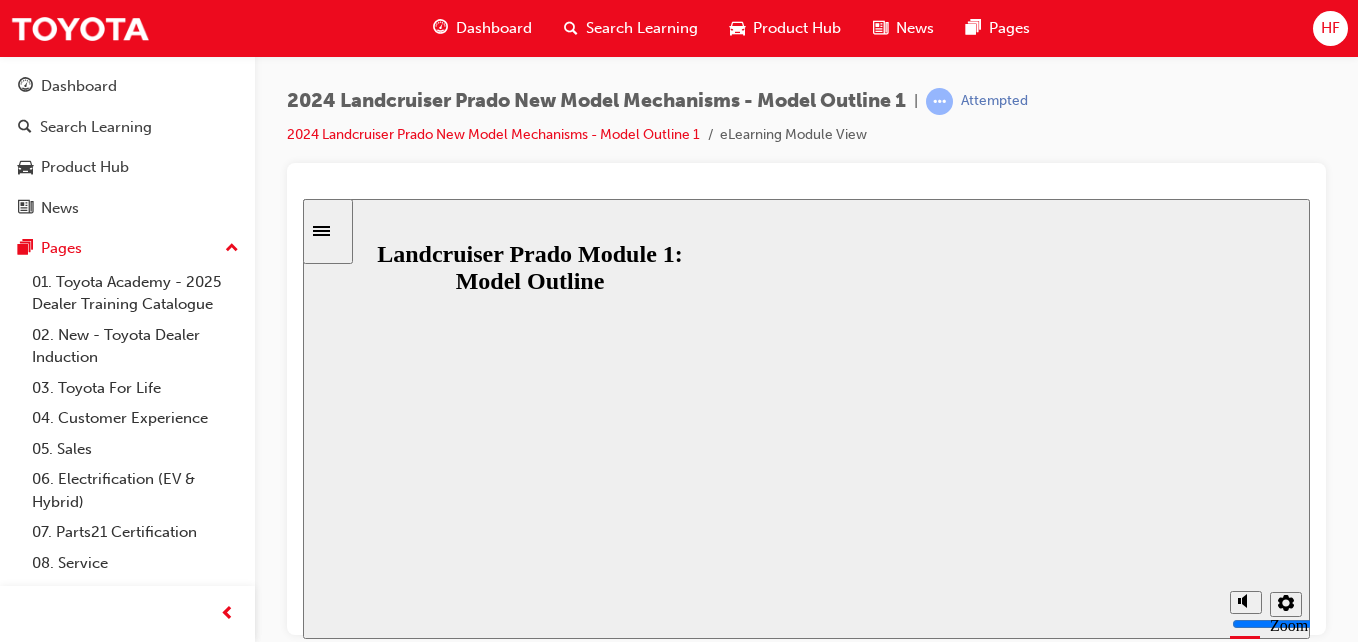 click on "eLearning Module View" at bounding box center (793, 135) 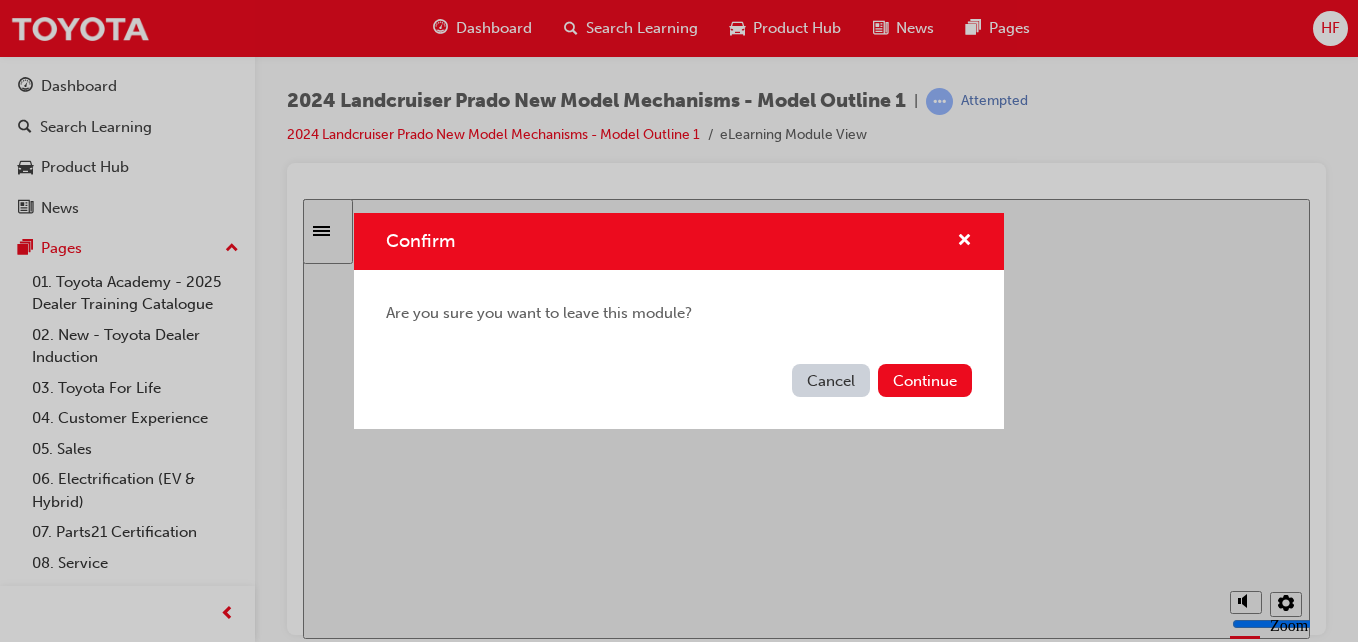 click on "Cancel" at bounding box center [831, 380] 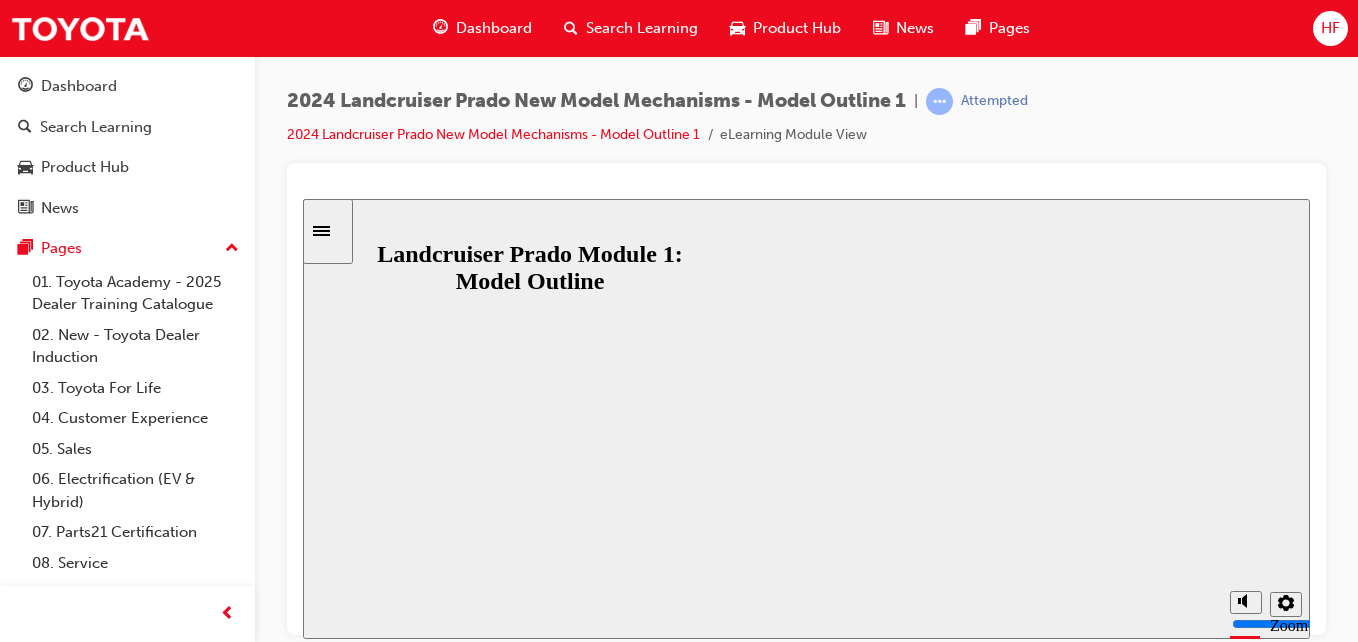 click on "Dashboard" at bounding box center (494, 28) 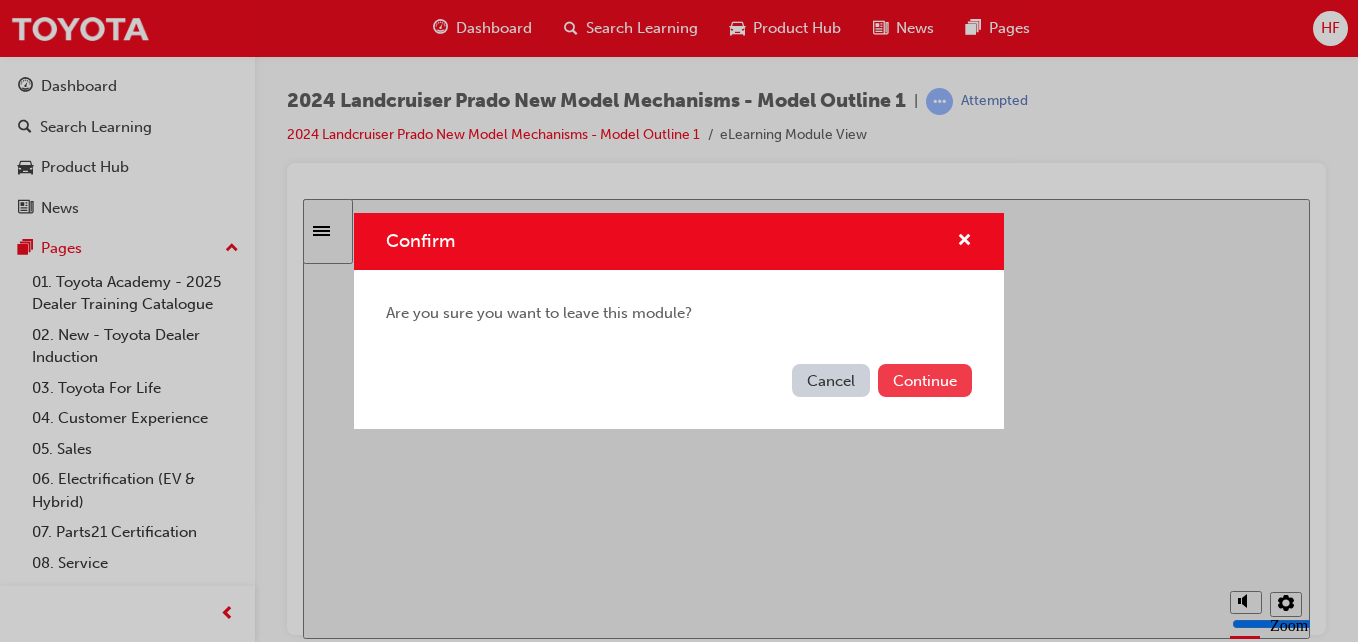 click on "Continue" at bounding box center (925, 380) 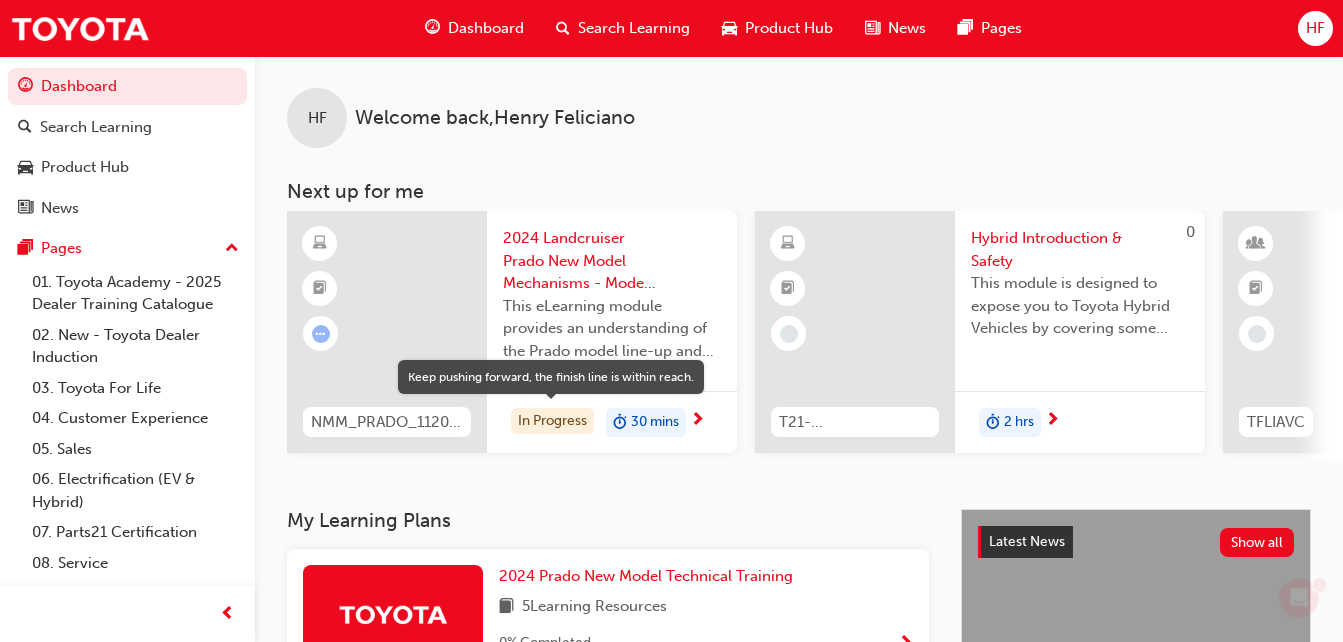 click on "In Progress" at bounding box center [552, 421] 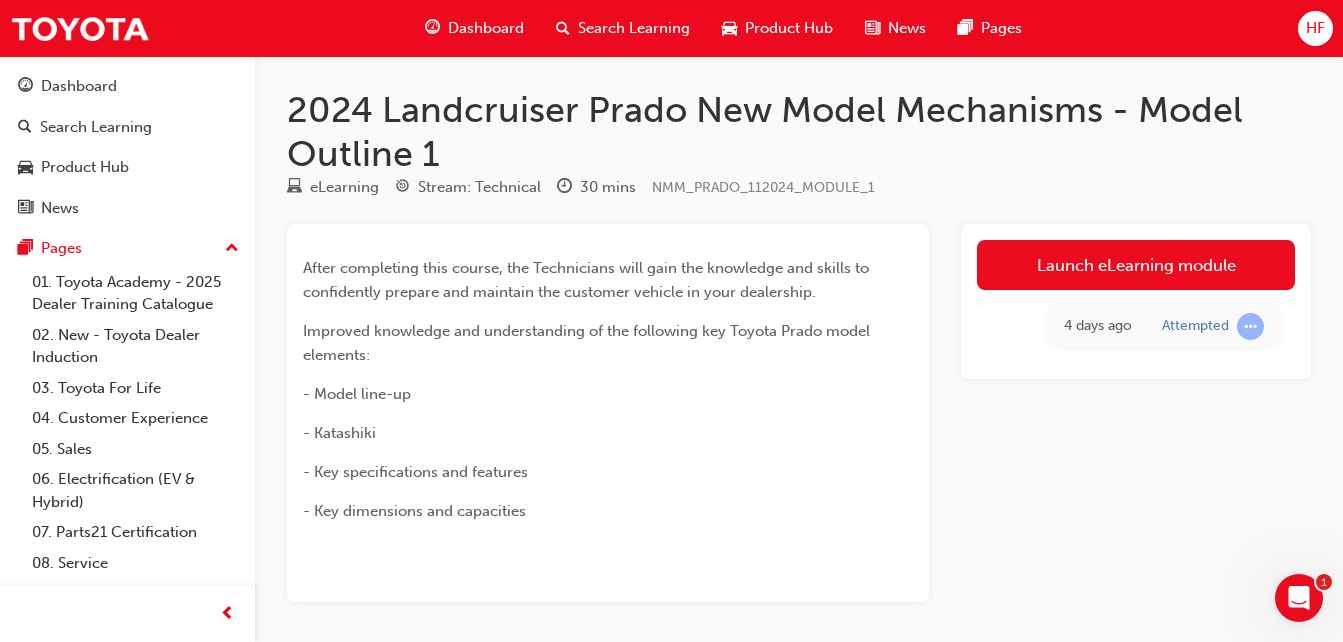click on "Dashboard" at bounding box center (486, 28) 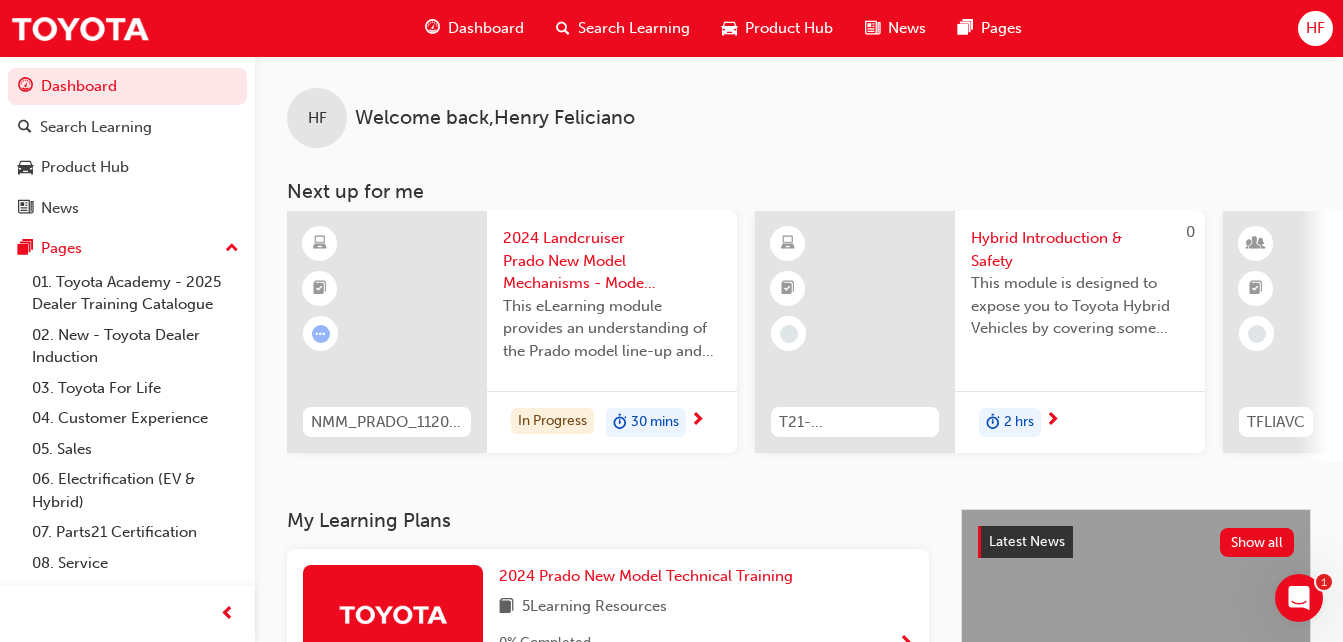 click on "HF Welcome back , [FIRST] [LAST] Next up for me NMM_PRADO_112024_MODULE_1 2024 Landcruiser Prado New Model Mechanisms - Model Outline 1 This eLearning module provides an understanding of the Prado model line-up and its Katashiki, high-level specifications and features as well as key dimensions and capacities. In Progress 30 mins 0 T21-FOD_HVIS_PREREQ Hybrid Introduction & Safety This module is designed to expose you to Toyota Hybrid Vehicles by covering some history of the Hybrid, learning about their components and how they work together to power the vehicle down the road. 2 hrs 0 TFLIAVC Toyota For Life In Action - Virtual Classroom This is a 90 minute virtual classroom session to provide practical tools/frameworks, behaviours and processes to support new starters to apply TFL in every interaction. 90 mins NMM_TOYCHR_032024_MODULE_1 2024 Toyota C-HR eLearning New Model Mechanisms - Model Outline (Module 1) 15 mins 0 T21-PTFOR_PRE_READ PT Fundamentals of Repair - Pre-Read View all" at bounding box center [799, 282] 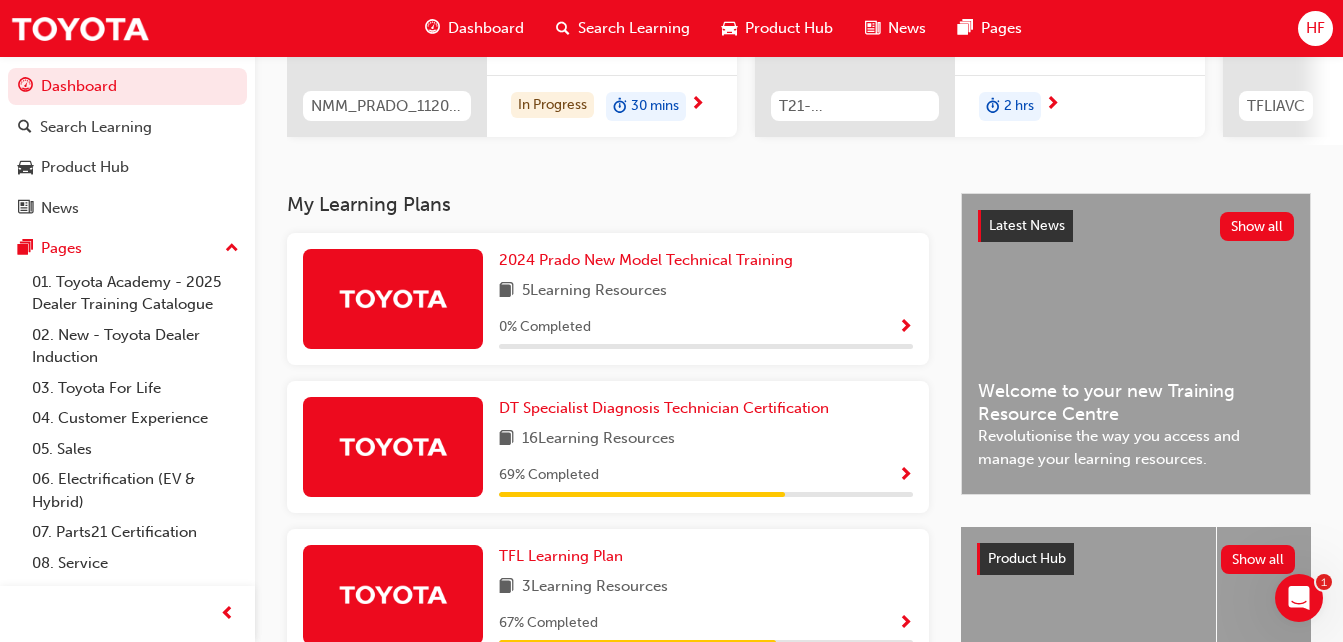 scroll, scrollTop: 320, scrollLeft: 0, axis: vertical 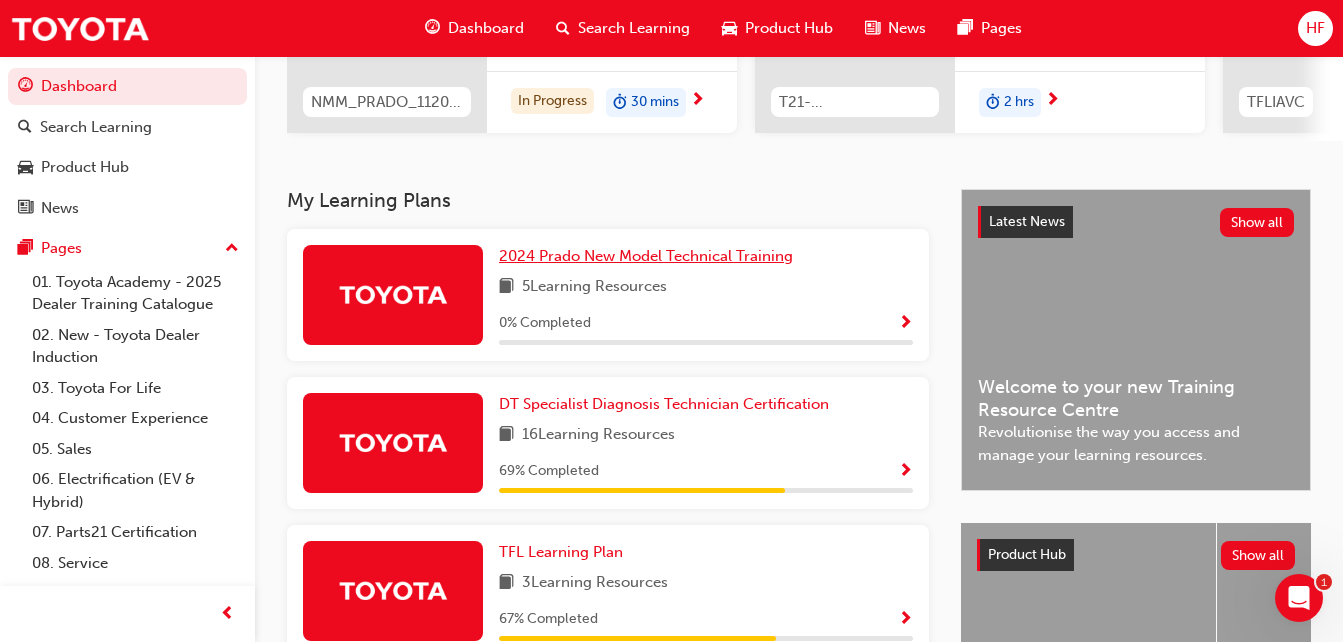 click on "2024 Prado New Model Technical Training" at bounding box center (646, 256) 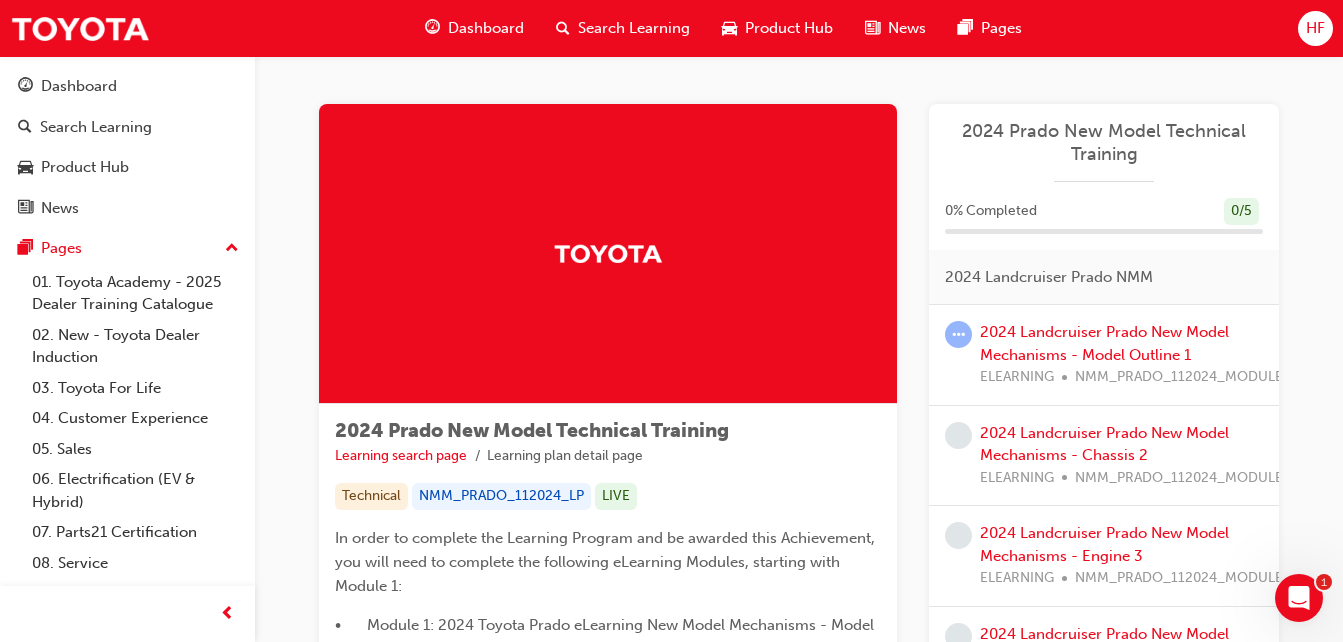 click at bounding box center [608, 254] 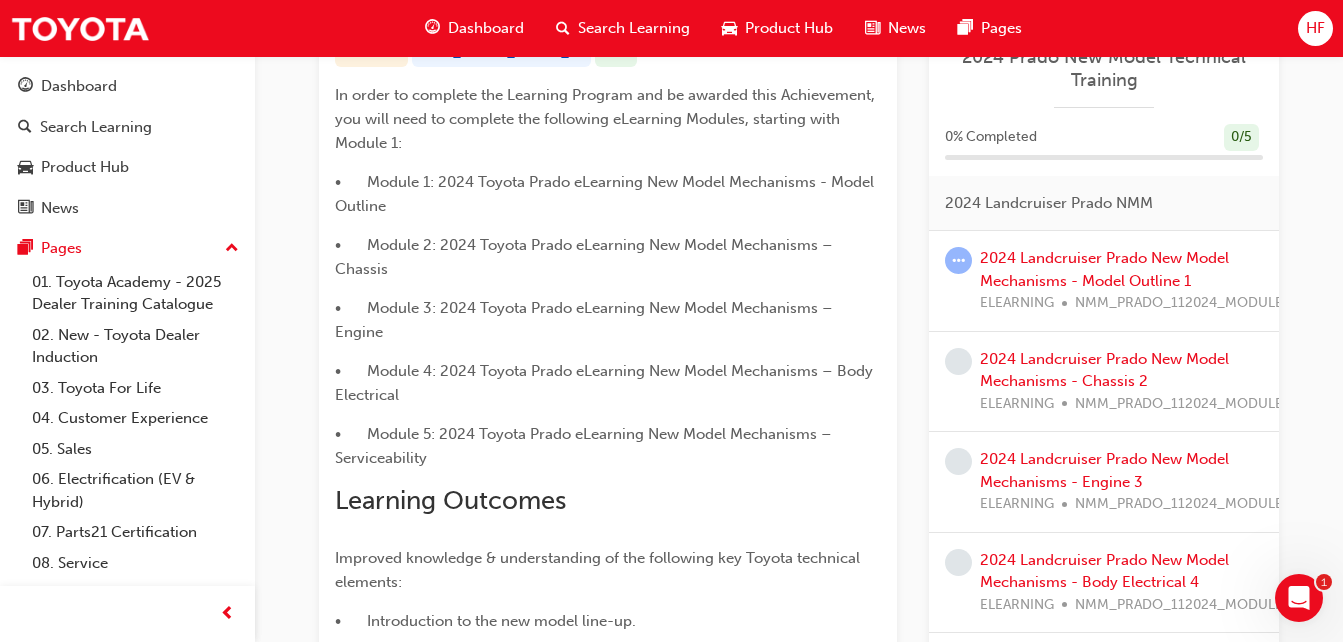 scroll, scrollTop: 439, scrollLeft: 0, axis: vertical 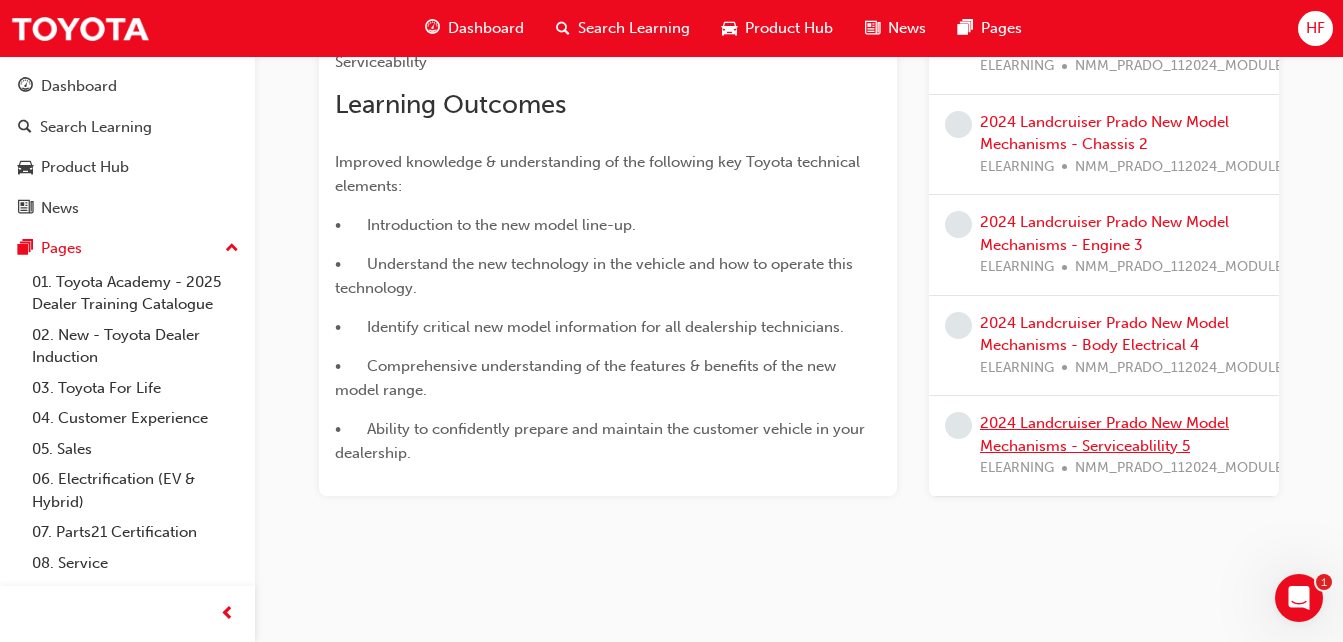 click on "2024 Landcruiser Prado New Model Mechanisms - Serviceablility 5" at bounding box center (1104, 434) 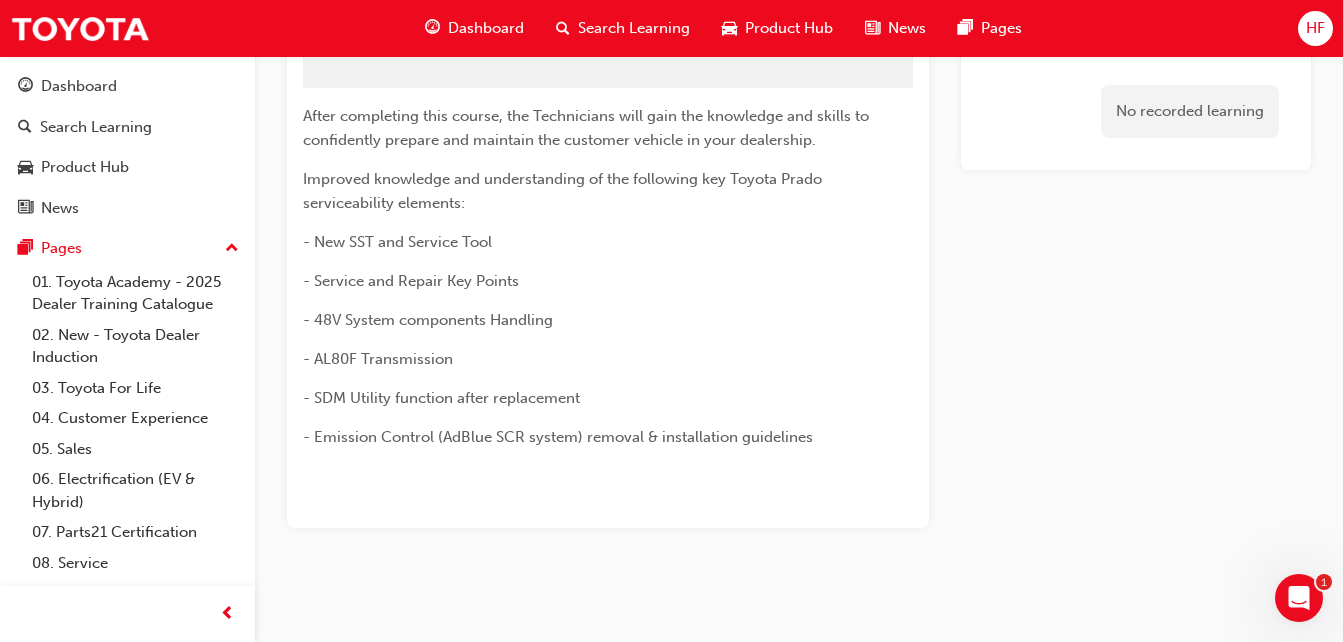 scroll, scrollTop: 152, scrollLeft: 0, axis: vertical 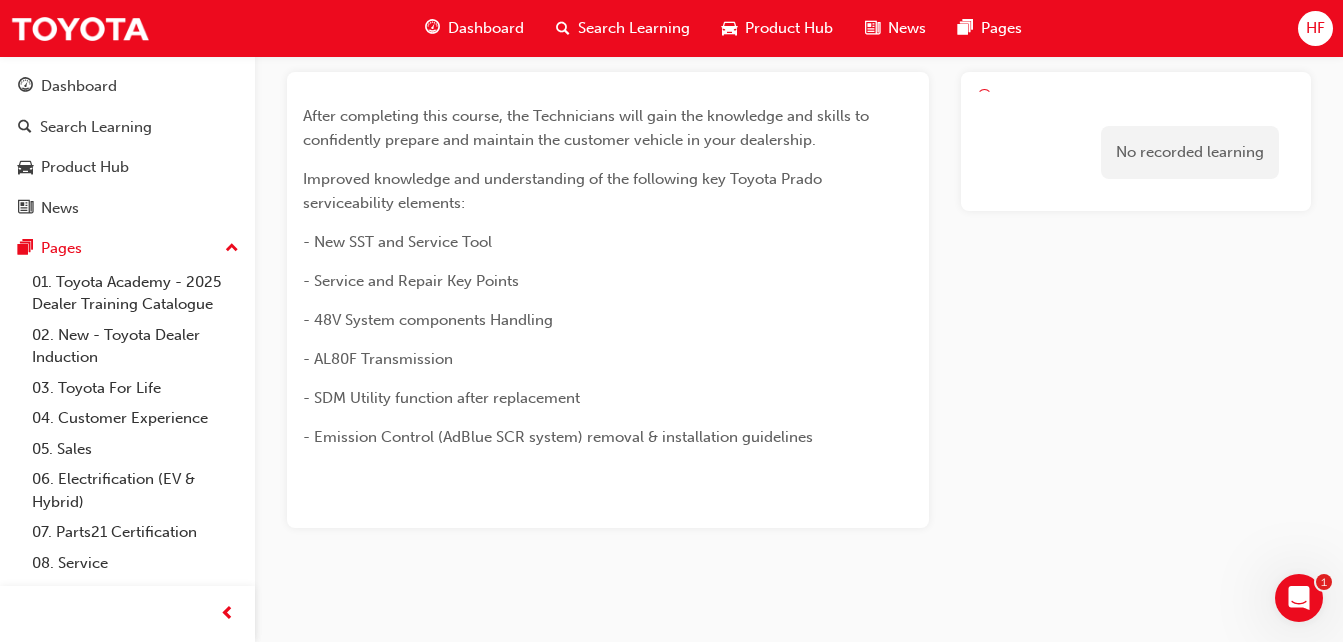 click on "Dashboard" at bounding box center (486, 28) 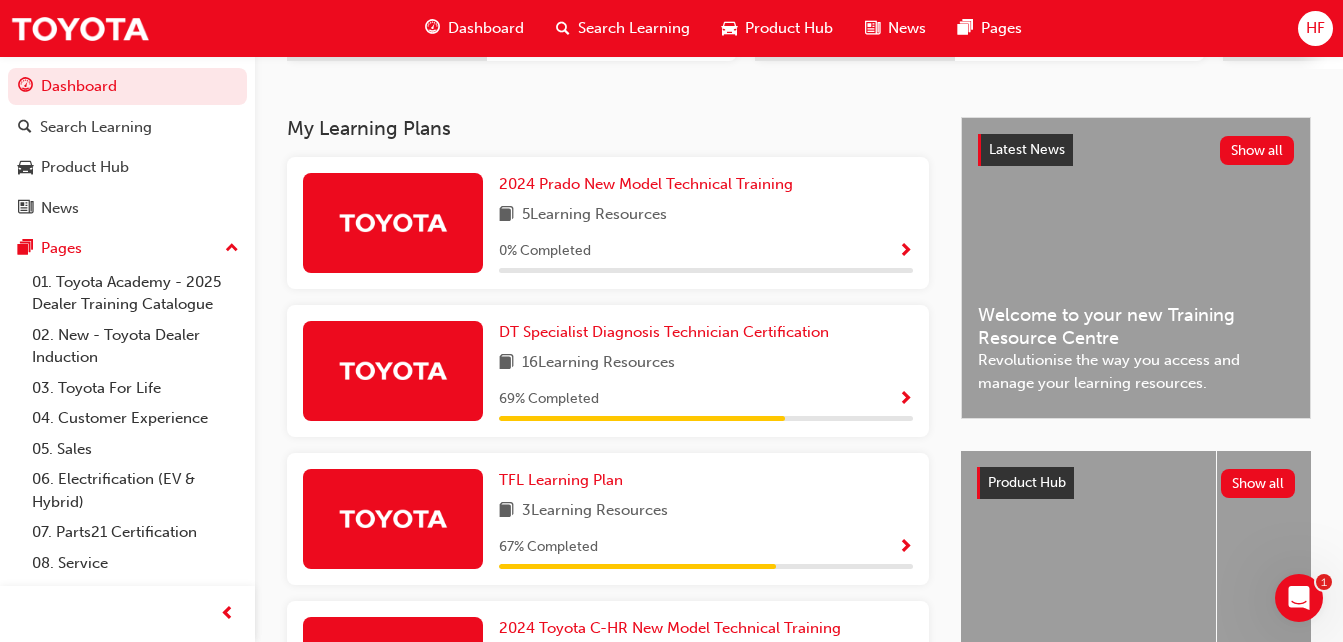 scroll, scrollTop: 432, scrollLeft: 0, axis: vertical 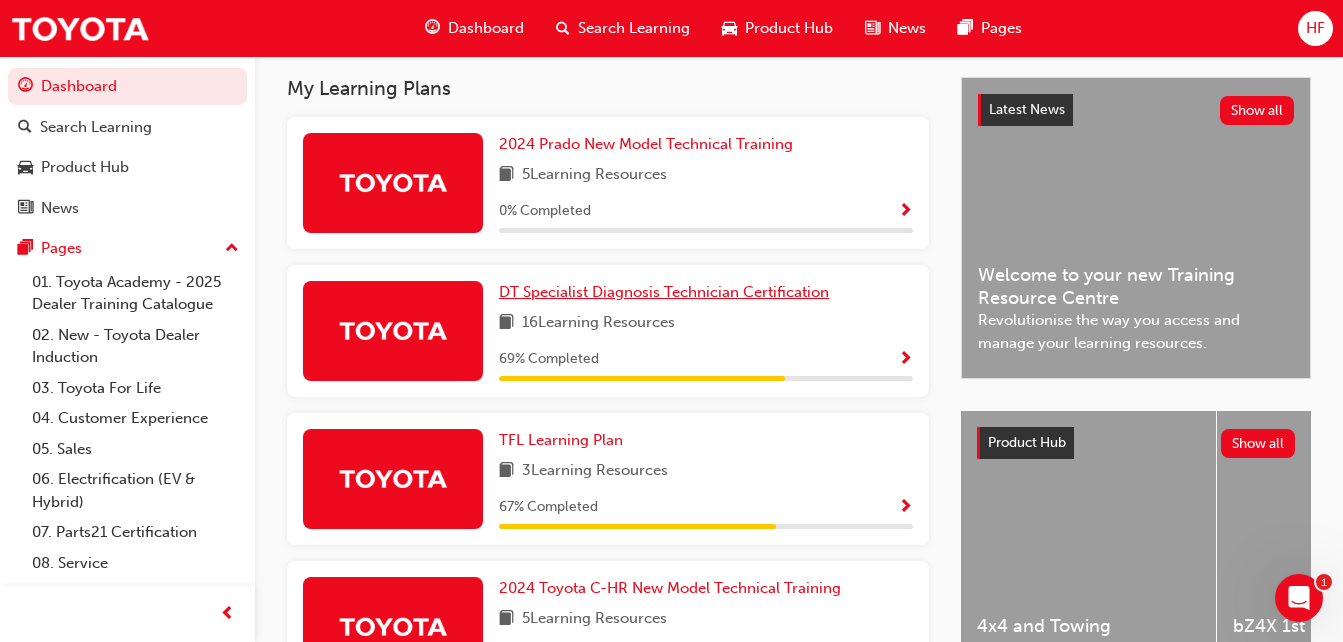 click on "DT Specialist Diagnosis Technician Certification" at bounding box center [664, 292] 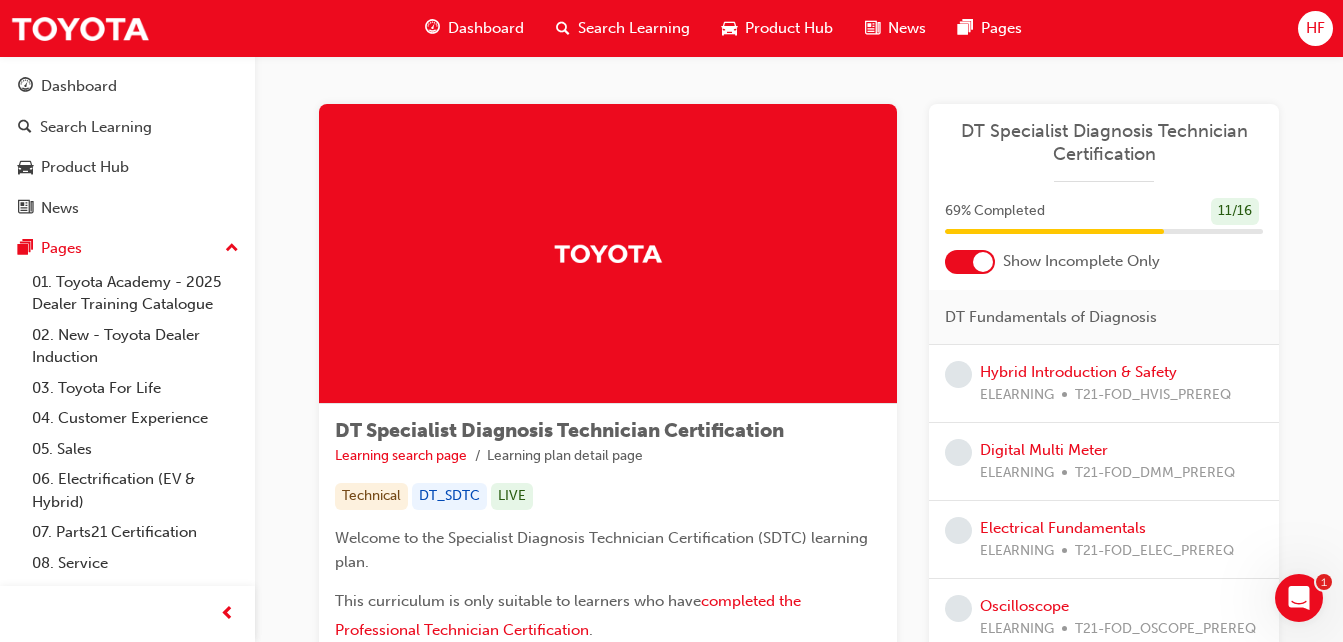 click on "DT Specialist Diagnosis Technician Certification   Learning search page Learning plan detail page Technical DT_SDTC LIVE Welcome to the Specialist Diagnosis Technician Certification (SDTC) learning plan. This curriculum is only suitable to learners who have    completed the Professional Technician Certification   . The Specialist Diagnosis Technician Certification is broken into four  sections :  DT Fundamentals of Diagnosis DT Electrical Specialist Certification (DT_ELC) DT Powertrain Specialist Certification (DT_ENC) DT Chassis Specialist Certification (DT_CHC) Certification A Stream Certificate is available for the completion of each  Certification  section: DT Electrical Specialist  Certification  (DT_ELC) DT Powertrain Specialist  Certification  (DT_ENC) DT Chassis Specialist  Certification  (DT_CHC) In order to achieve a certificate for DT Specialist Diagnosis Technician Certification,  you must complete all four sections . Learning Plan DT Specialist Diagnosis Technician Certification 69 % Completed" at bounding box center [799, 617] 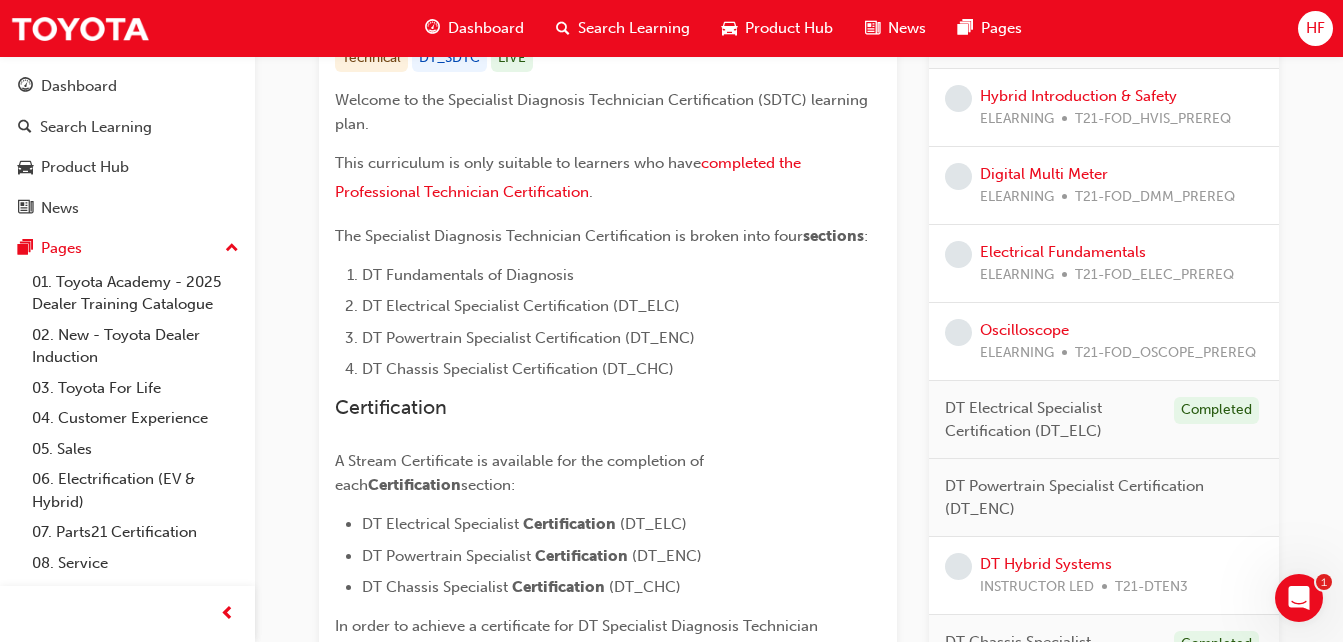 scroll, scrollTop: 435, scrollLeft: 0, axis: vertical 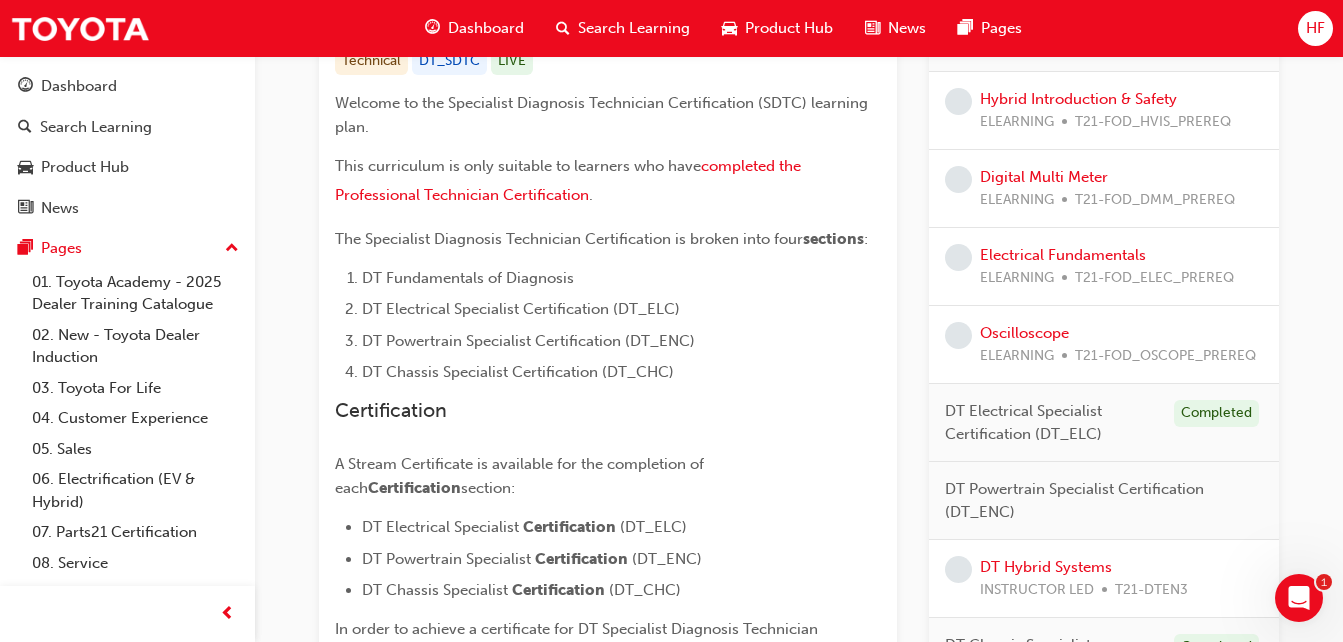 click on "DT Specialist Diagnosis Technician Certification   Learning search page Learning plan detail page DT Specialist Diagnosis Technician Certification   Learning search page Learning plan detail page Technical DT_SDTC LIVE Welcome to the Specialist Diagnosis Technician Certification (SDTC) learning plan. This curriculum is only suitable to learners who have    completed the Professional Technician Certification   . The Specialist Diagnosis Technician Certification is broken into four  sections :  DT Fundamentals of Diagnosis DT Electrical Specialist Certification (DT_ELC) DT Powertrain Specialist Certification (DT_ENC) DT Chassis Specialist Certification (DT_CHC) Certification A Stream Certificate is available for the completion of each  Certification  section: DT Electrical Specialist  Certification  (DT_ELC) DT Powertrain Specialist  Certification  (DT_ENC) DT Chassis Specialist  Certification  (DT_CHC) In order to achieve a certificate for DT Specialist Diagnosis Technician Certification,  . Learning Plan 69" at bounding box center [799, 214] 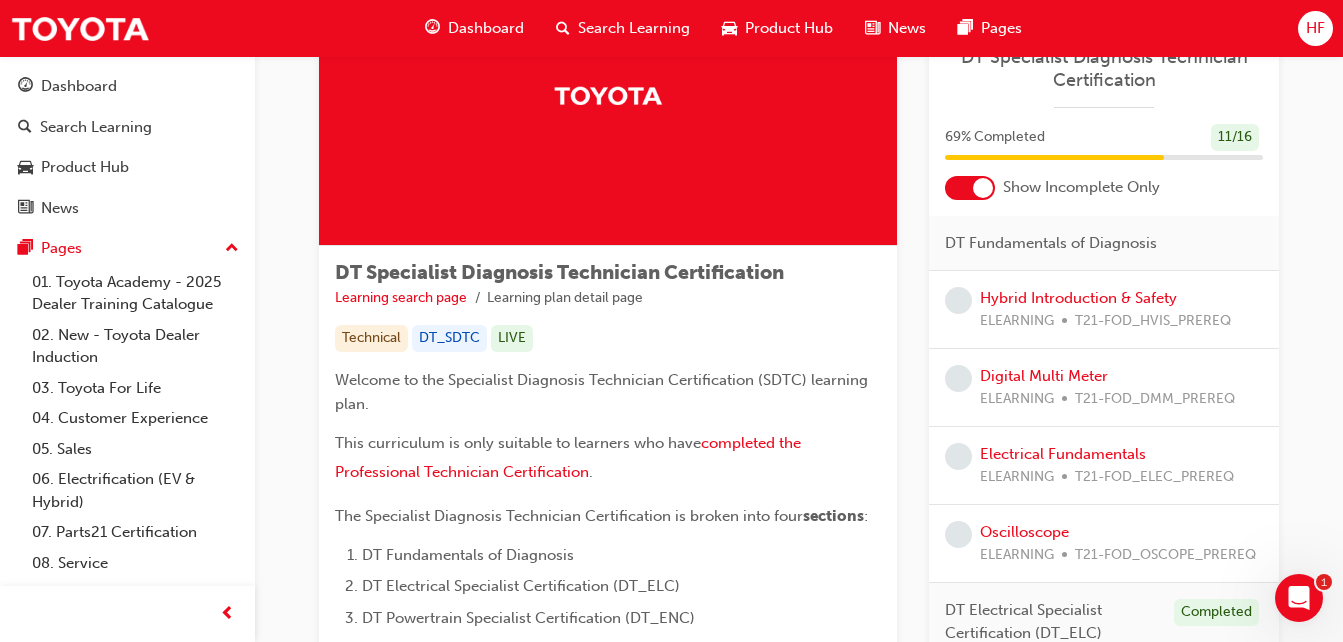 scroll, scrollTop: 115, scrollLeft: 0, axis: vertical 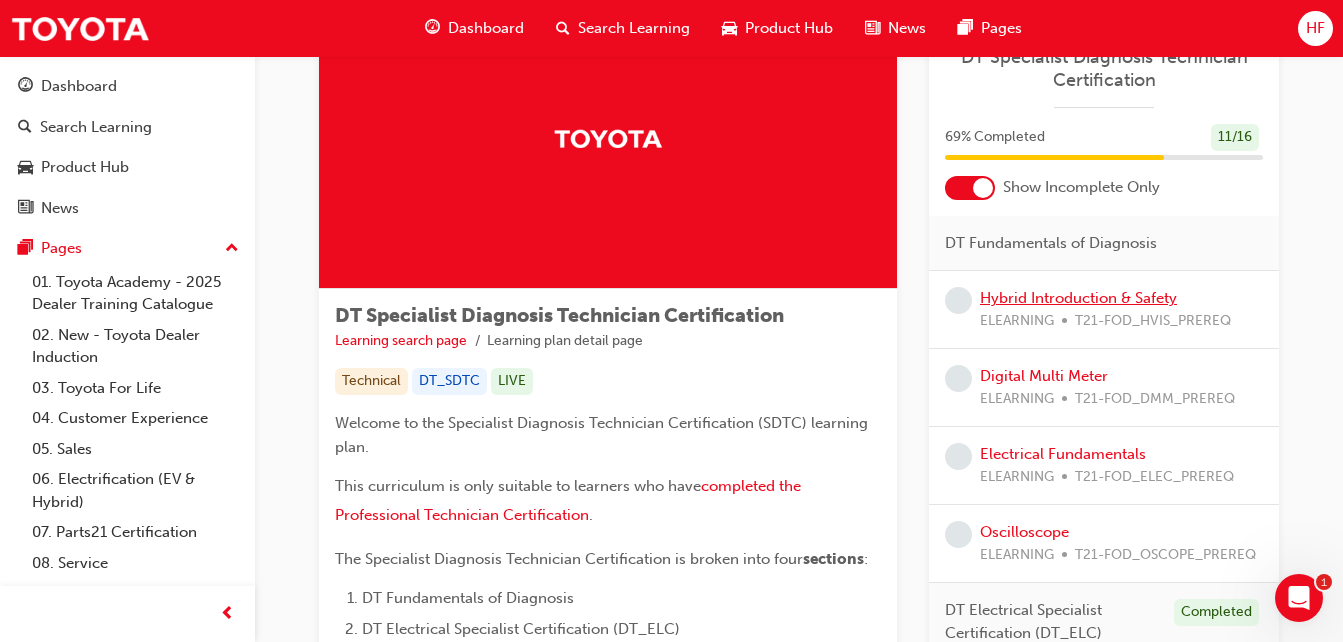 click on "Hybrid Introduction & Safety" at bounding box center [1078, 298] 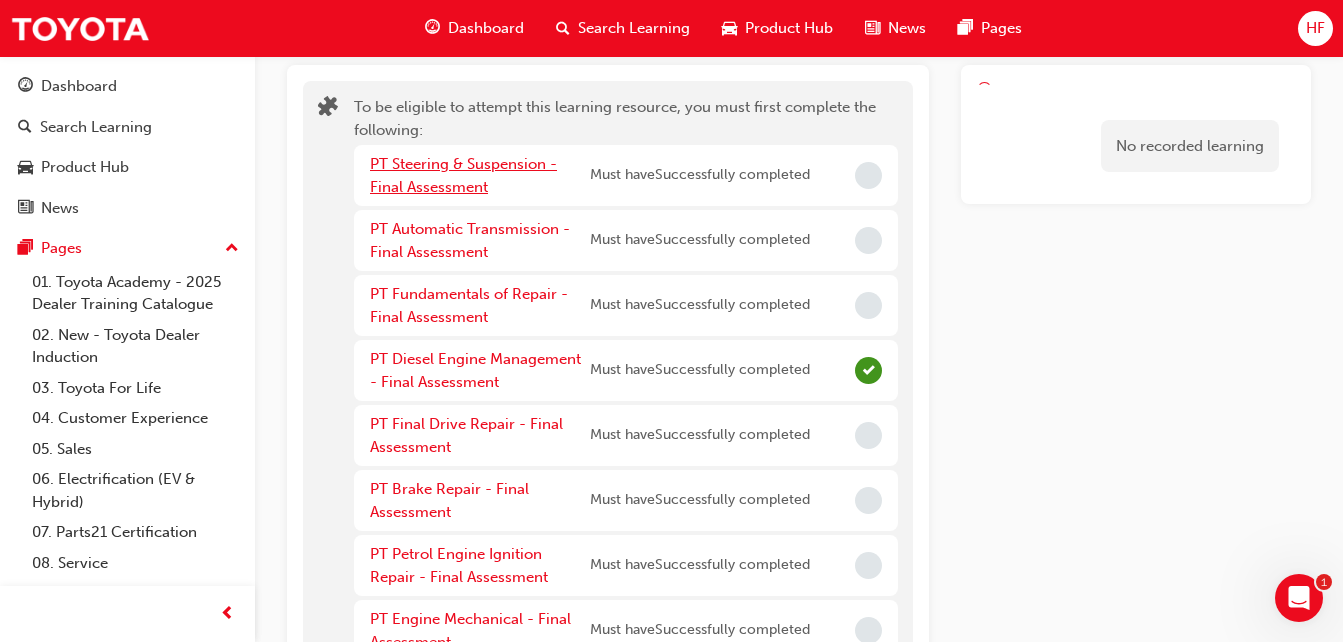 click on "PT Steering & Suspension - Final Assessment" at bounding box center (463, 175) 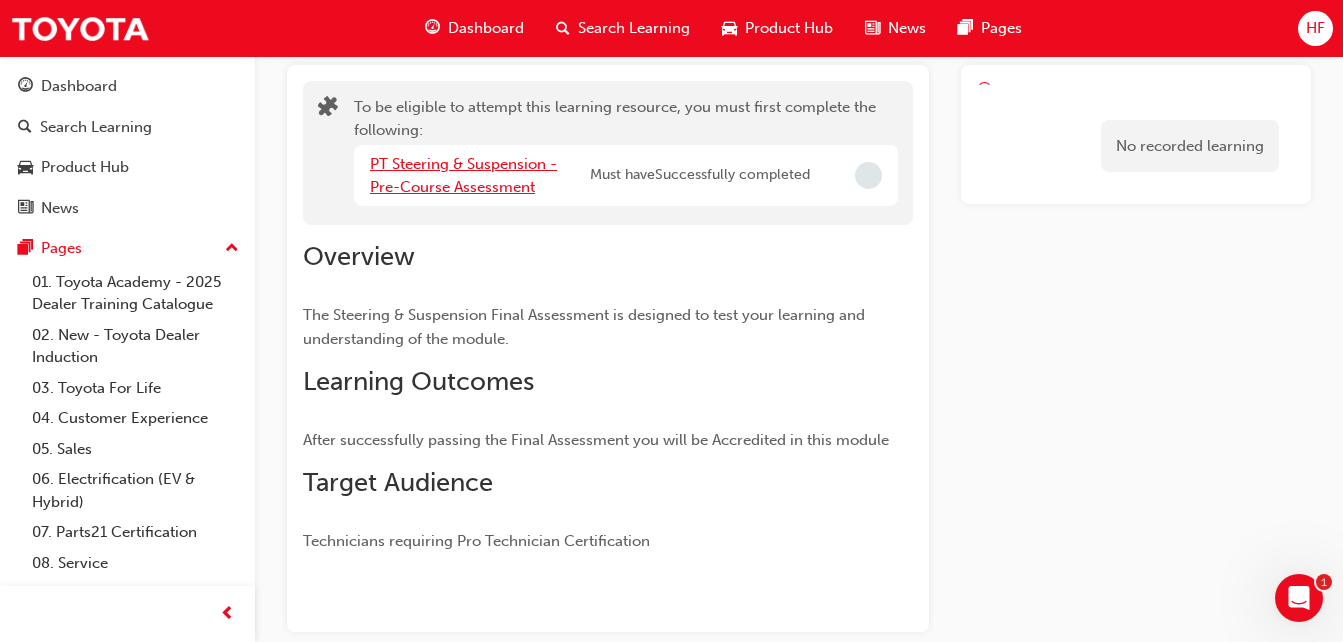 click on "PT Steering & Suspension - Pre-Course Assessment" at bounding box center (463, 175) 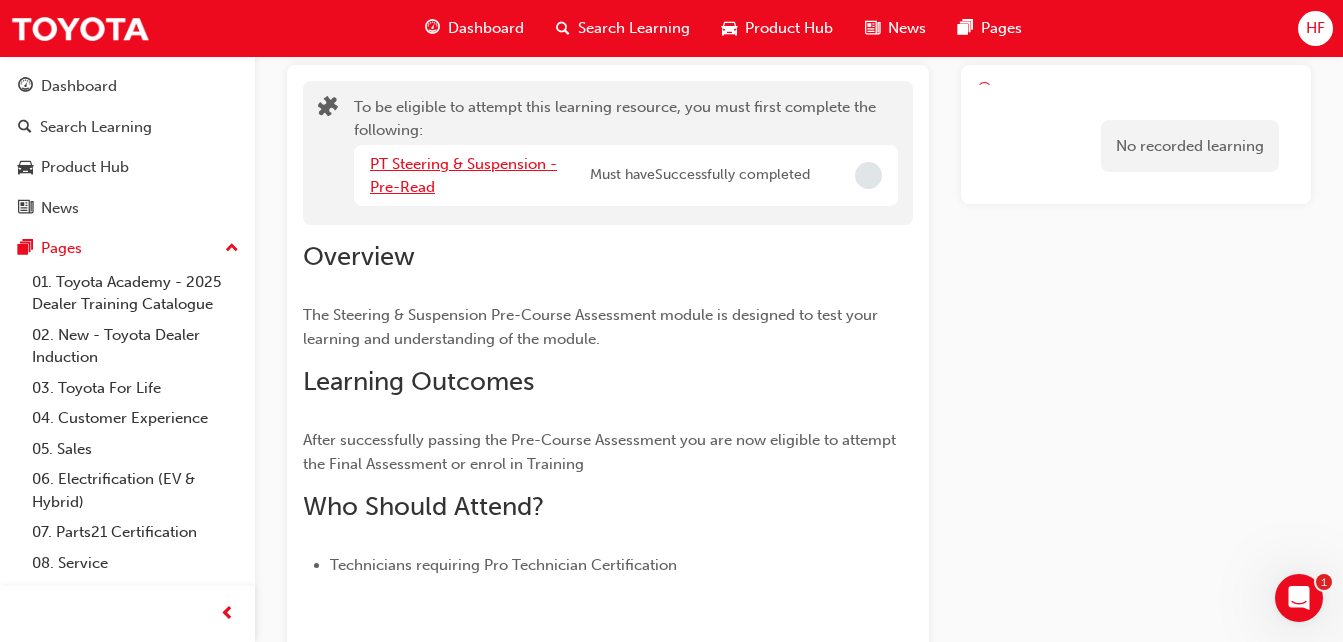 click on "PT Steering & Suspension - Pre-Read" at bounding box center (463, 175) 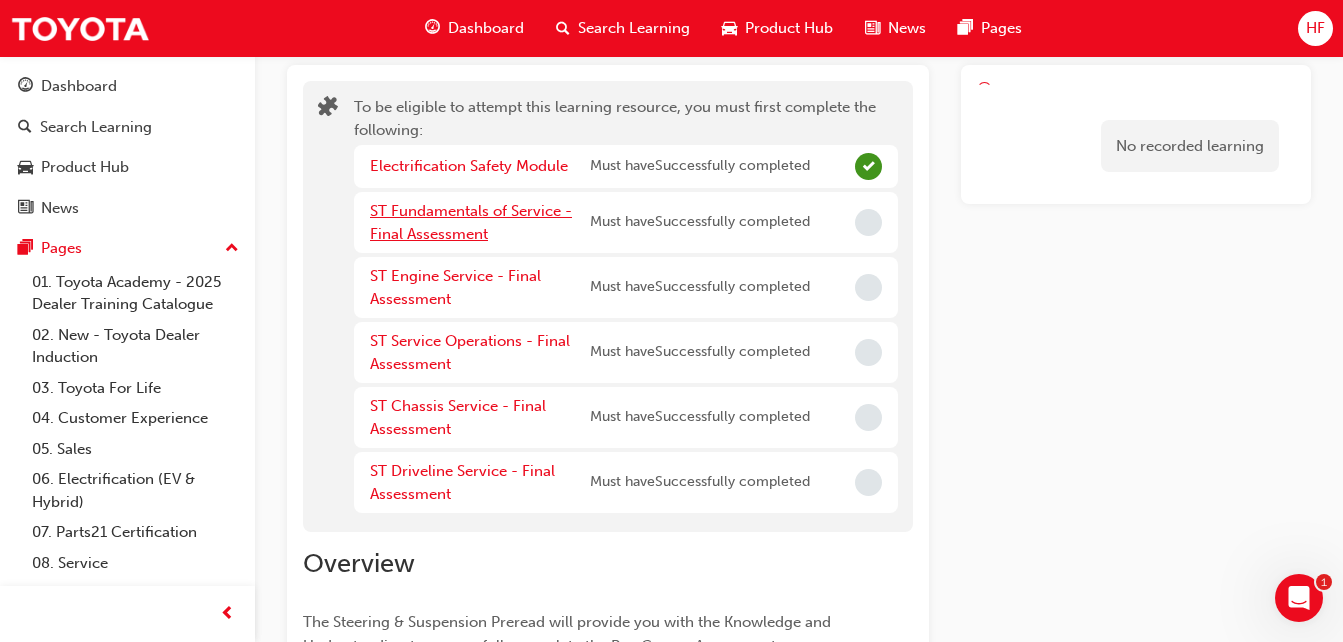 click on "ST Fundamentals of Service - Final Assessment" at bounding box center (471, 222) 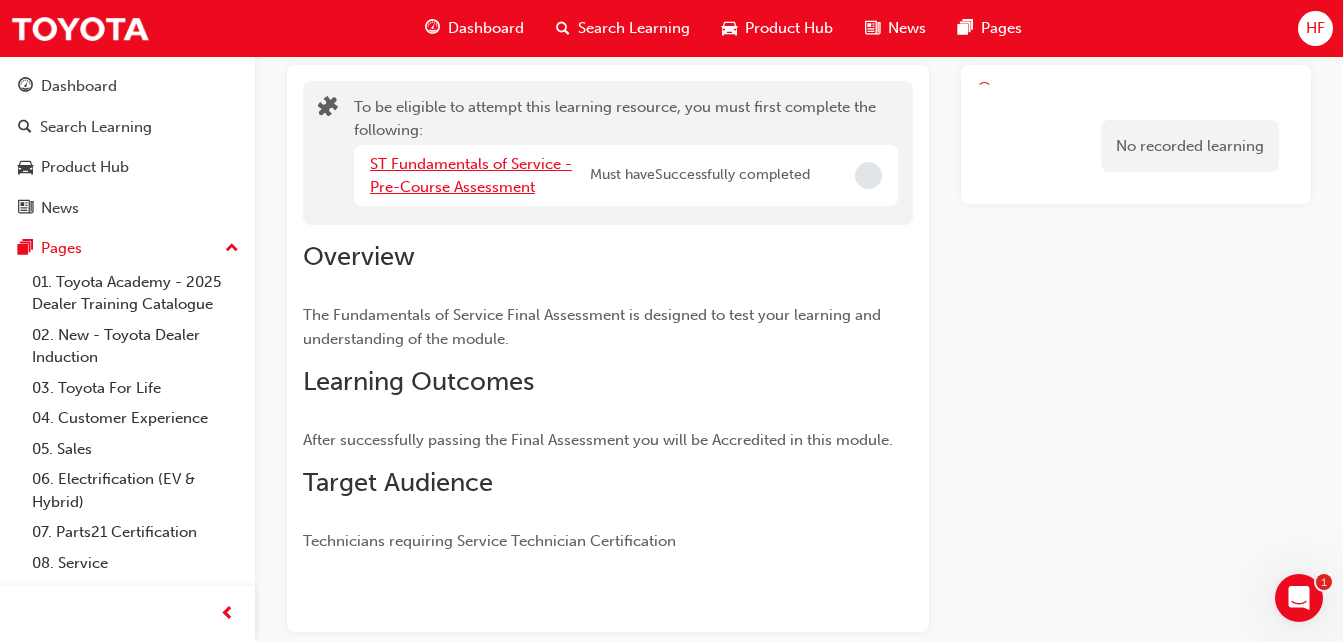 click on "ST Fundamentals of Service - Pre-Course Assessment" at bounding box center (471, 175) 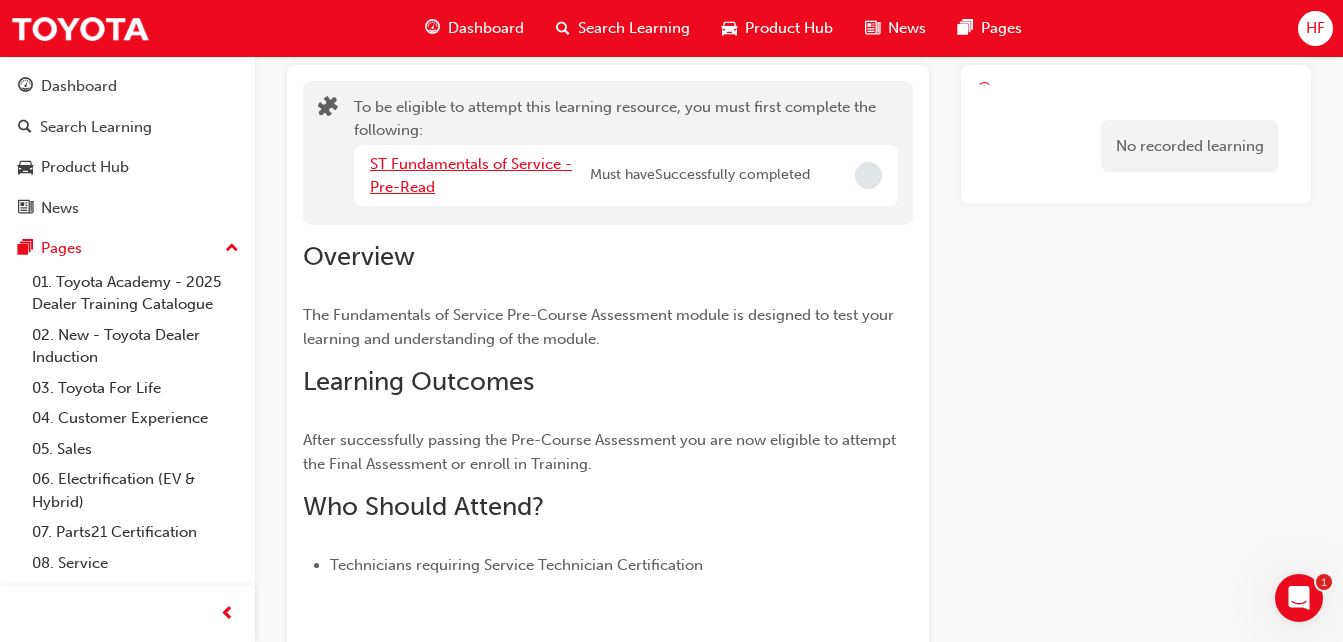 click on "ST Fundamentals of Service - Pre-Read" at bounding box center [471, 175] 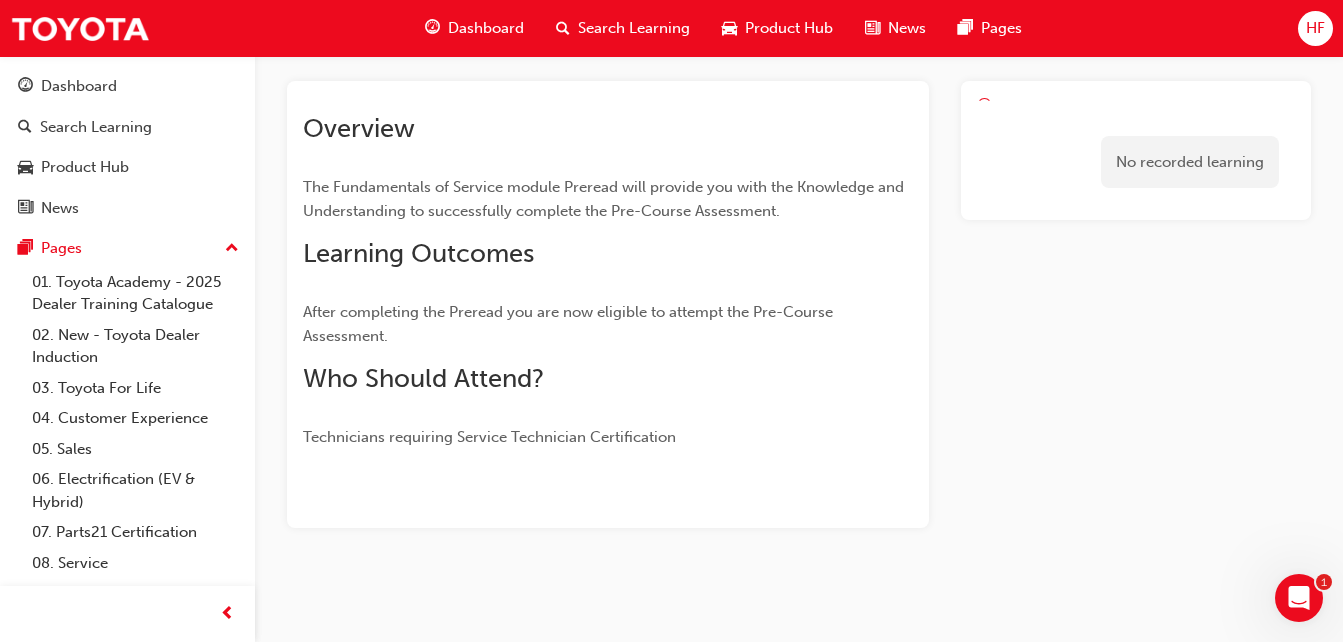 scroll, scrollTop: 99, scrollLeft: 0, axis: vertical 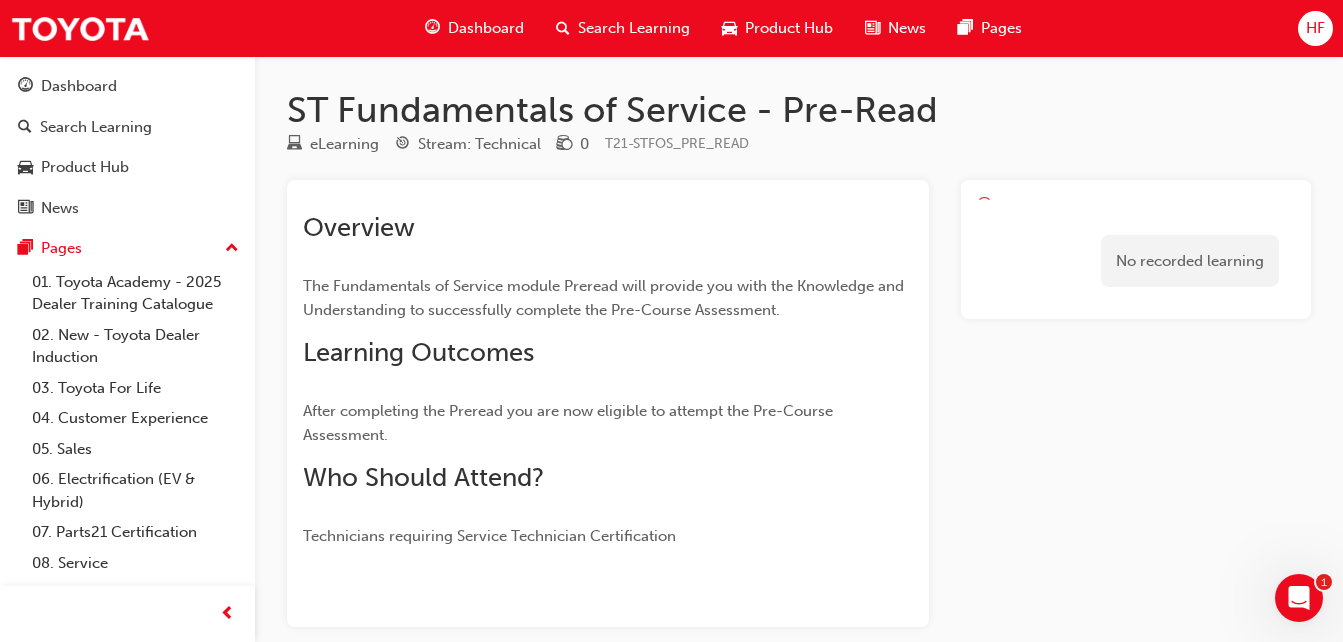 click on "Technicians requiring Service Technician Certification" at bounding box center (489, 536) 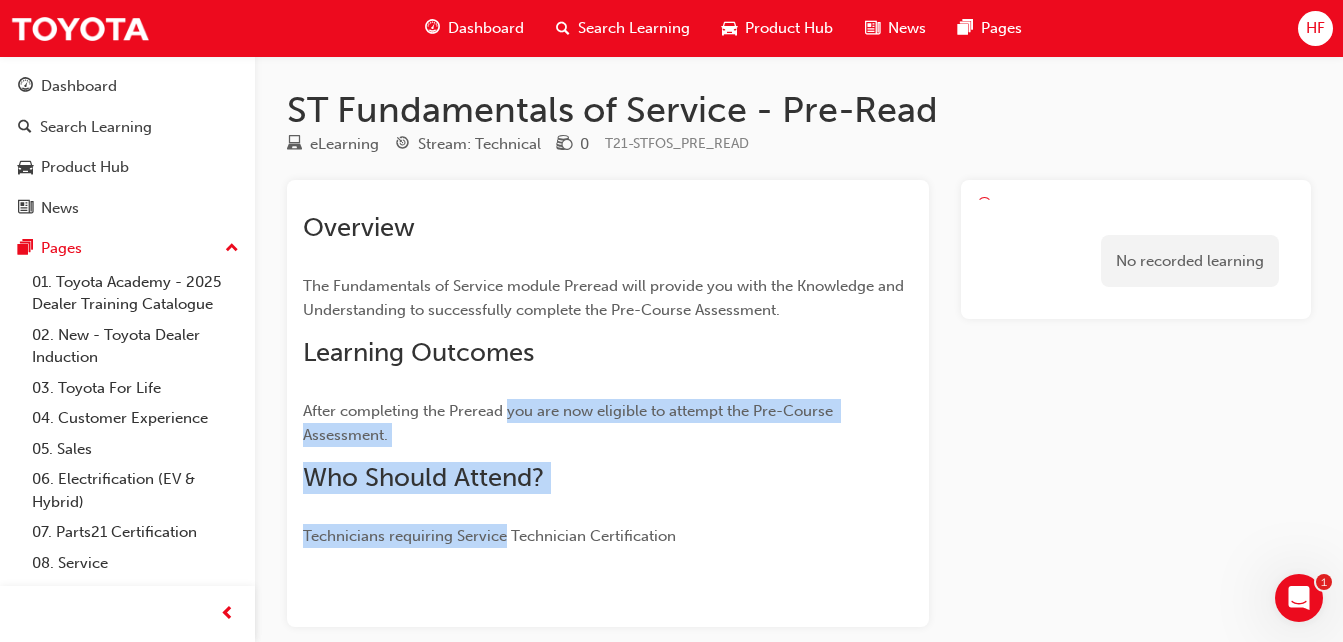 drag, startPoint x: 477, startPoint y: 540, endPoint x: 519, endPoint y: 382, distance: 163.487 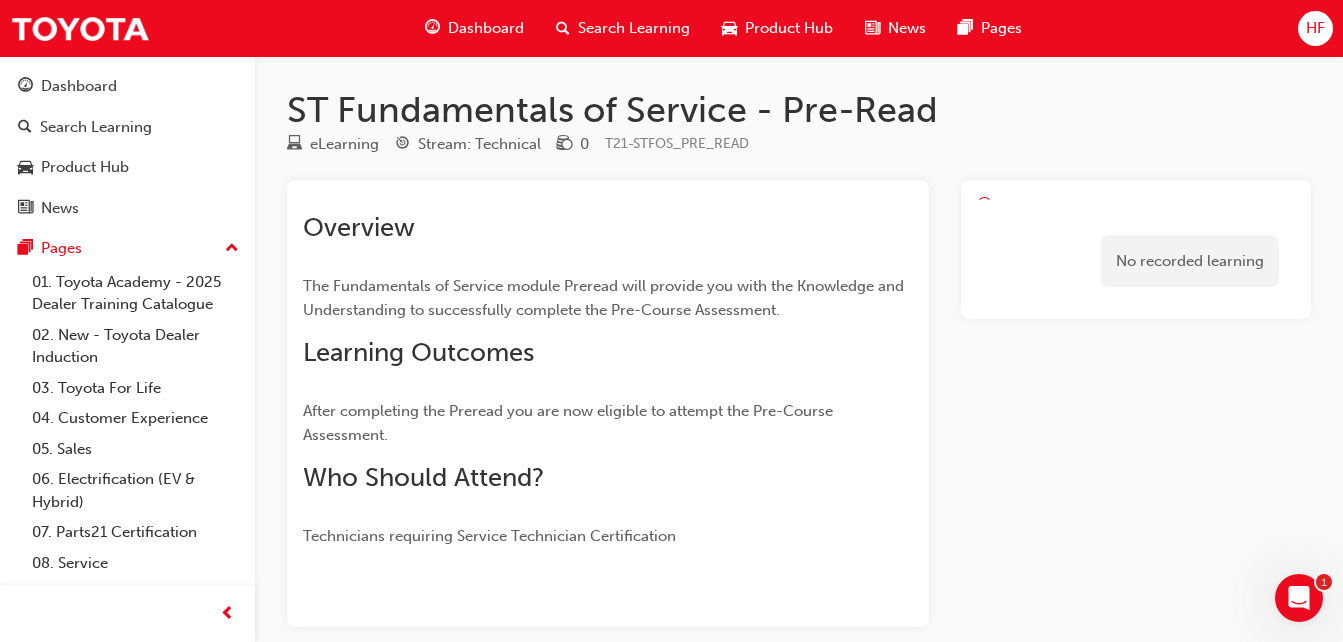 click on "Dashboard" at bounding box center [486, 28] 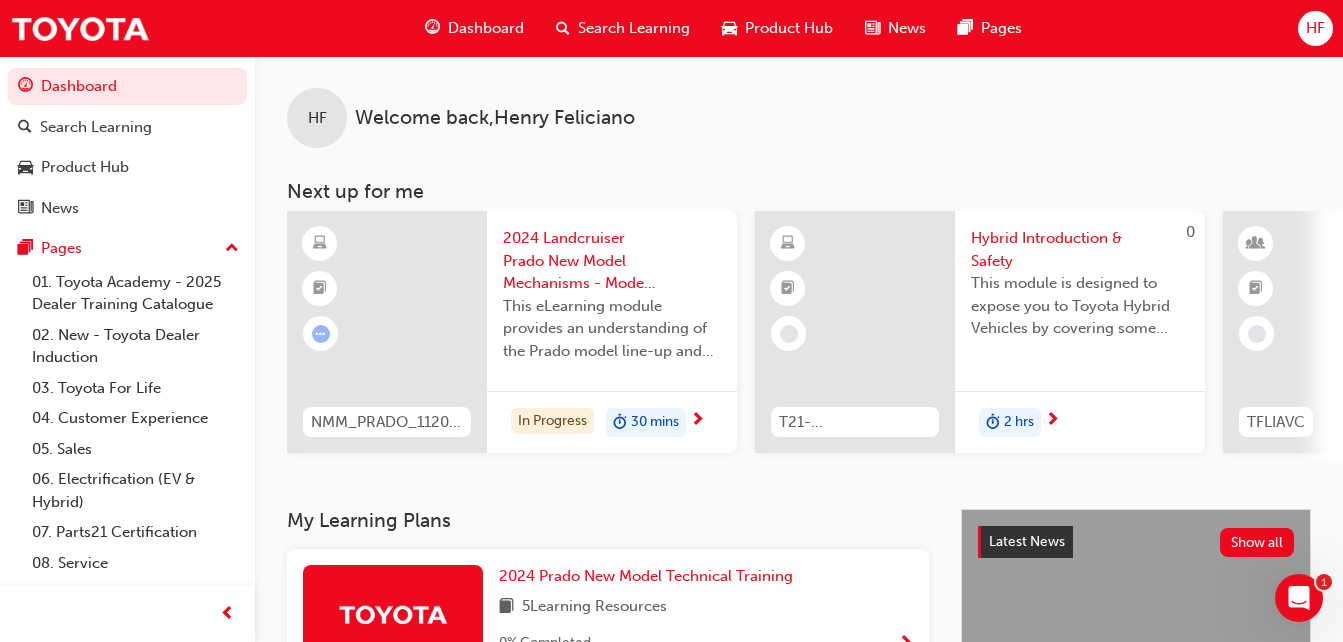 click on "HF Welcome back , [FIRST] [LAST] Next up for me NMM_PRADO_112024_MODULE_1 2024 Landcruiser Prado New Model Mechanisms - Model Outline 1 This eLearning module provides an understanding of the Prado model line-up and its Katashiki, high-level specifications and features as well as key dimensions and capacities. In Progress 30 mins 0 T21-FOD_HVIS_PREREQ Hybrid Introduction & Safety This module is designed to expose you to Toyota Hybrid Vehicles by covering some history of the Hybrid, learning about their components and how they work together to power the vehicle down the road. 2 hrs 0 TFLIAVC Toyota For Life In Action - Virtual Classroom This is a 90 minute virtual classroom session to provide practical tools/frameworks, behaviours and processes to support new starters to apply TFL in every interaction. 90 mins NMM_TOYCHR_032024_MODULE_1 2024 Toyota C-HR eLearning New Model Mechanisms - Model Outline (Module 1) 15 mins 0 T21-PTFOR_PRE_READ PT Fundamentals of Repair - Pre-Read View all" at bounding box center [799, 282] 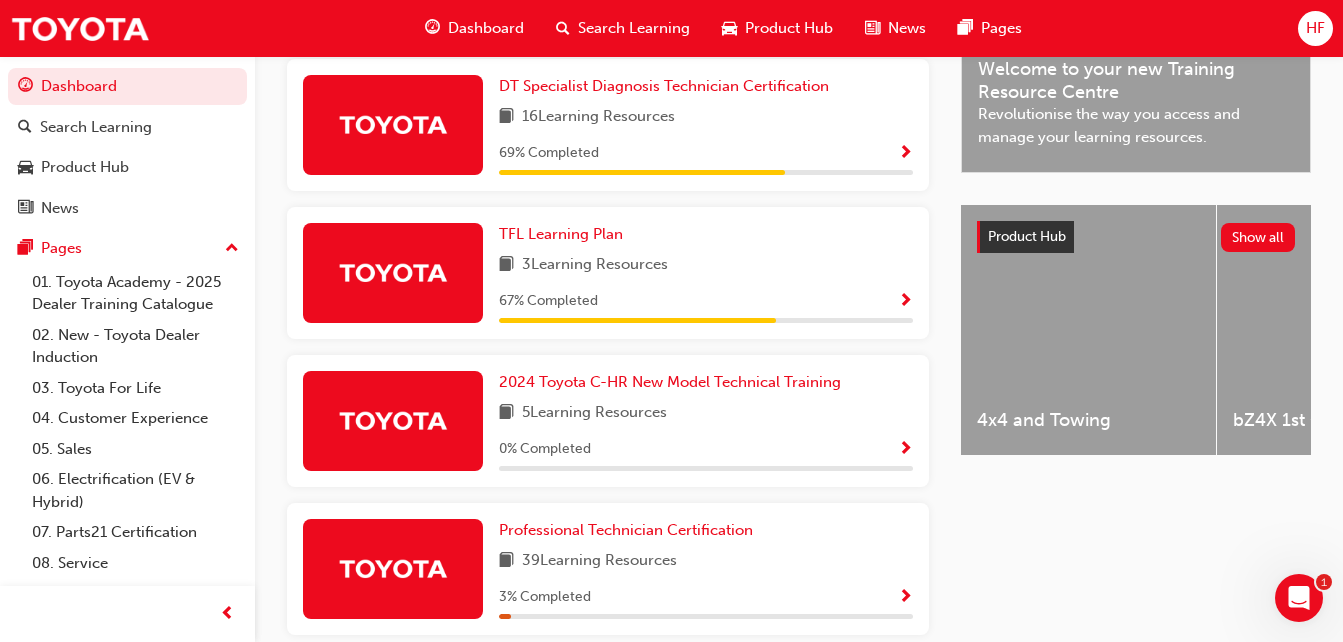 scroll, scrollTop: 640, scrollLeft: 0, axis: vertical 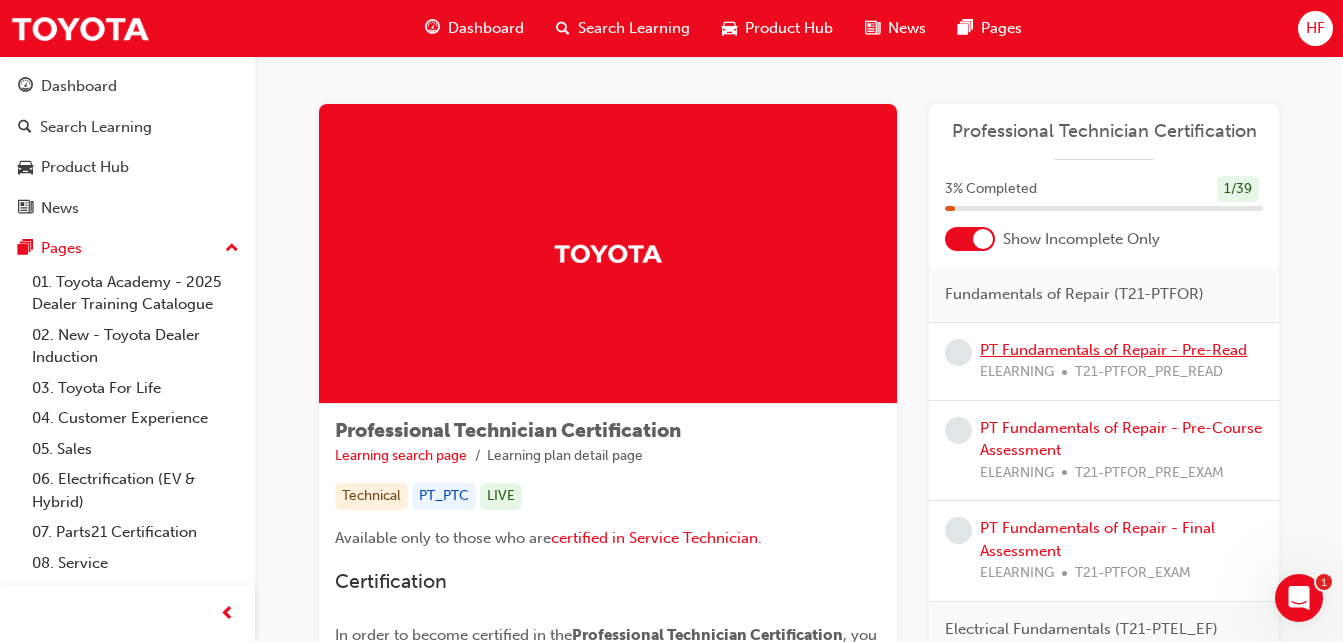 click on "PT Fundamentals of Repair - Pre-Read" at bounding box center (1113, 350) 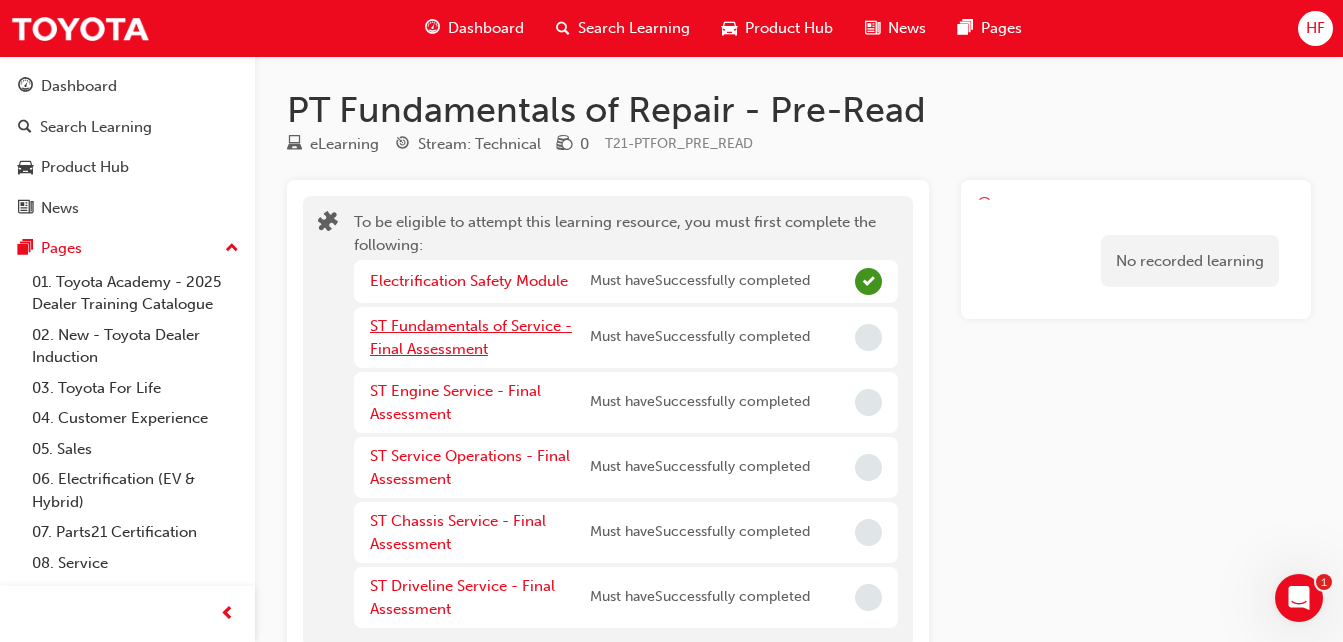 click on "ST Fundamentals of Service - Final Assessment" at bounding box center (471, 337) 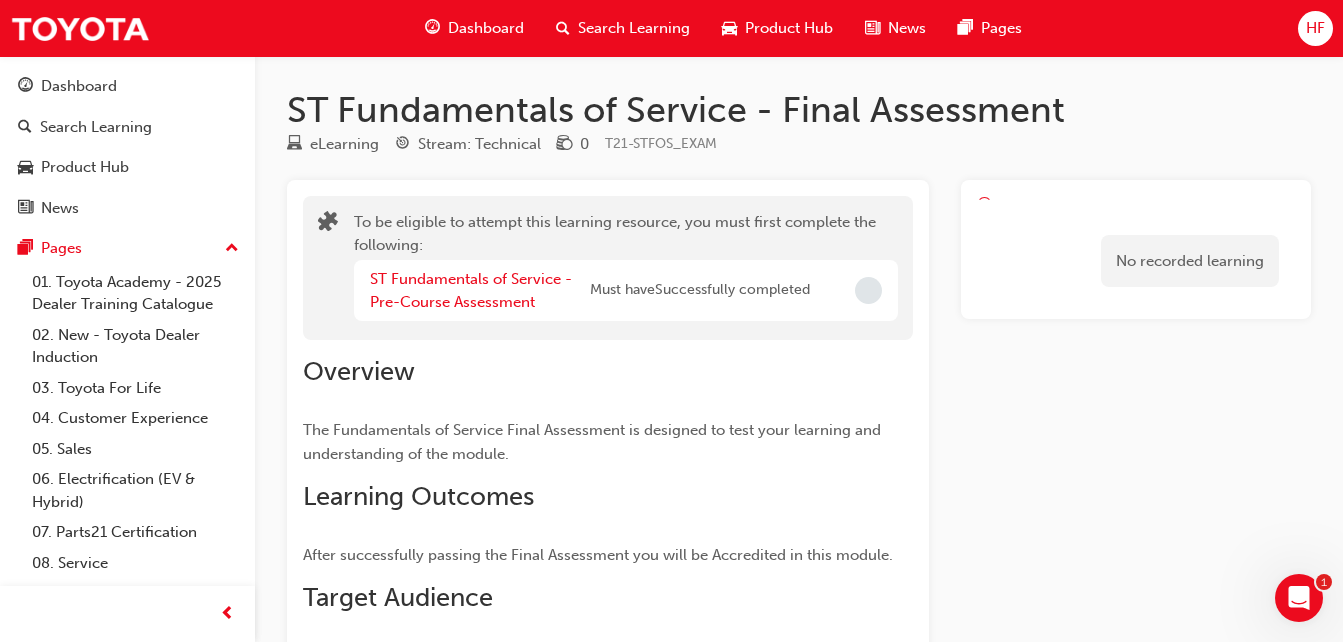 click on "To be eligible to attempt this learning resource, you must first complete the following: ST Fundamentals of Service - Pre-Course Assessment Must have Successfully completed" at bounding box center [608, 268] 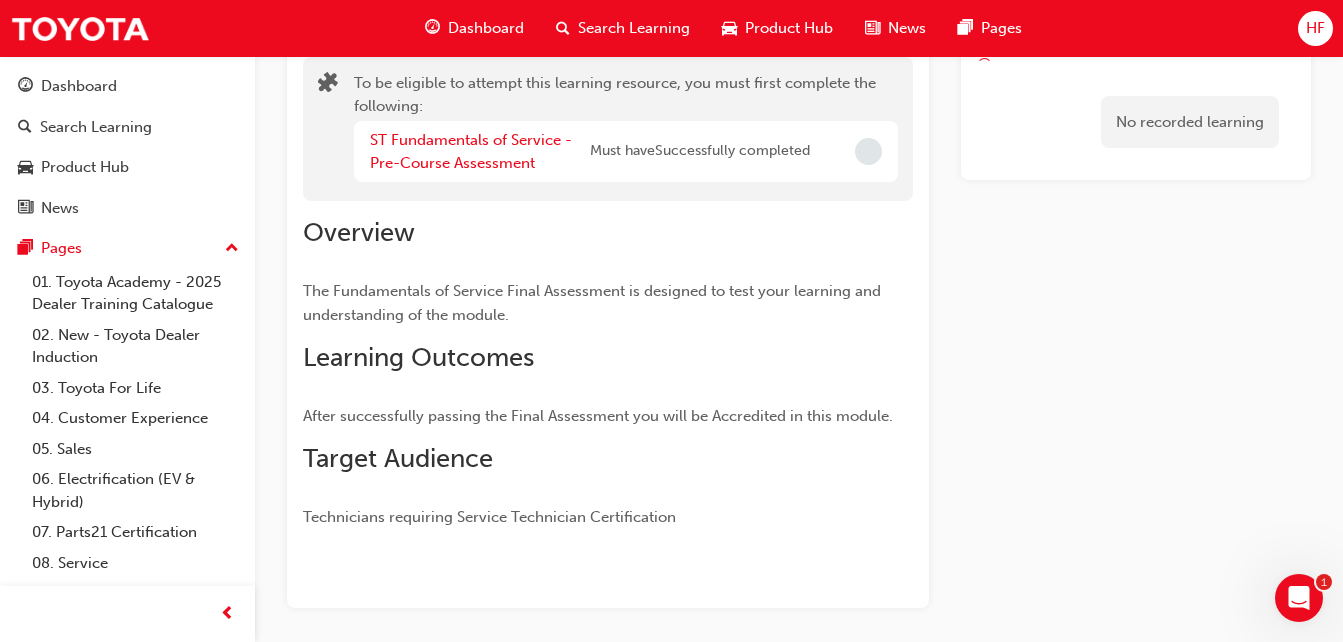 scroll, scrollTop: 0, scrollLeft: 0, axis: both 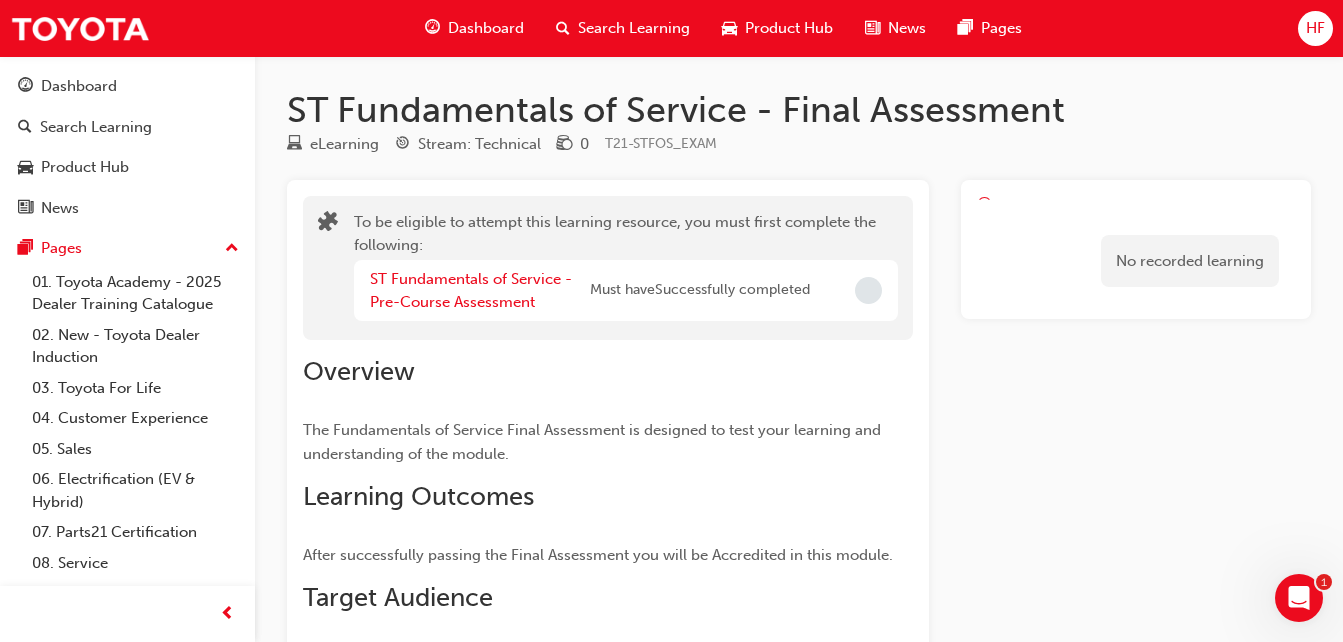 click on "Dashboard" at bounding box center [486, 28] 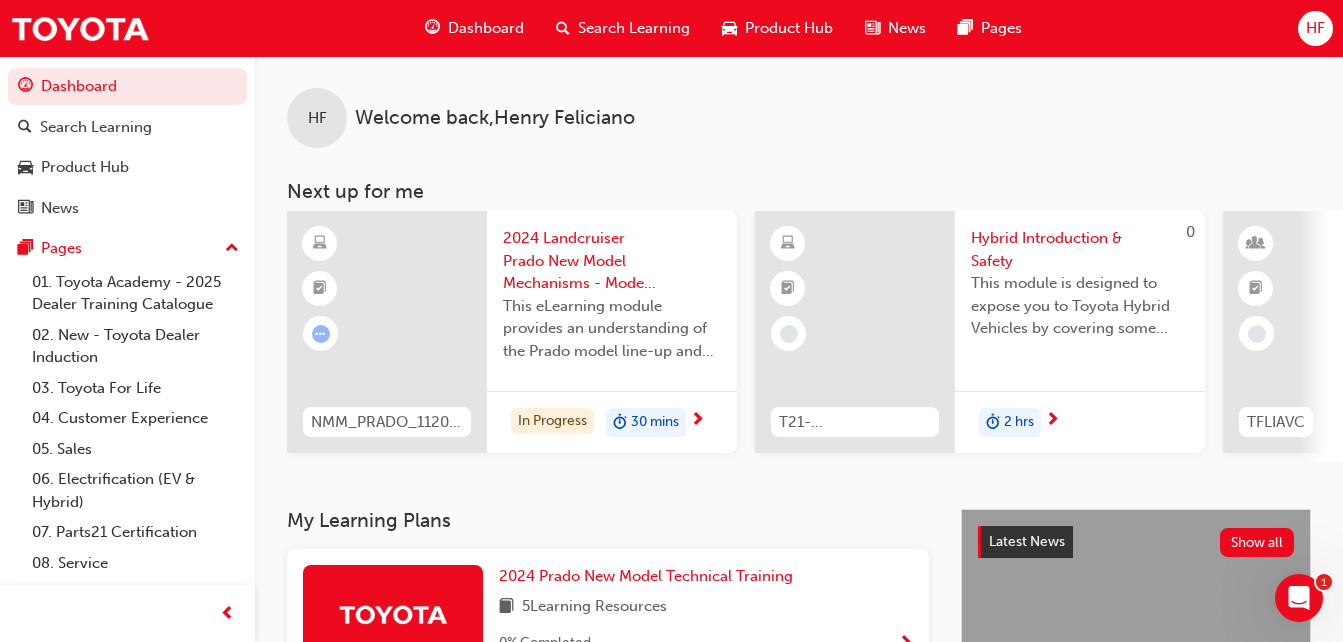 click on "Hybrid Introduction & Safety" at bounding box center (1080, 249) 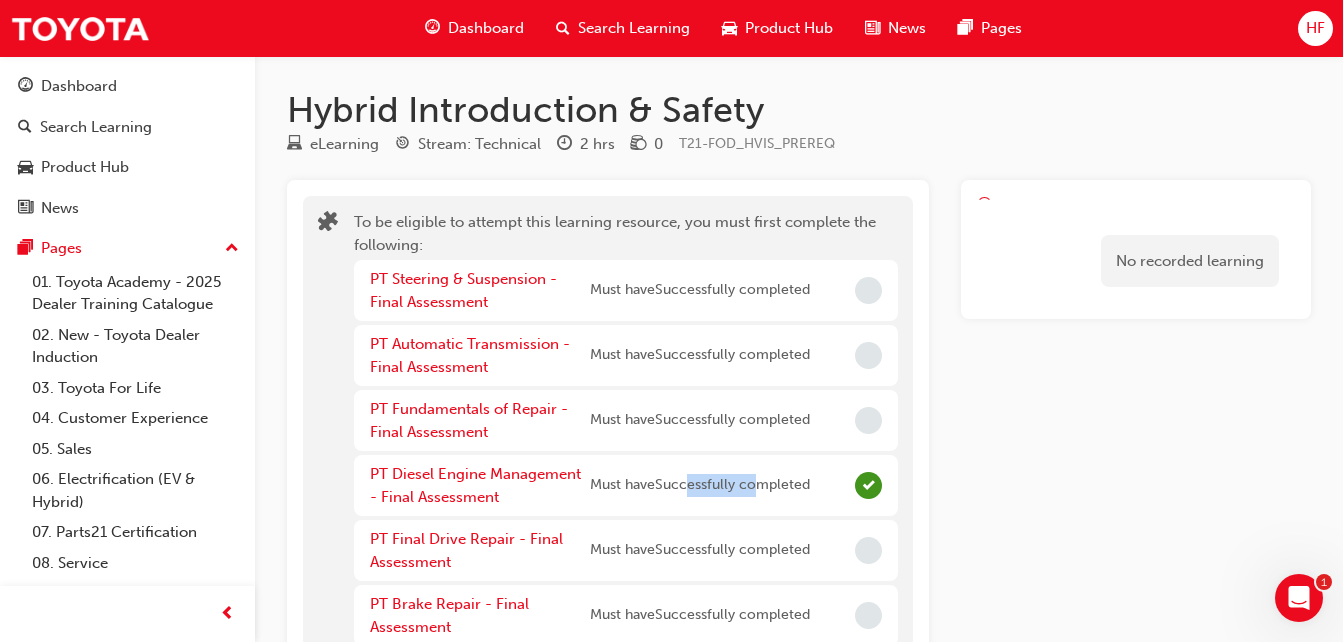 drag, startPoint x: 692, startPoint y: 504, endPoint x: 761, endPoint y: 494, distance: 69.72087 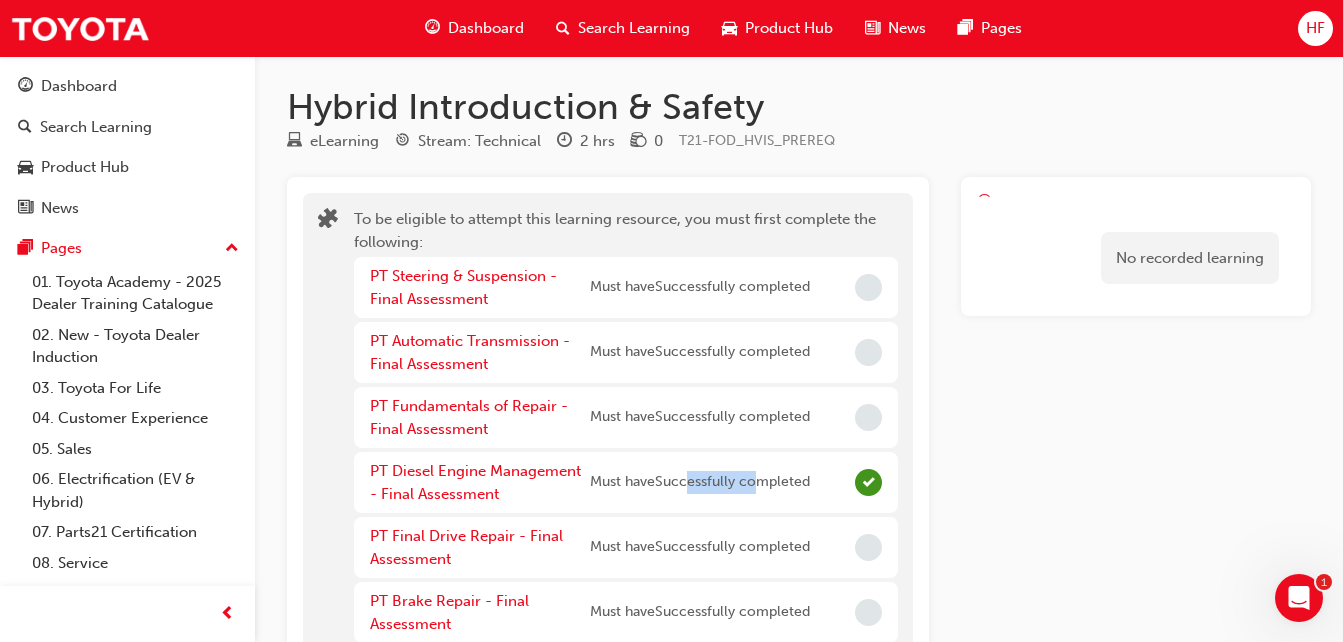 scroll, scrollTop: 0, scrollLeft: 0, axis: both 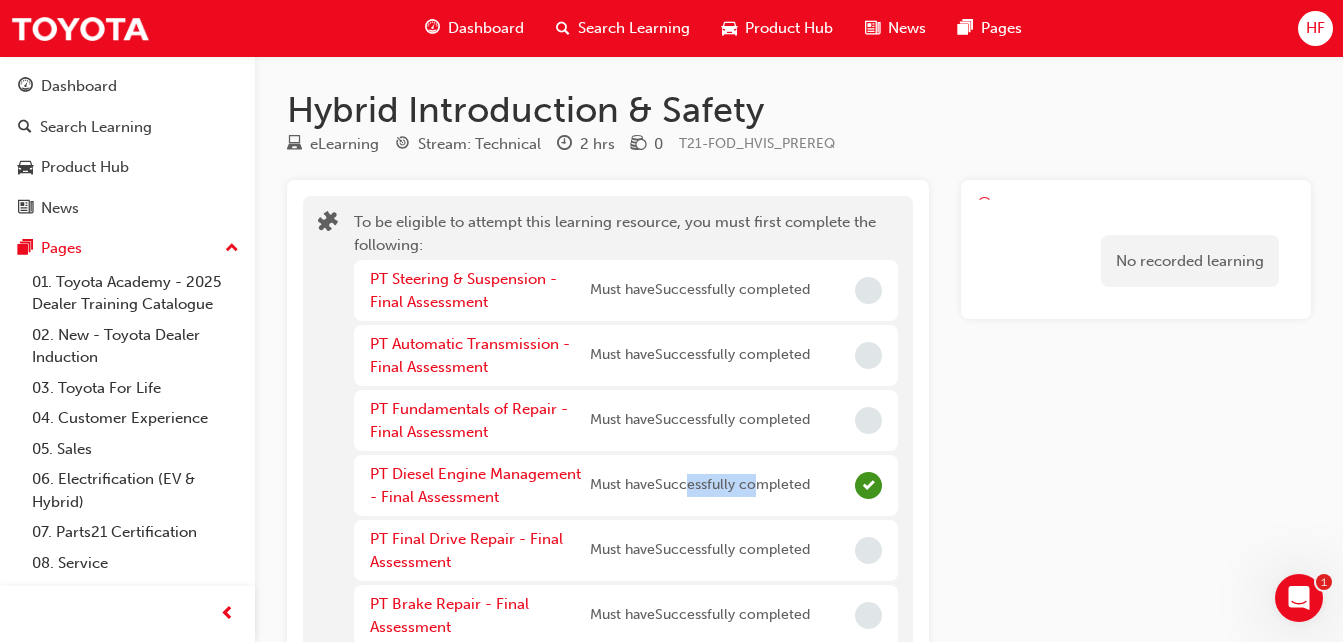 click on "Dashboard" at bounding box center (486, 28) 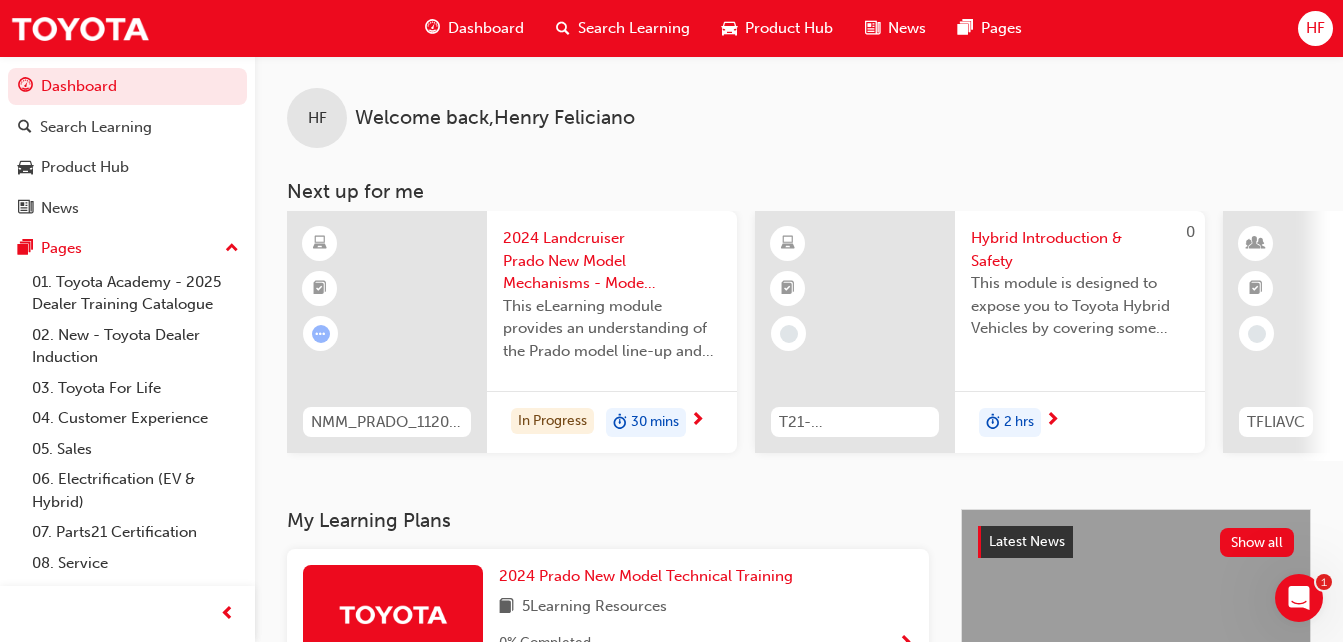 click on "2 hrs" at bounding box center (1019, 422) 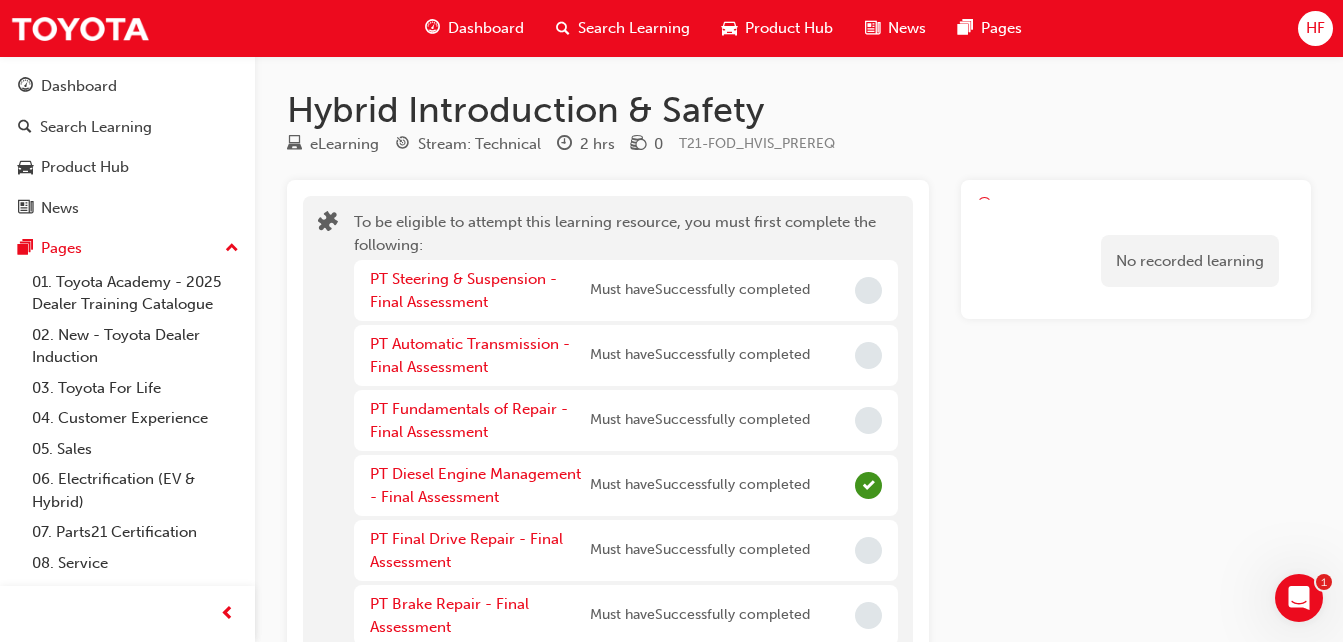 click on "Hybrid Introduction & Safety eLearning Stream:   Technical 2 hrs 0 T21-FOD_HVIS_PREREQ To be eligible to attempt this learning resource, you must first complete  the following: PT Steering & Suspension - Final Assessment Must have  Successfully completed PT Automatic Transmission - Final Assessment Must have  Successfully completed PT Fundamentals of Repair - Final Assessment Must have  Successfully completed PT Diesel Engine Management - Final Assessment Must have  Successfully completed PT Final Drive Repair - Final Assessment Must have  Successfully completed PT Brake Repair - Final Assessment Must have  Successfully completed PT Petrol Engine Ignition Repair - Final Assessment Must have  Successfully completed PT Engine Mechanical - Final Assessment Must have  Successfully completed PT Petrol Engine - Final Assessment Must have  Successfully completed PT Electrical System Repair - Final Assessment Must have  Successfully completed PT Electrical Fundamentals - Final Assessment Must have  Must have  Author" at bounding box center [799, 989] 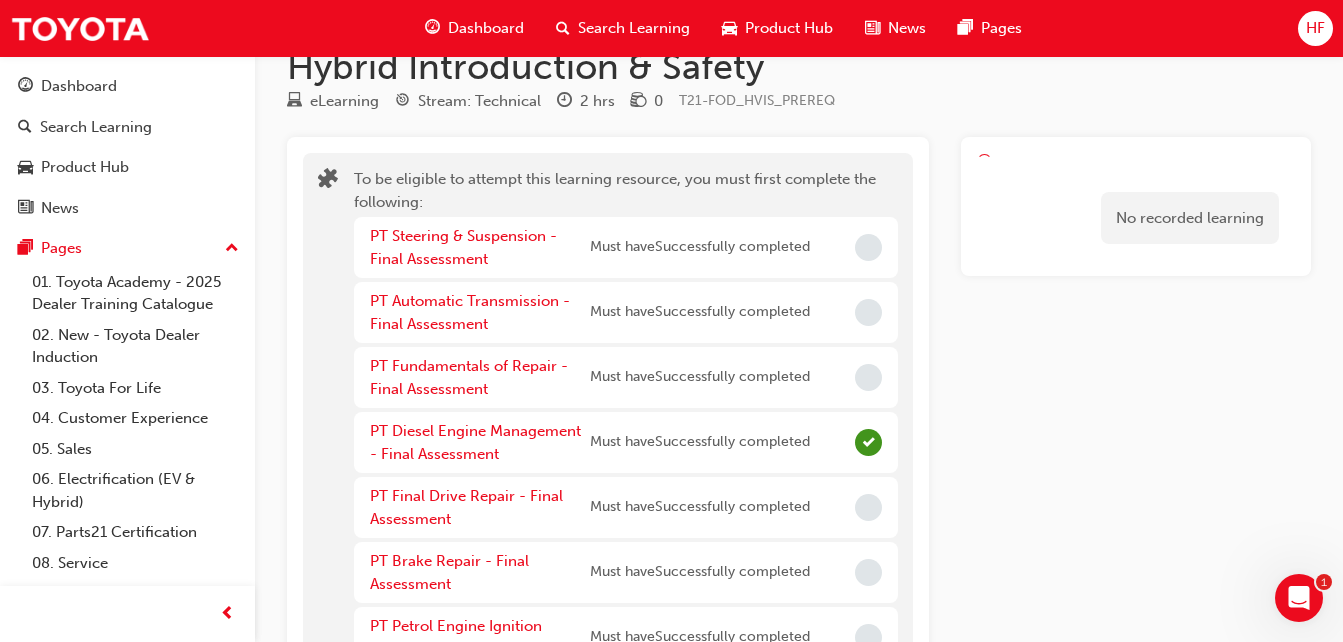 scroll, scrollTop: 0, scrollLeft: 0, axis: both 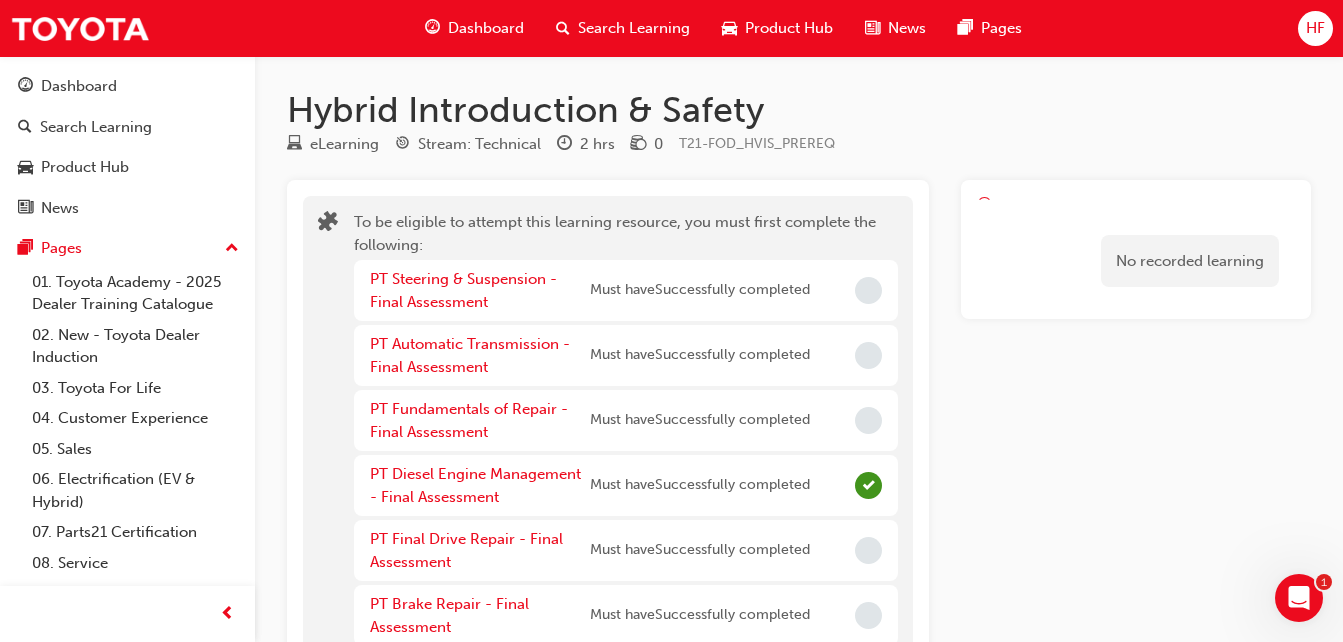 click on "Hybrid Introduction & Safety eLearning Stream:   Technical 2 hrs 0 T21-FOD_HVIS_PREREQ To be eligible to attempt this learning resource, you must first complete  the following: PT Steering & Suspension - Final Assessment Must have  Successfully completed PT Automatic Transmission - Final Assessment Must have  Successfully completed PT Fundamentals of Repair - Final Assessment Must have  Successfully completed PT Diesel Engine Management - Final Assessment Must have  Successfully completed PT Final Drive Repair - Final Assessment Must have  Successfully completed PT Brake Repair - Final Assessment Must have  Successfully completed PT Petrol Engine Ignition Repair - Final Assessment Must have  Successfully completed PT Engine Mechanical - Final Assessment Must have  Successfully completed PT Petrol Engine - Final Assessment Must have  Successfully completed PT Electrical System Repair - Final Assessment Must have  Successfully completed PT Electrical Fundamentals - Final Assessment Must have  Must have  Author" at bounding box center (799, 989) 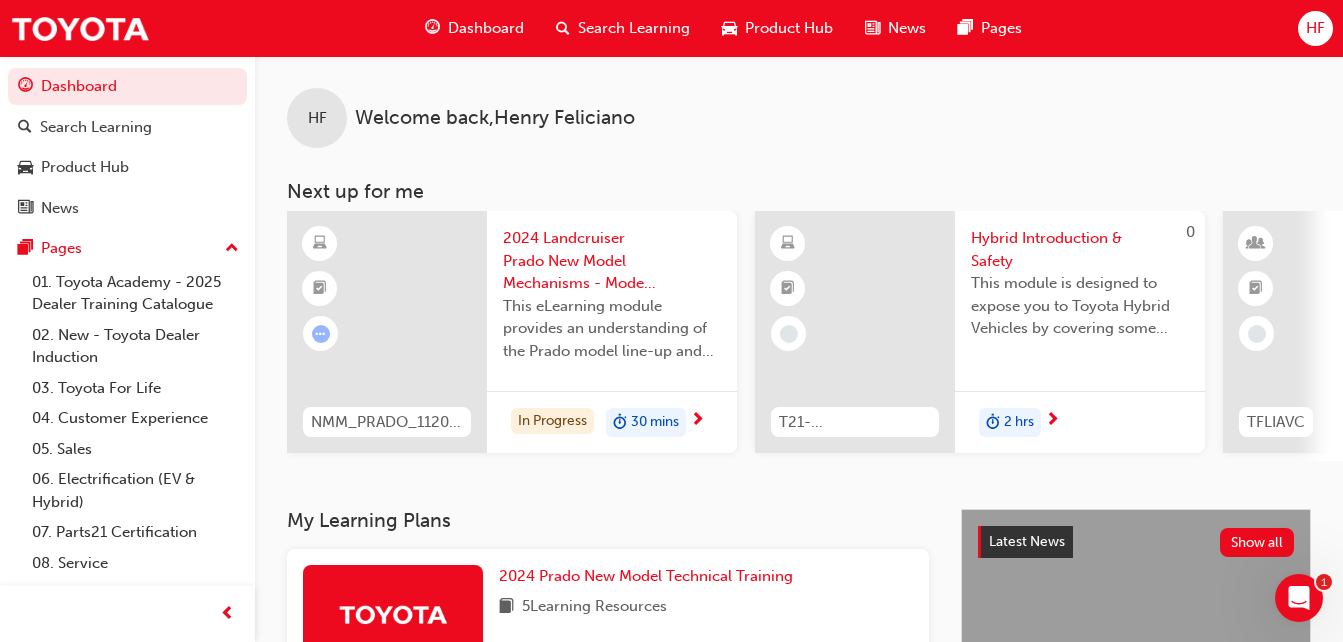 click on "Search Learning" at bounding box center [634, 28] 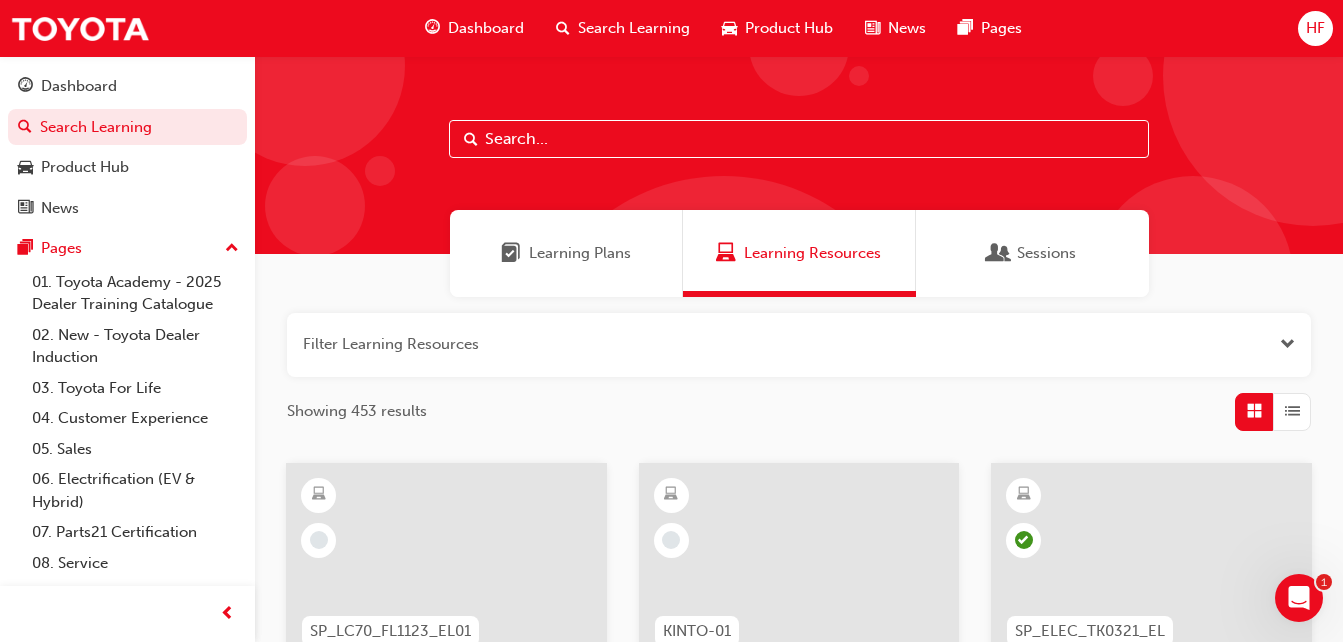 click at bounding box center (315, 206) 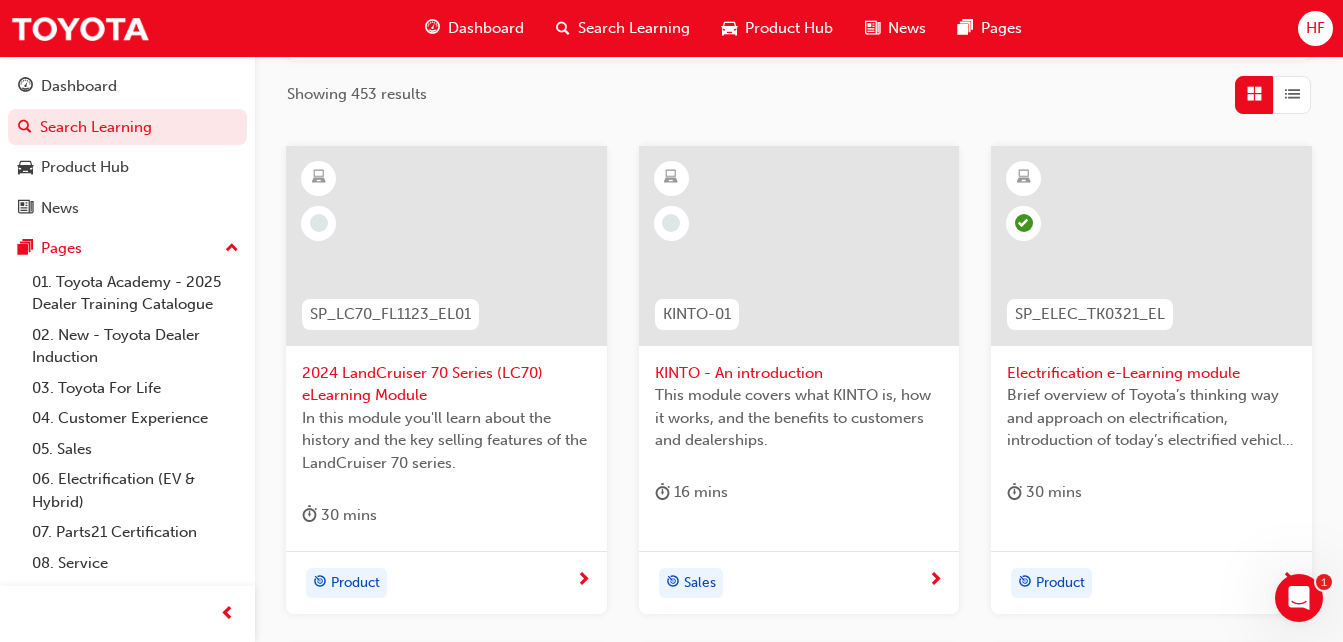 scroll, scrollTop: 320, scrollLeft: 0, axis: vertical 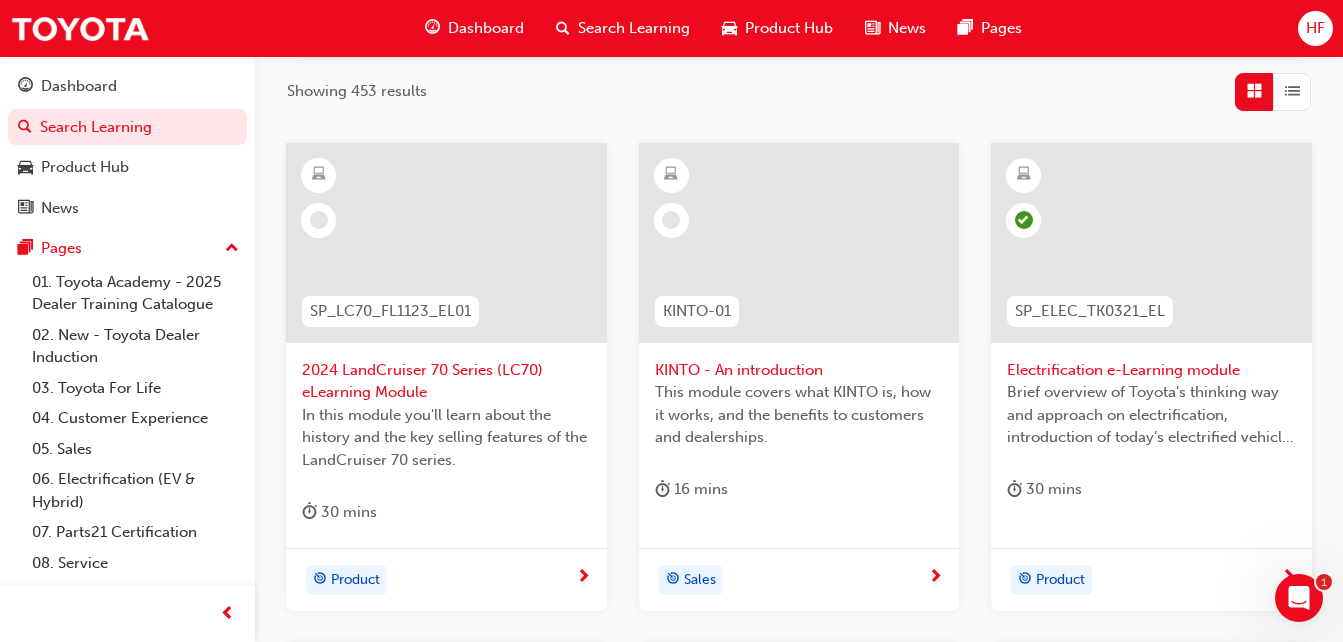click on "2024 LandCruiser 70 Series (LC70) eLearning Module" at bounding box center [446, 381] 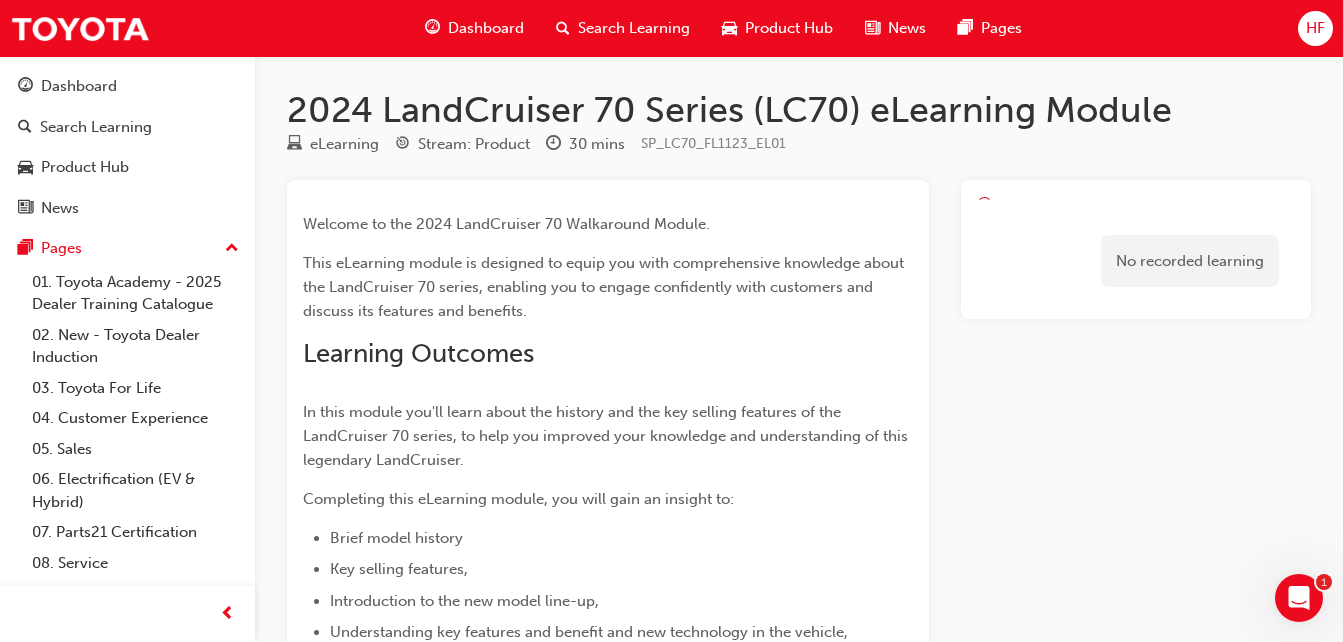 click on "Welcome to the 2024 LandCruiser 70 Walkaround Module." at bounding box center (608, 224) 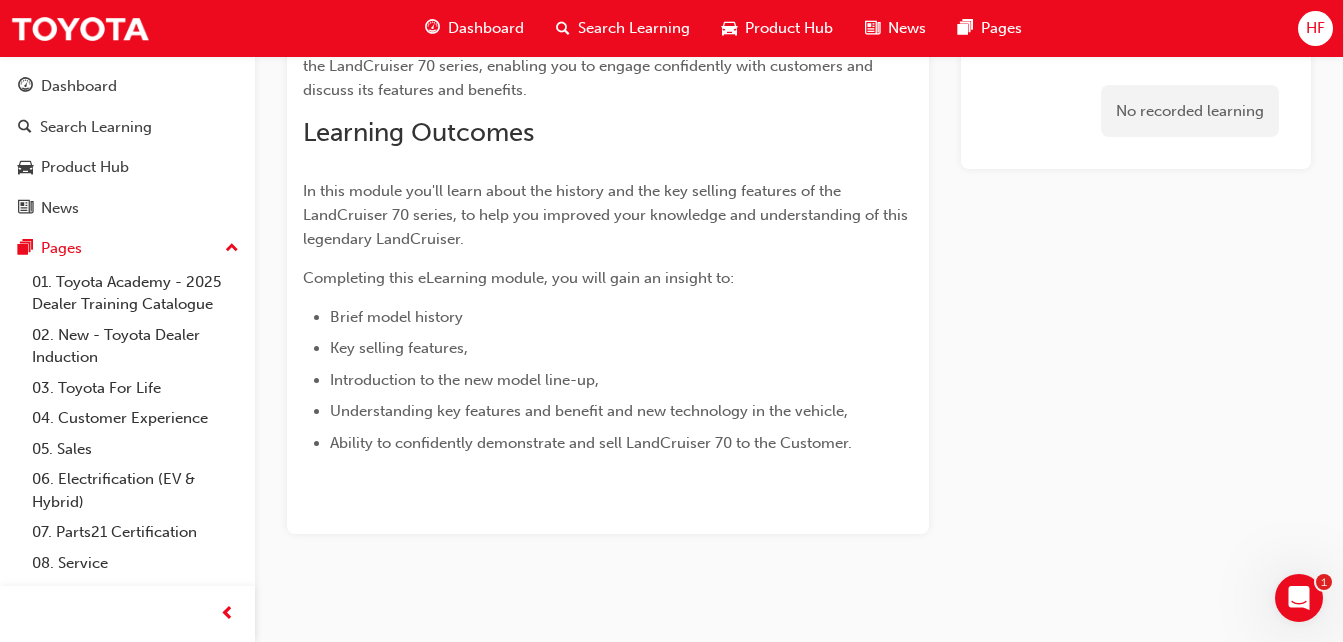 scroll, scrollTop: 227, scrollLeft: 0, axis: vertical 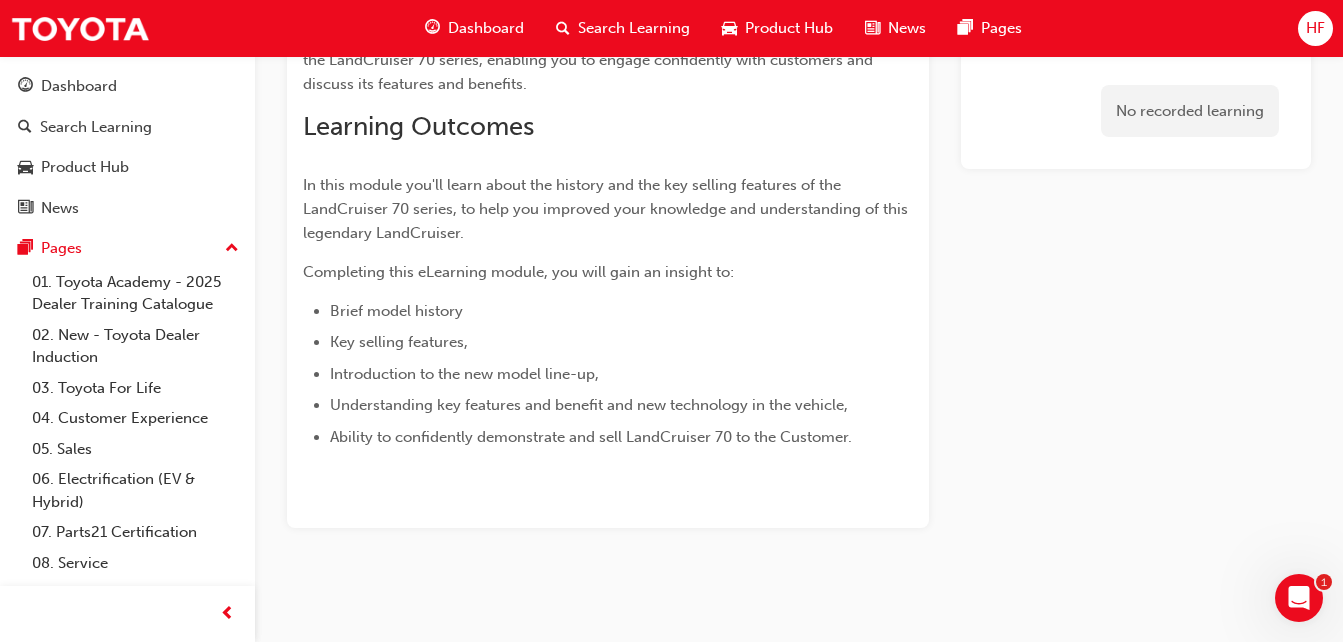 click on "Welcome to the 2024 LandCruiser 70 Walkaround Module.  This eLearning module is designed to equip you with comprehensive knowledge about the LandCruiser 70 series, enabling you to engage confidently with customers and discuss its features and benefits. Learning Outcomes In this module you'll learn about the history and the key selling features of the LandCruiser 70 series, to help you improved your knowledge and understanding of this legendary LandCruiser. Completing this eLearning module, you will gain an insight to: Brief model history Key selling features, Introduction to the new model line-up, Understanding key features and benefit and new technology in the vehicle, Ability to confidently demonstrate and sell LandCruiser 70 to the Customer." at bounding box center (608, 240) 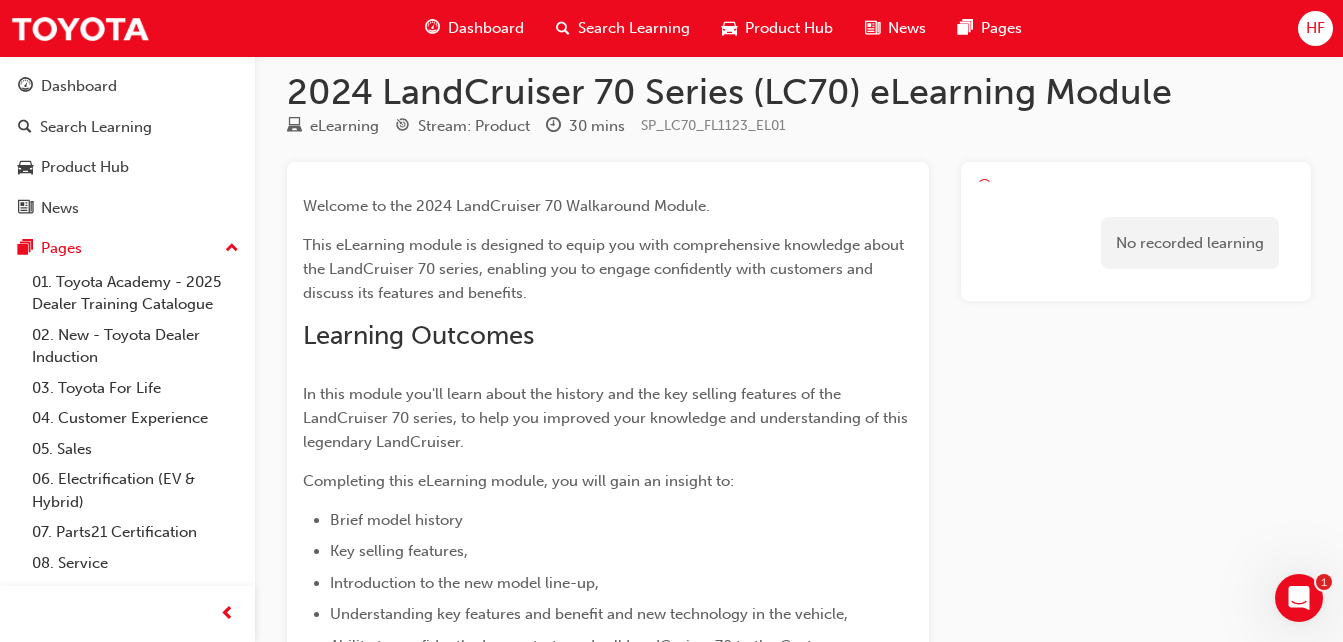 scroll, scrollTop: 0, scrollLeft: 0, axis: both 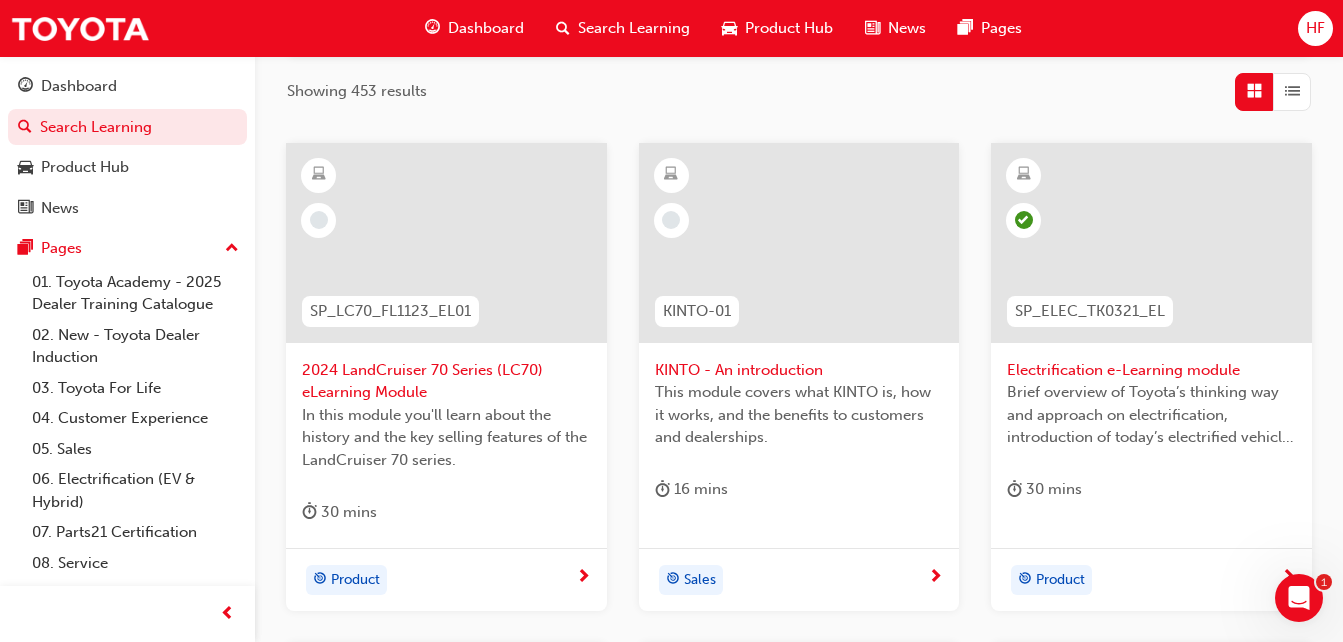 click on "Product Hub" at bounding box center (789, 28) 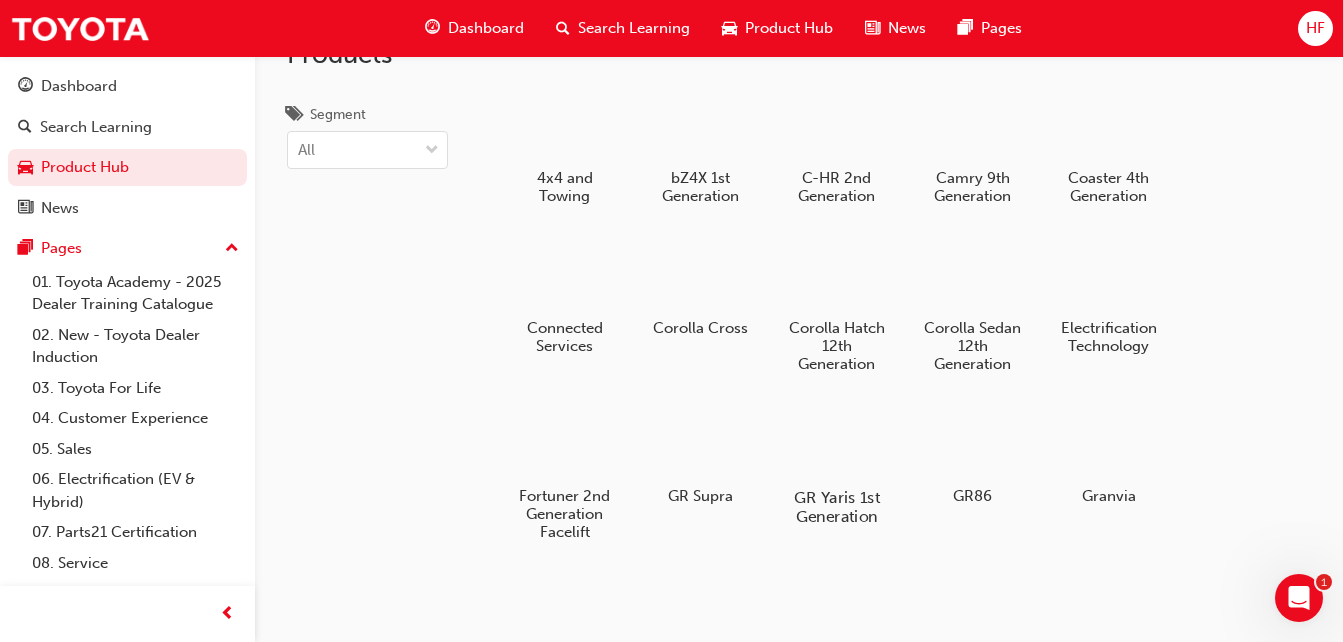 scroll, scrollTop: 0, scrollLeft: 0, axis: both 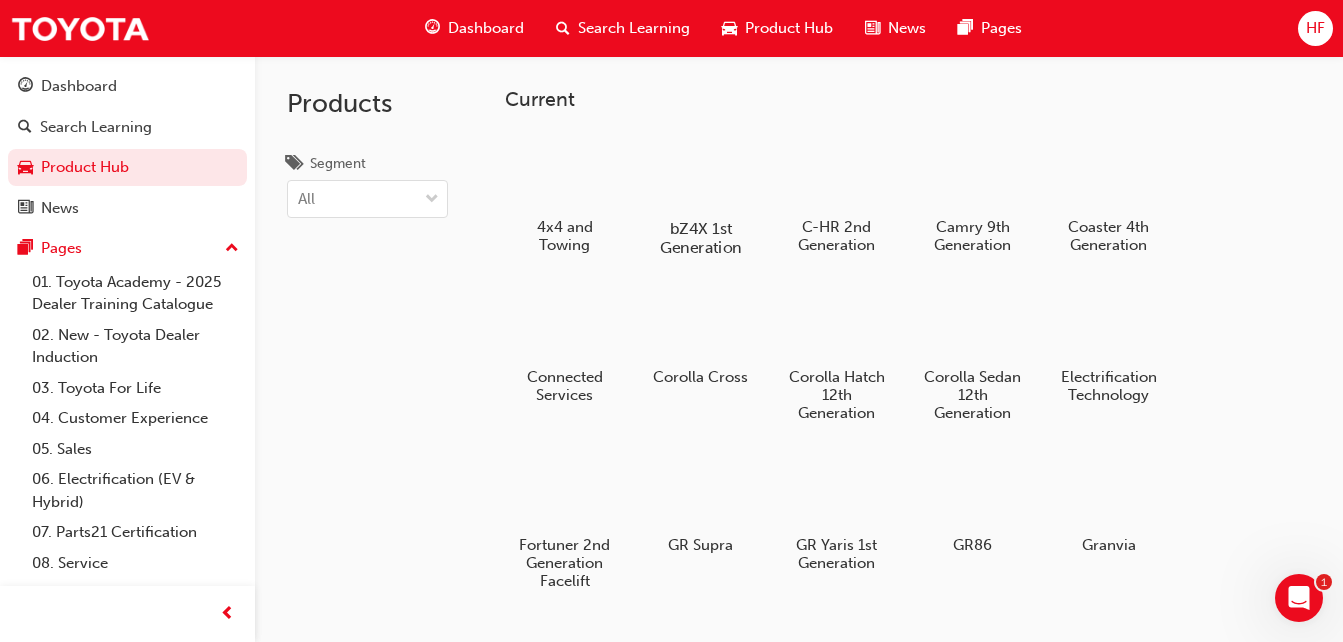 click at bounding box center [700, 170] 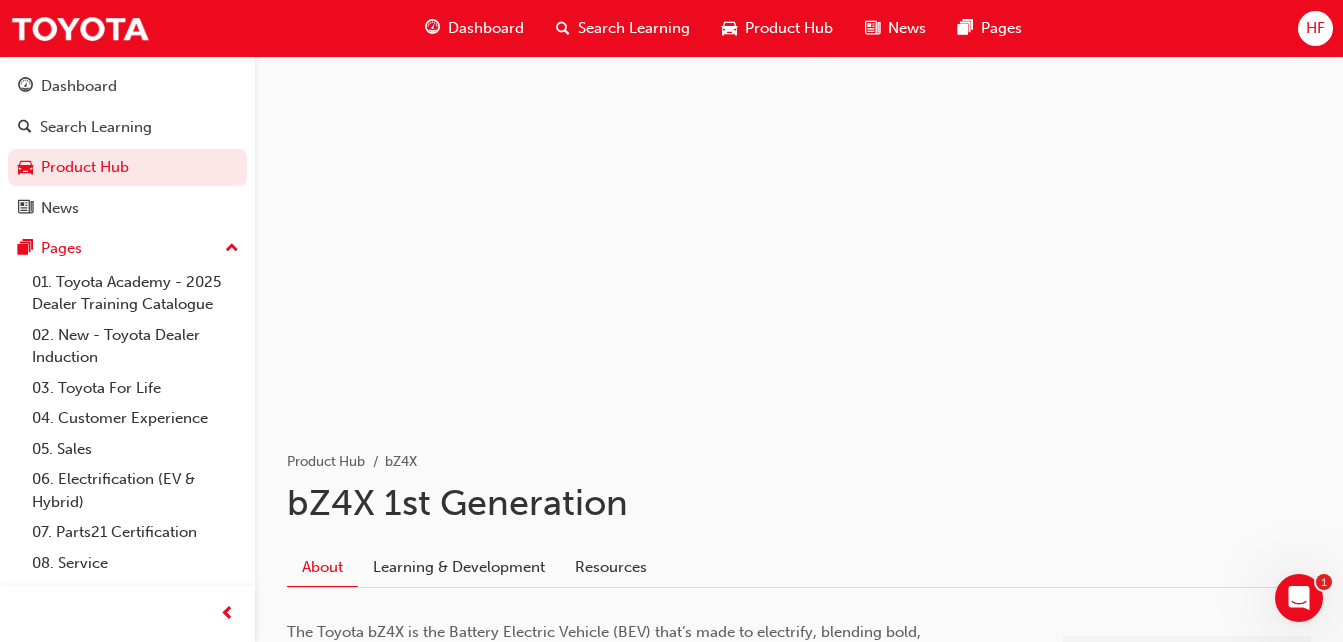 scroll, scrollTop: 0, scrollLeft: 0, axis: both 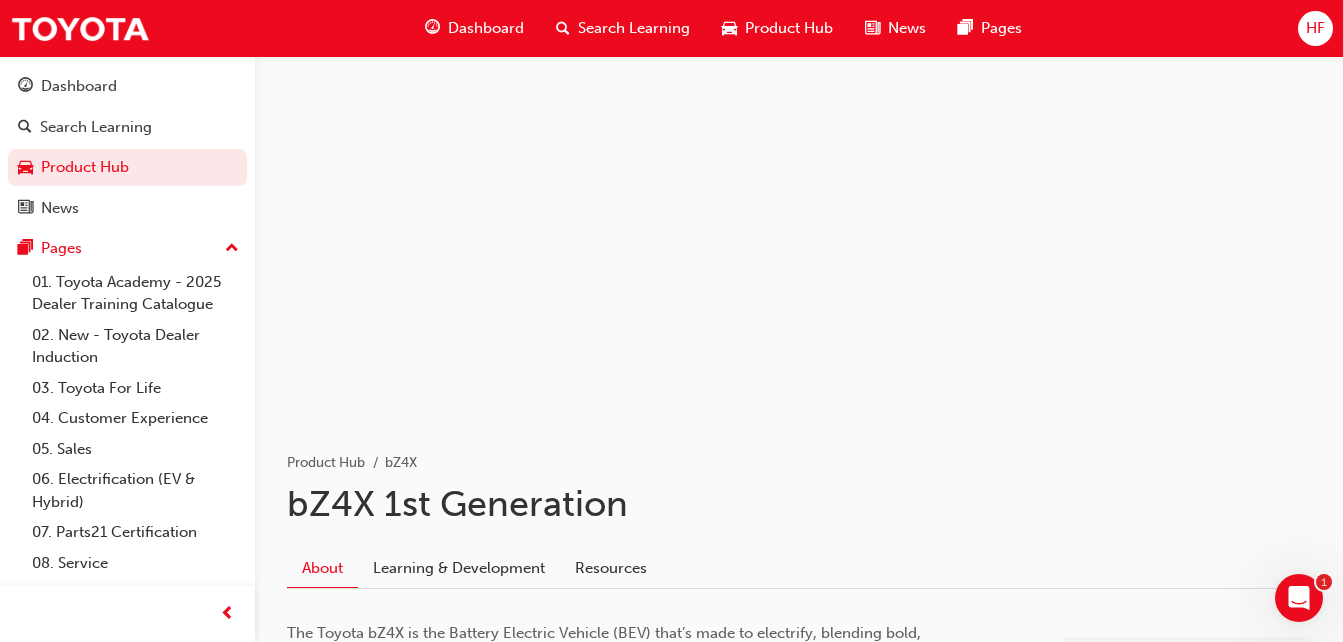 click at bounding box center [799, 237] 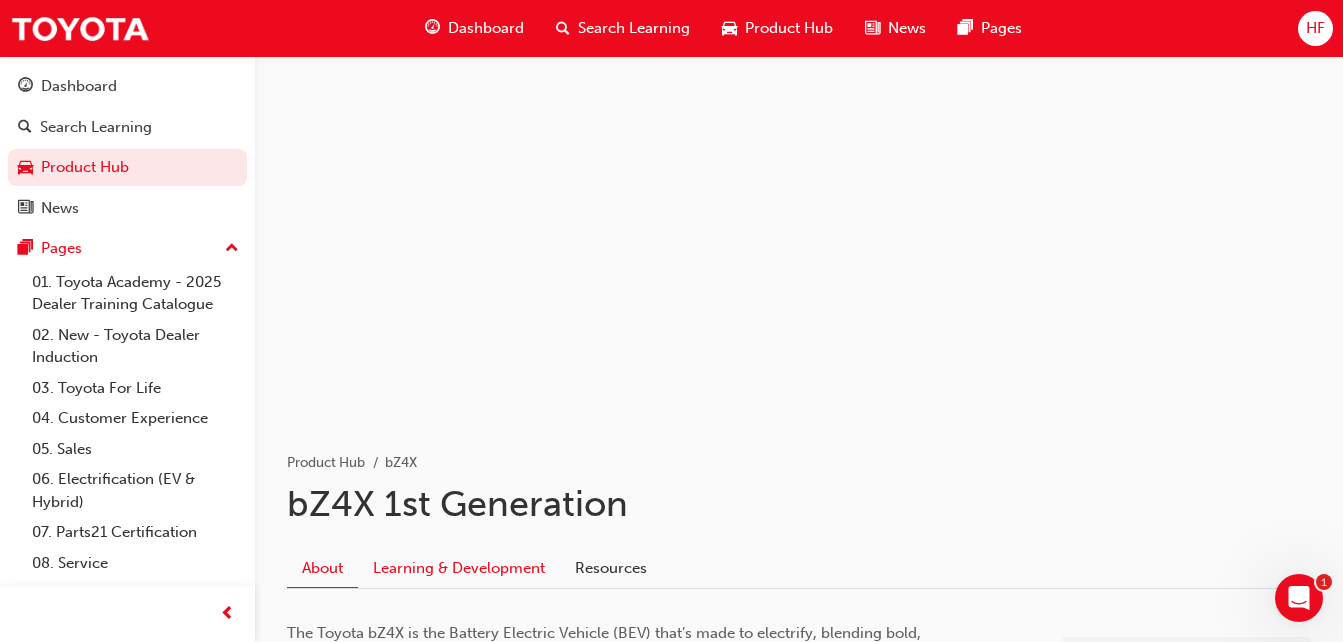 click on "Learning & Development" at bounding box center (459, 569) 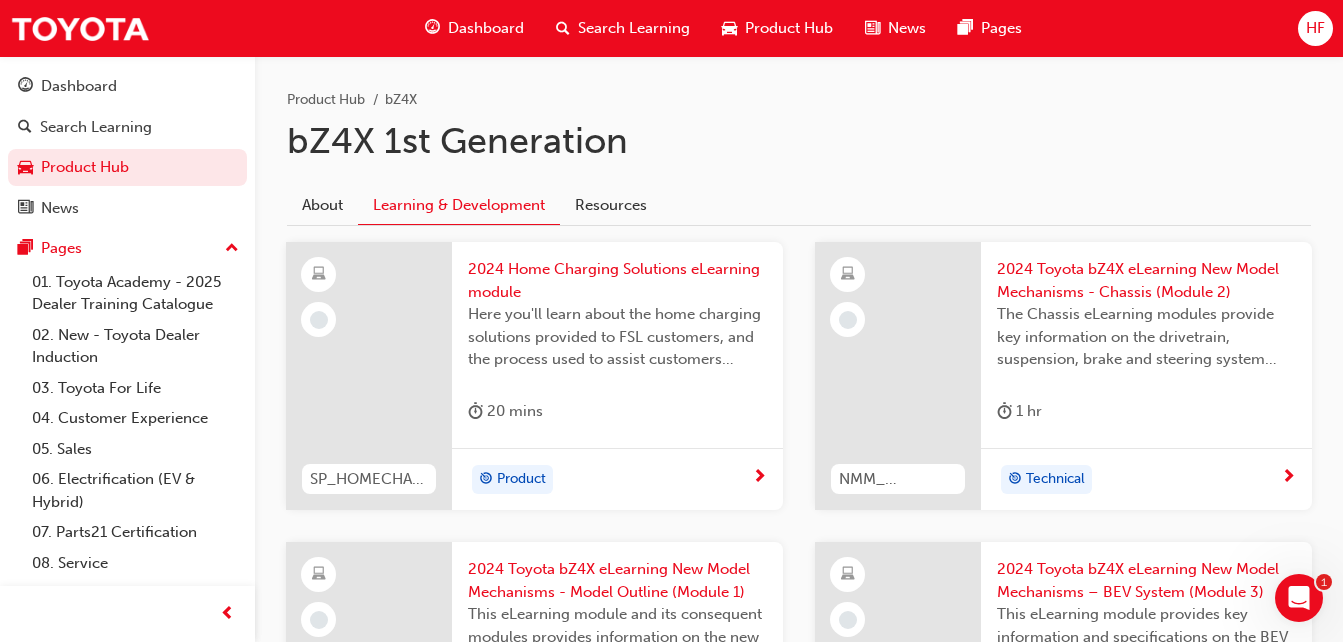 scroll, scrollTop: 360, scrollLeft: 0, axis: vertical 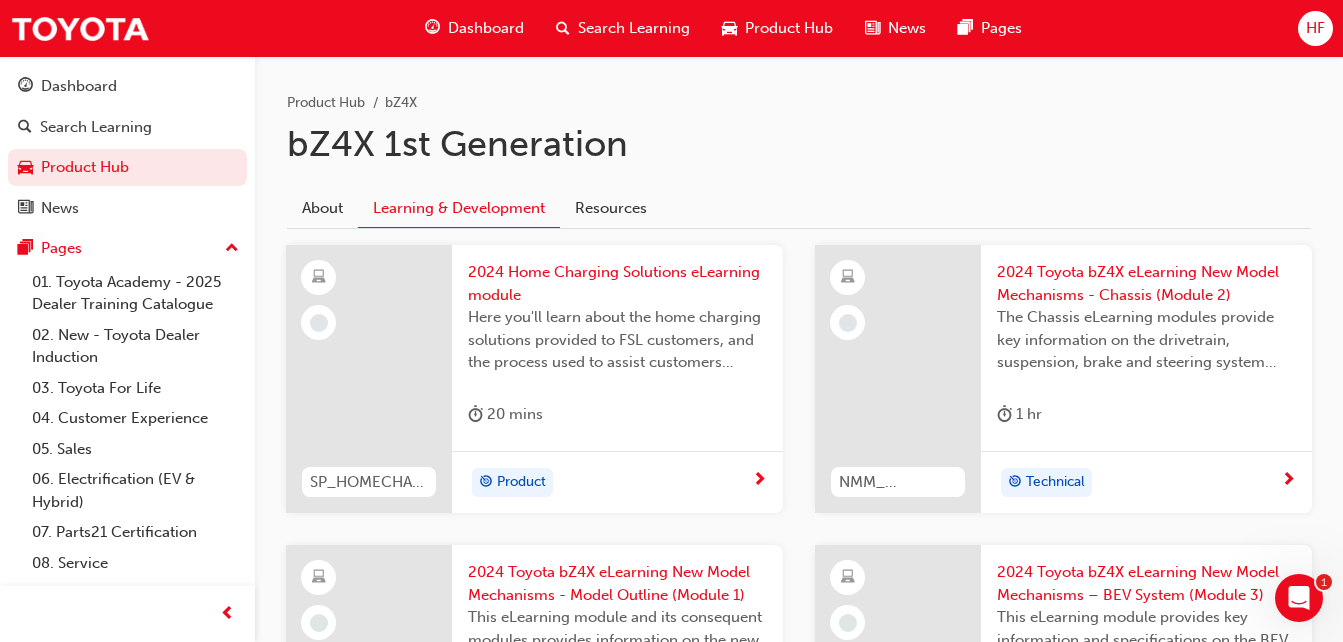 click on "2024 Toyota bZ4X eLearning New Model Mechanisms - Chassis (Module 2)" at bounding box center [1146, 283] 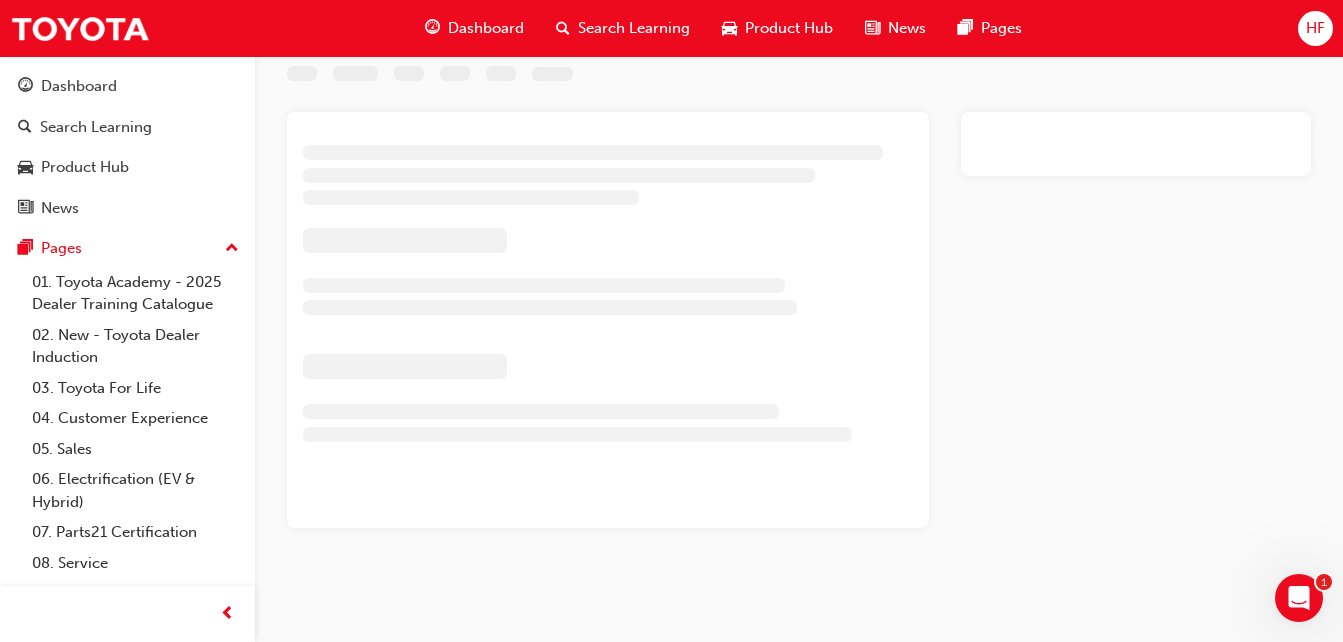 scroll, scrollTop: 0, scrollLeft: 0, axis: both 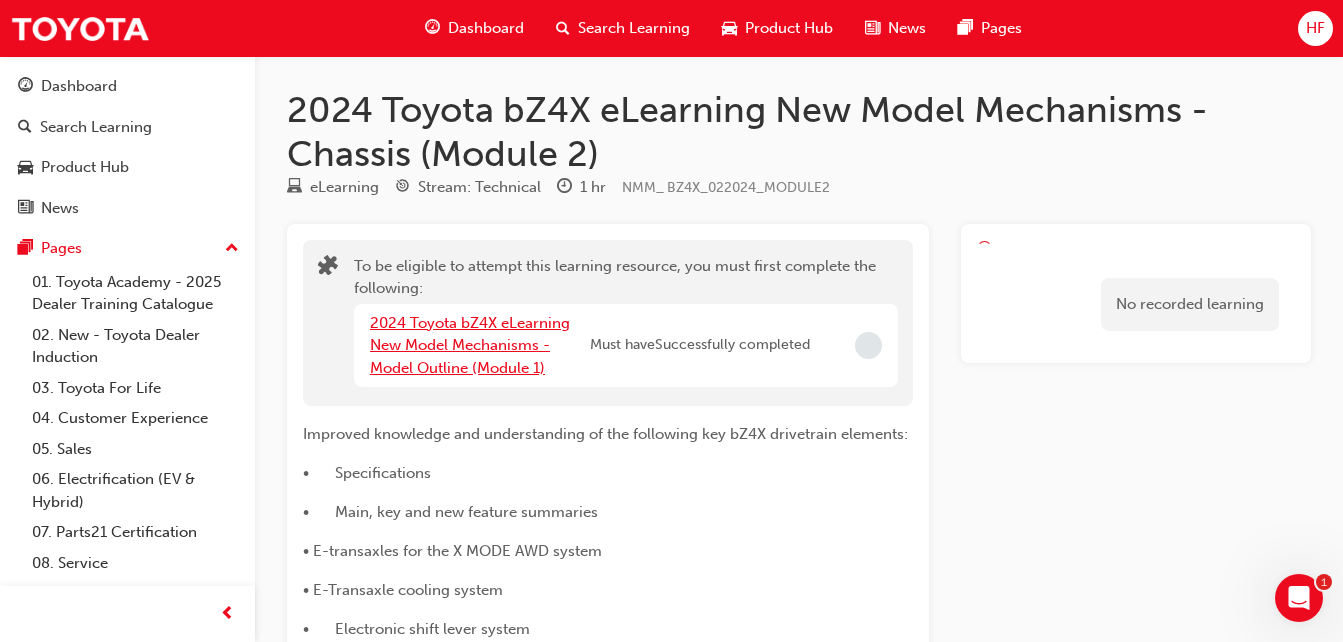 click on "2024 Toyota bZ4X eLearning New Model Mechanisms - Model Outline (Module 1)" at bounding box center (470, 345) 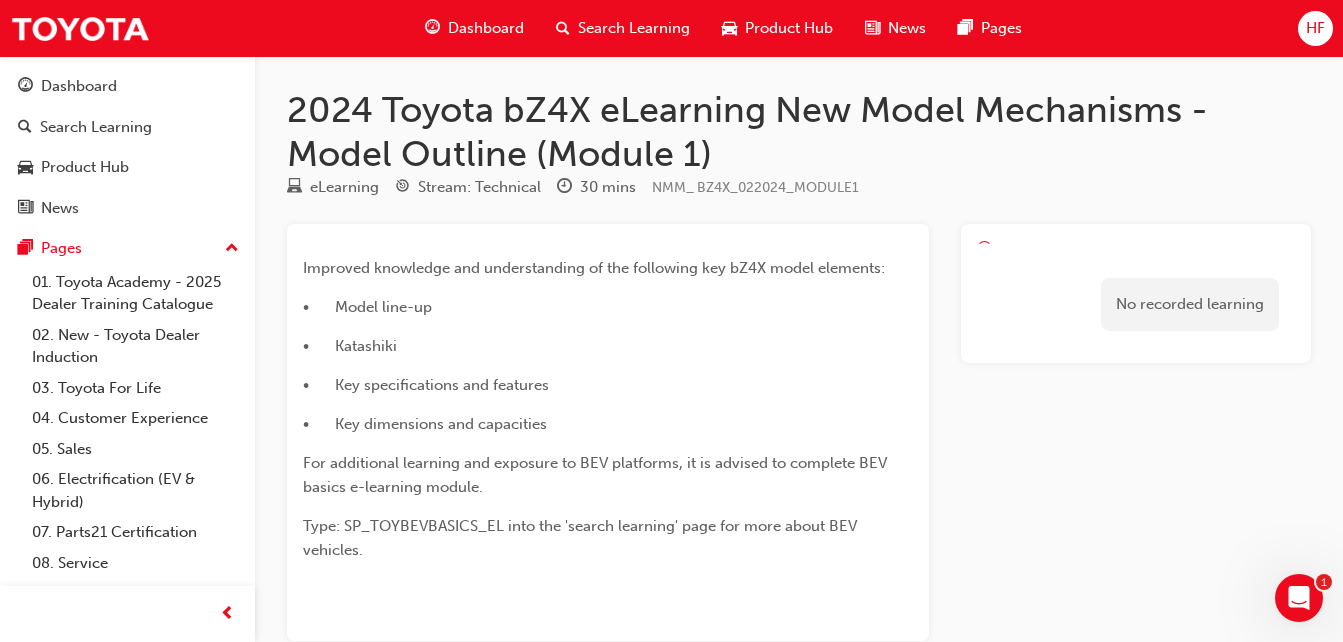 click on "Improved knowledge and understanding of the following key bZ4X model elements: •	Model line-up •	Katashiki •	Key specifications and features •	Key dimensions and capacities For additional learning and exposure to BEV platforms, it is advised to complete BEV basics e-learning module.  Type: SP_TOYBEVBASICS_EL into the 'search learning' page for more about BEV vehicles. No recorded learning" at bounding box center (799, 432) 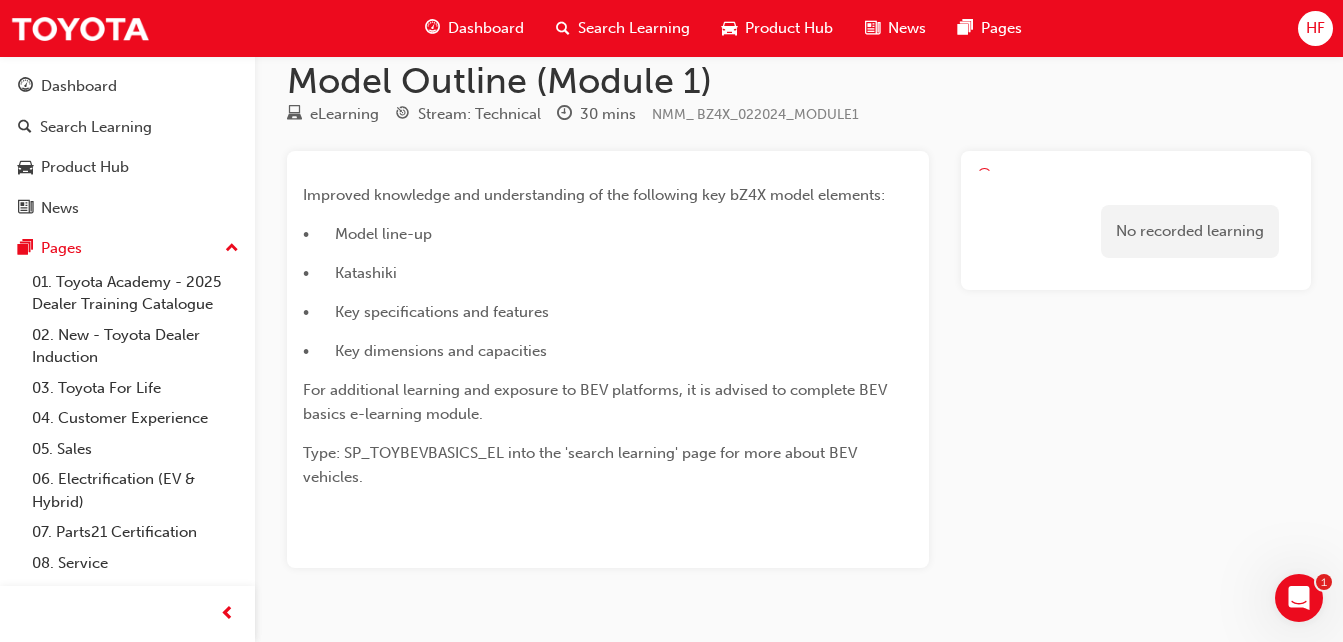 scroll, scrollTop: 0, scrollLeft: 0, axis: both 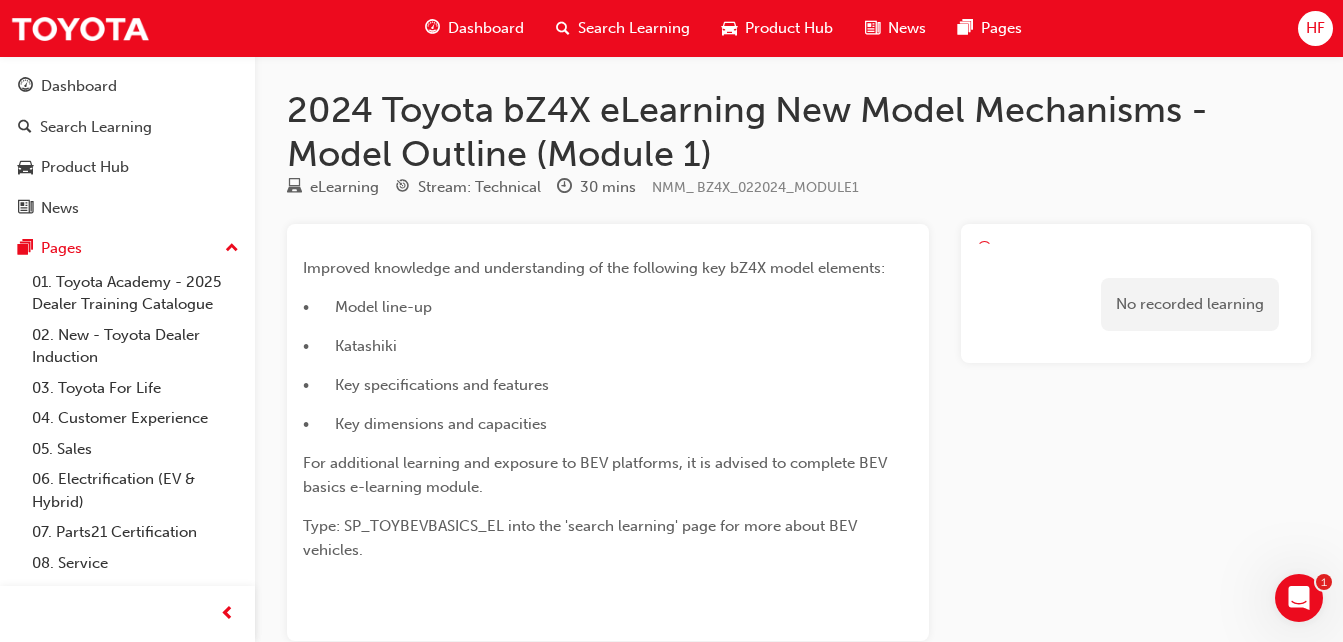 click on "Dashboard" at bounding box center [486, 28] 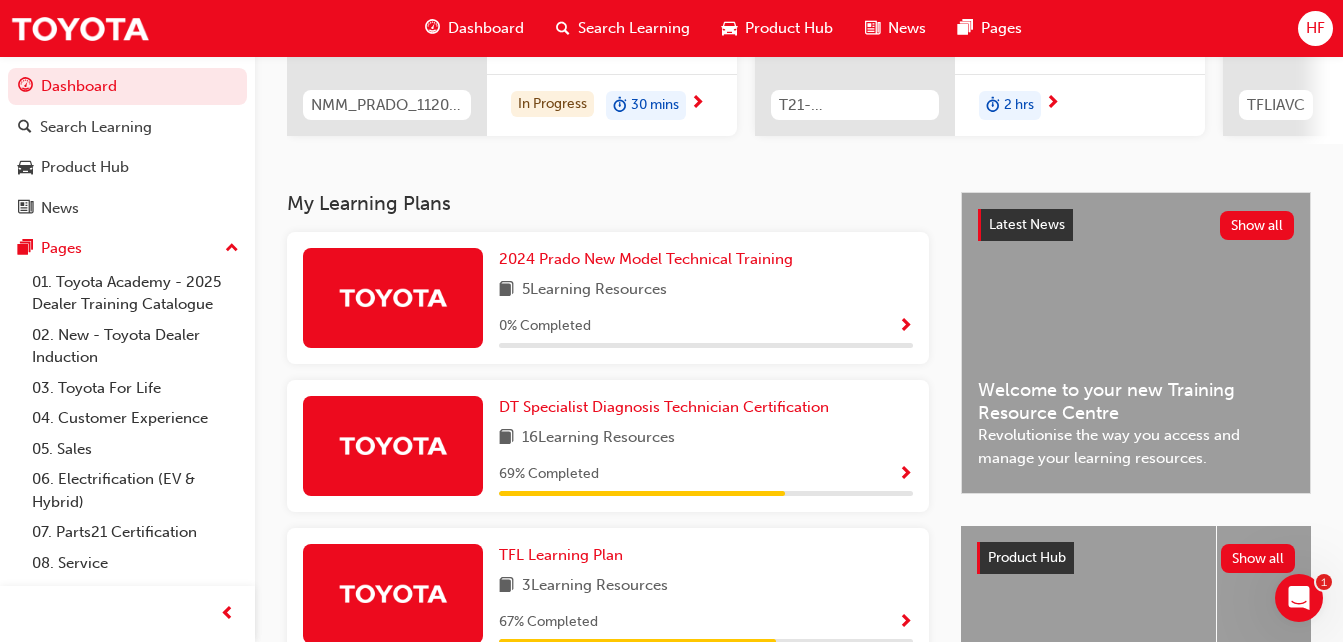 scroll, scrollTop: 320, scrollLeft: 0, axis: vertical 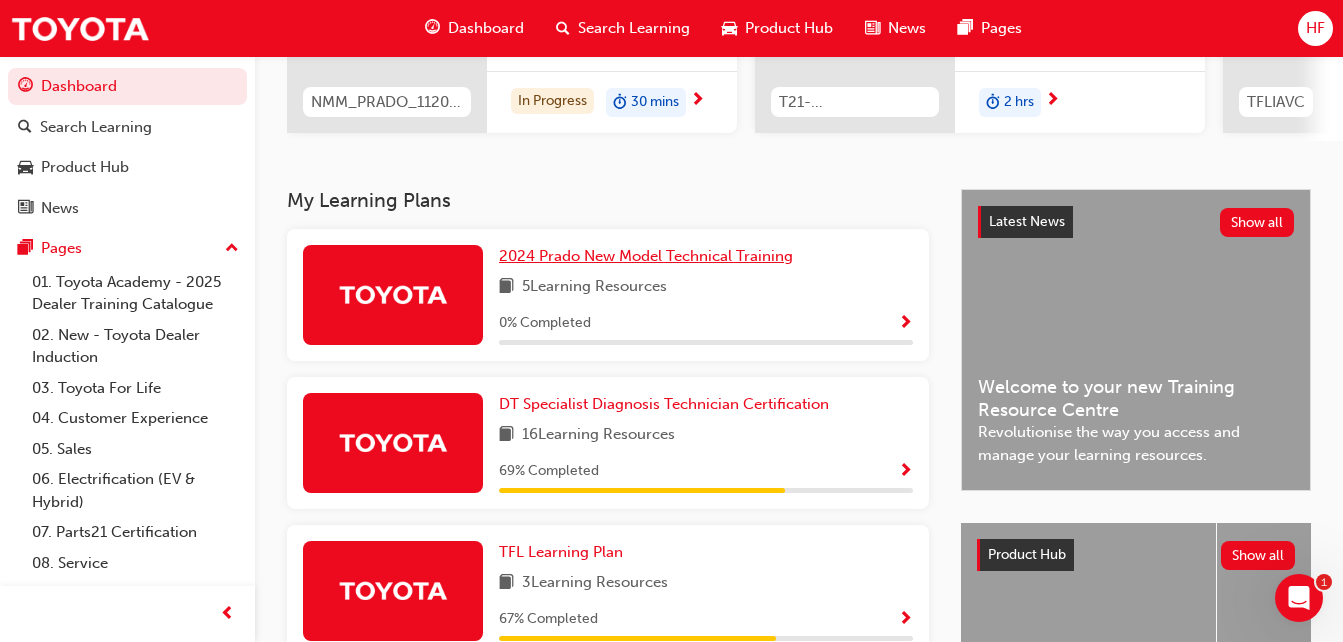 click on "2024 Prado New Model Technical Training" at bounding box center (646, 256) 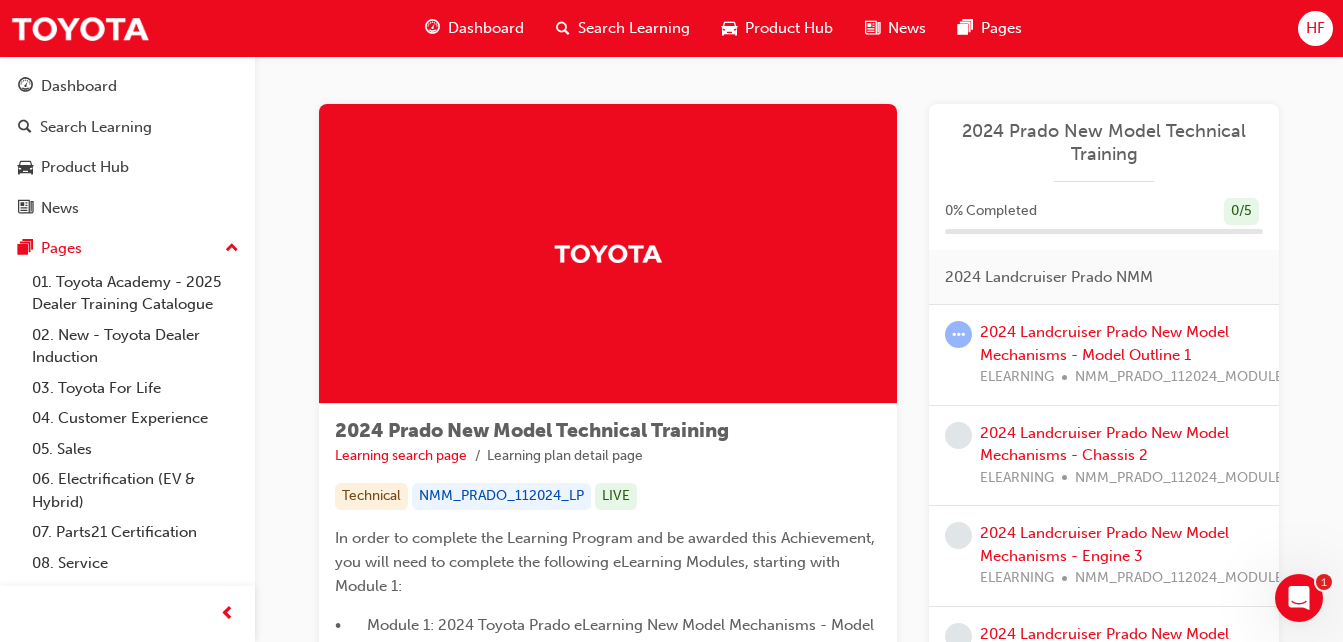 click at bounding box center [608, 254] 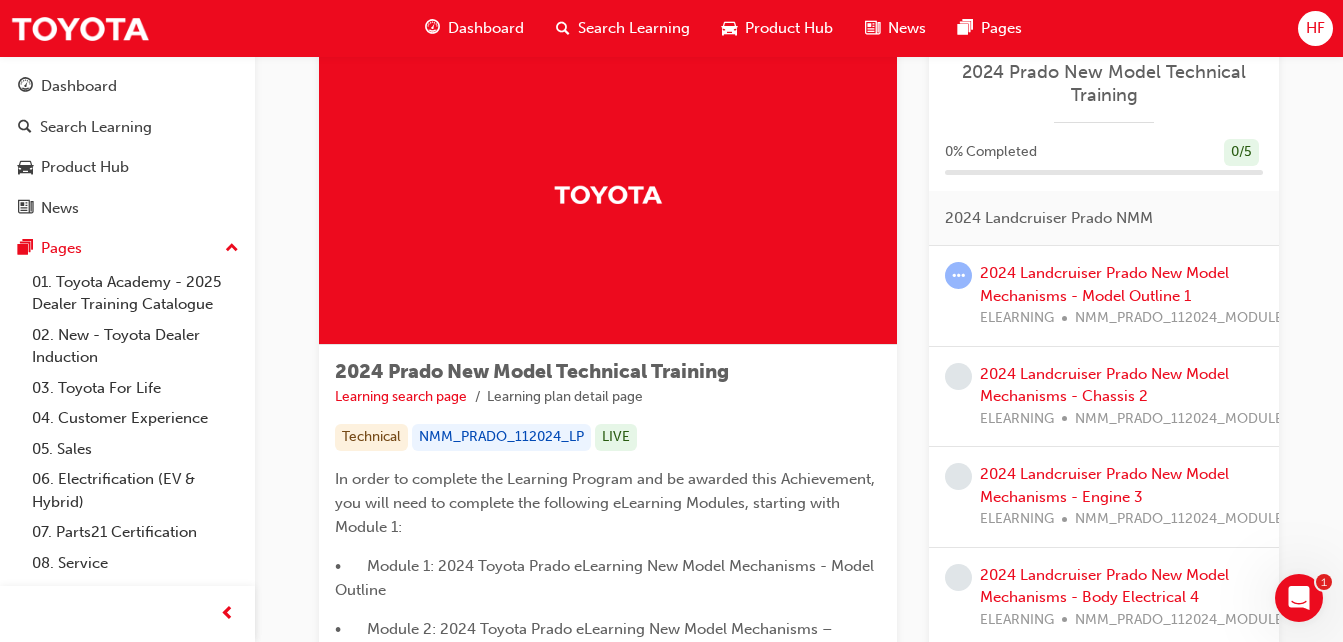 scroll, scrollTop: 0, scrollLeft: 0, axis: both 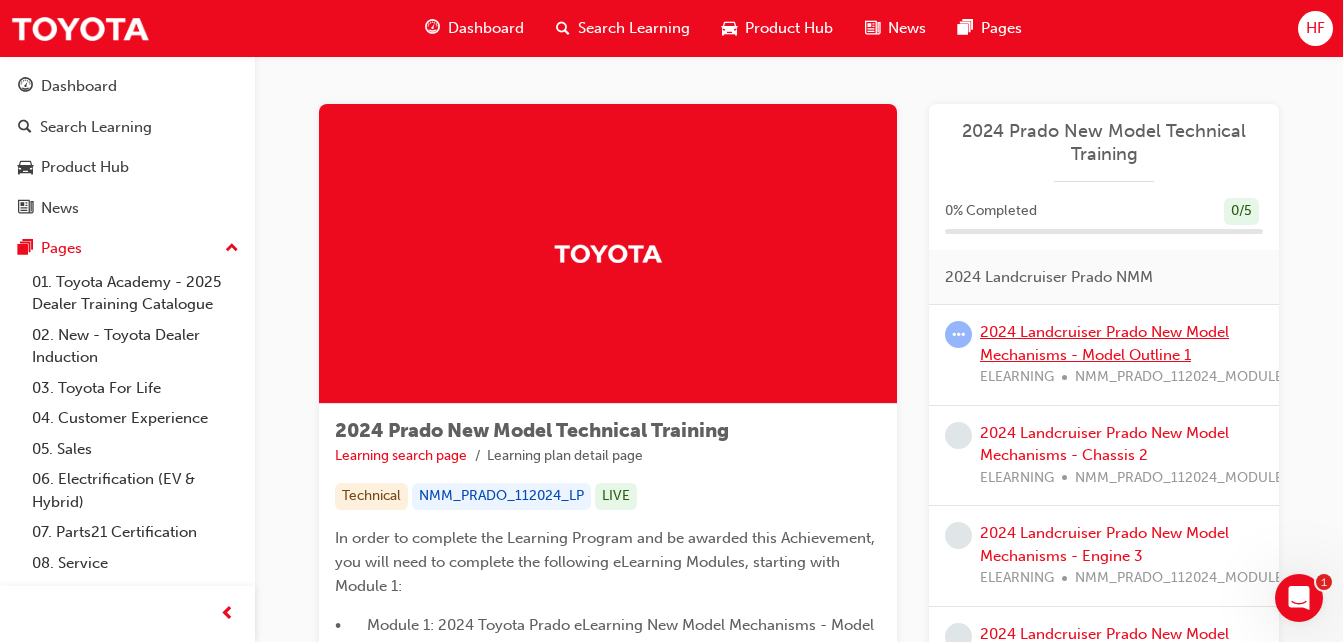 click on "2024 Landcruiser Prado New Model Mechanisms - Model Outline 1" at bounding box center [1104, 343] 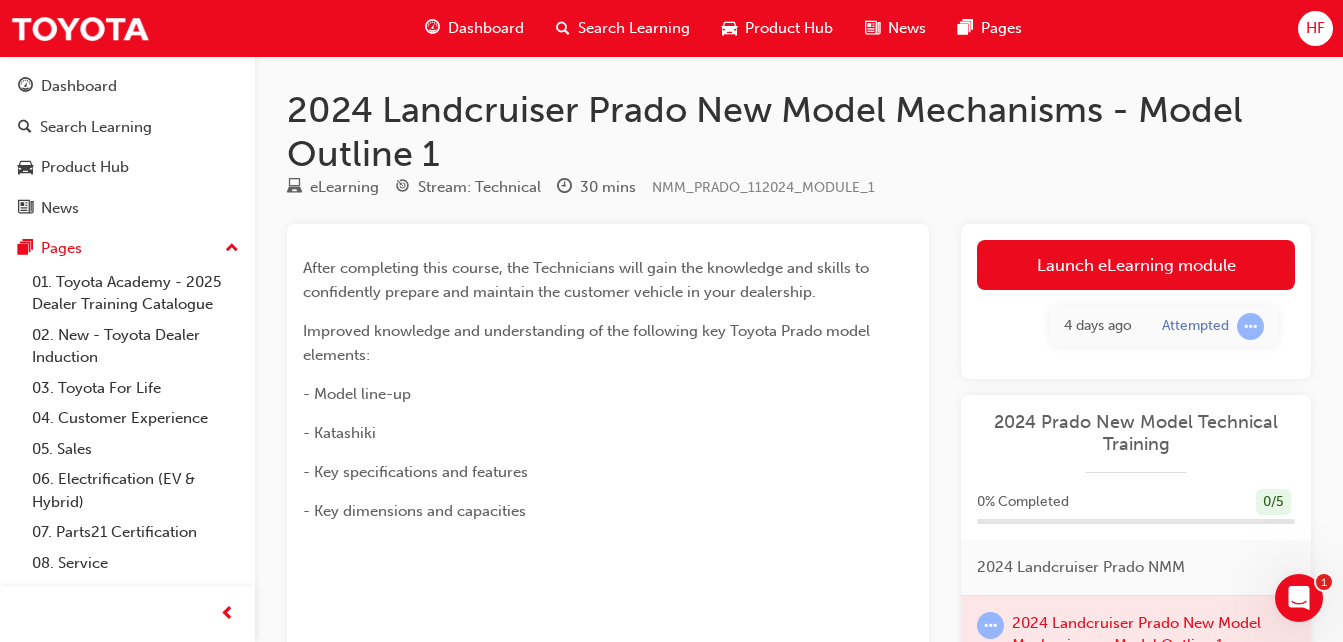 click on "- Katashiki" at bounding box center (608, 433) 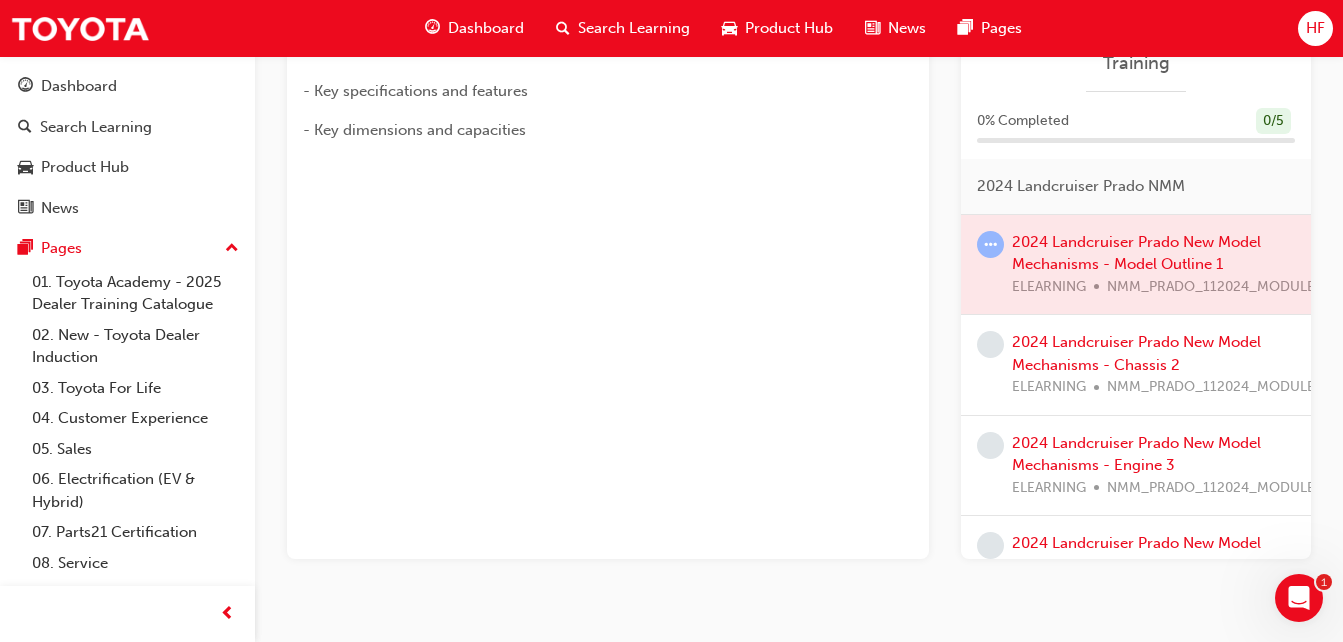 scroll, scrollTop: 400, scrollLeft: 0, axis: vertical 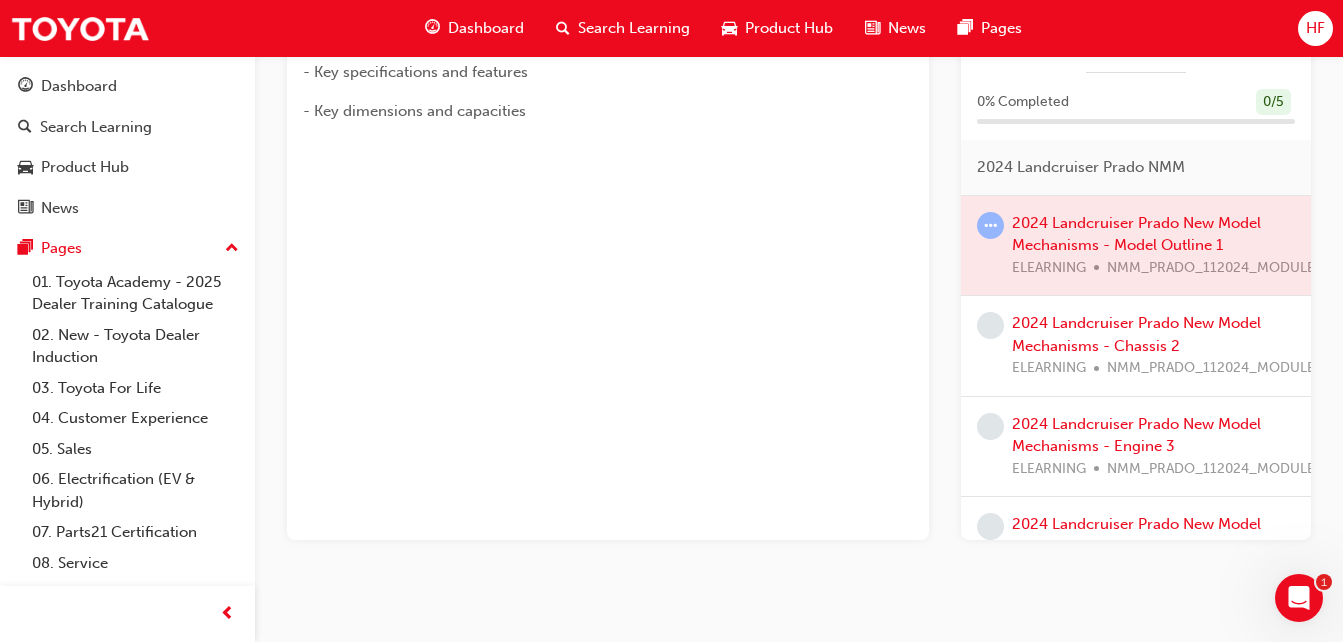 click at bounding box center (1136, 246) 